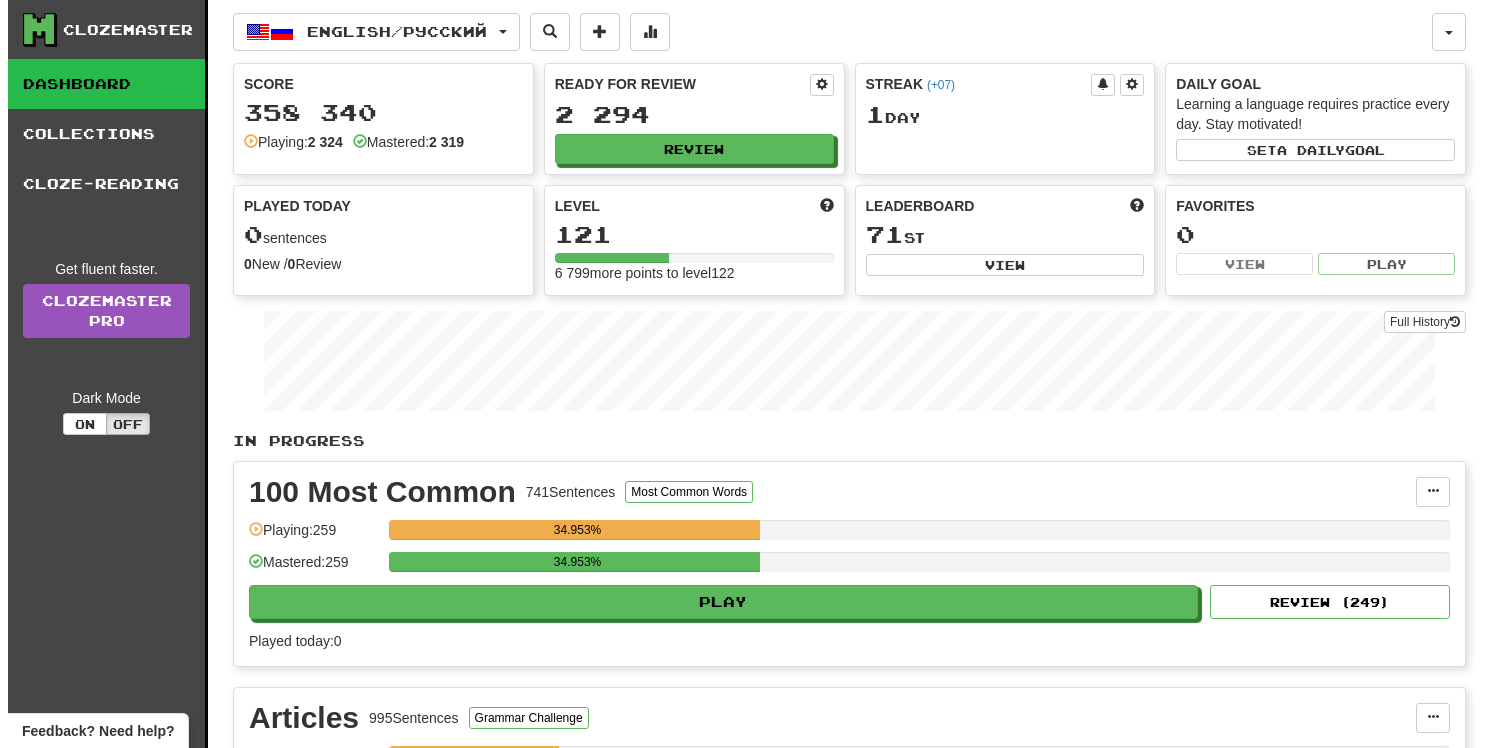 scroll, scrollTop: 0, scrollLeft: 0, axis: both 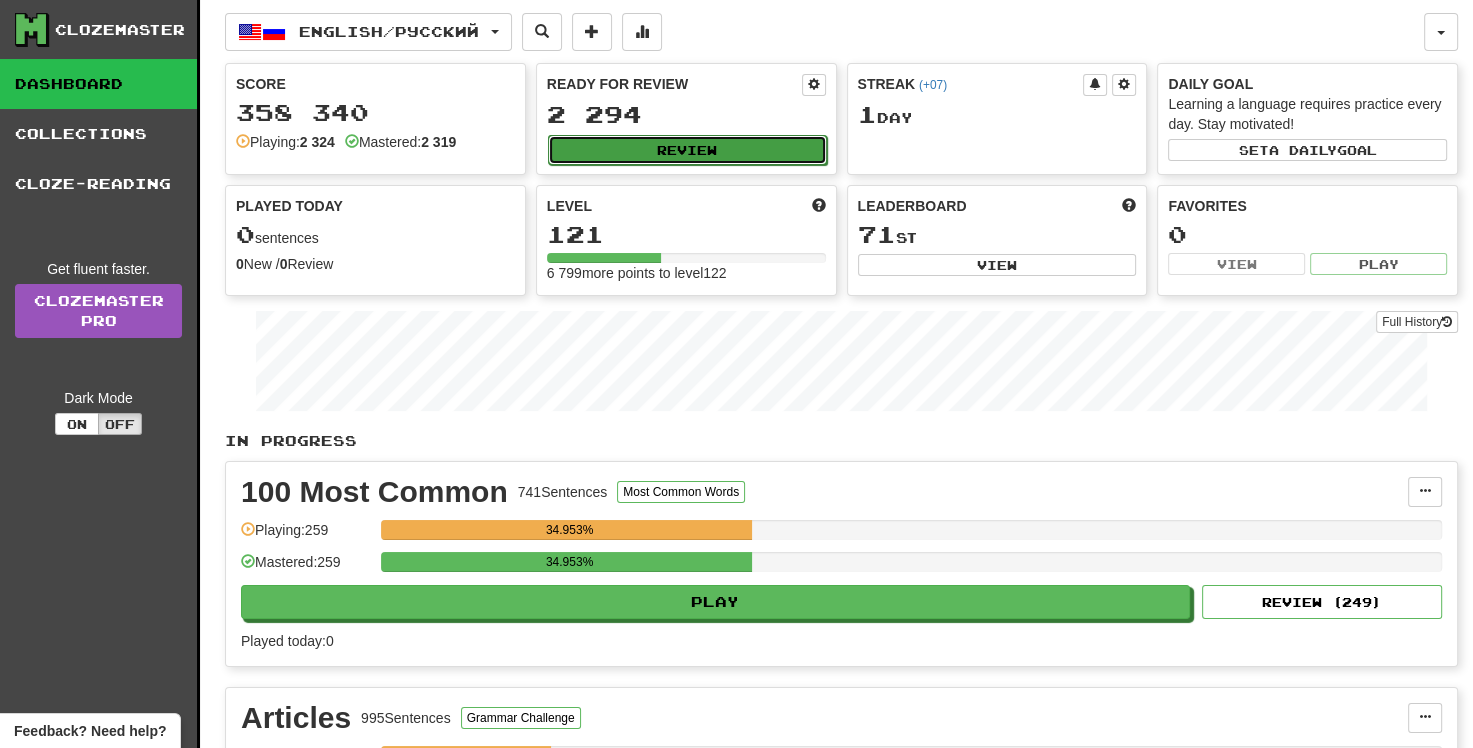 click on "Review" at bounding box center (687, 150) 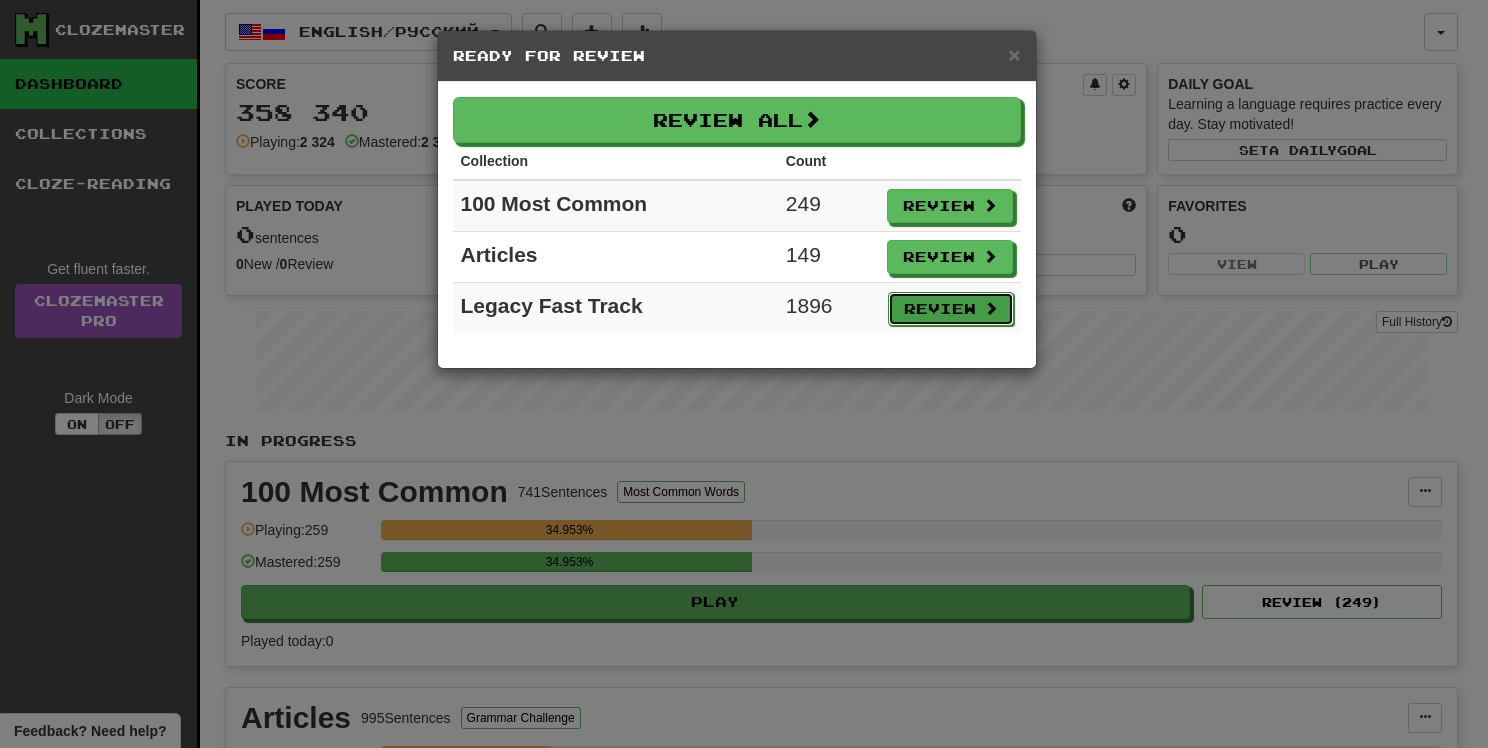 click on "Review" at bounding box center (951, 309) 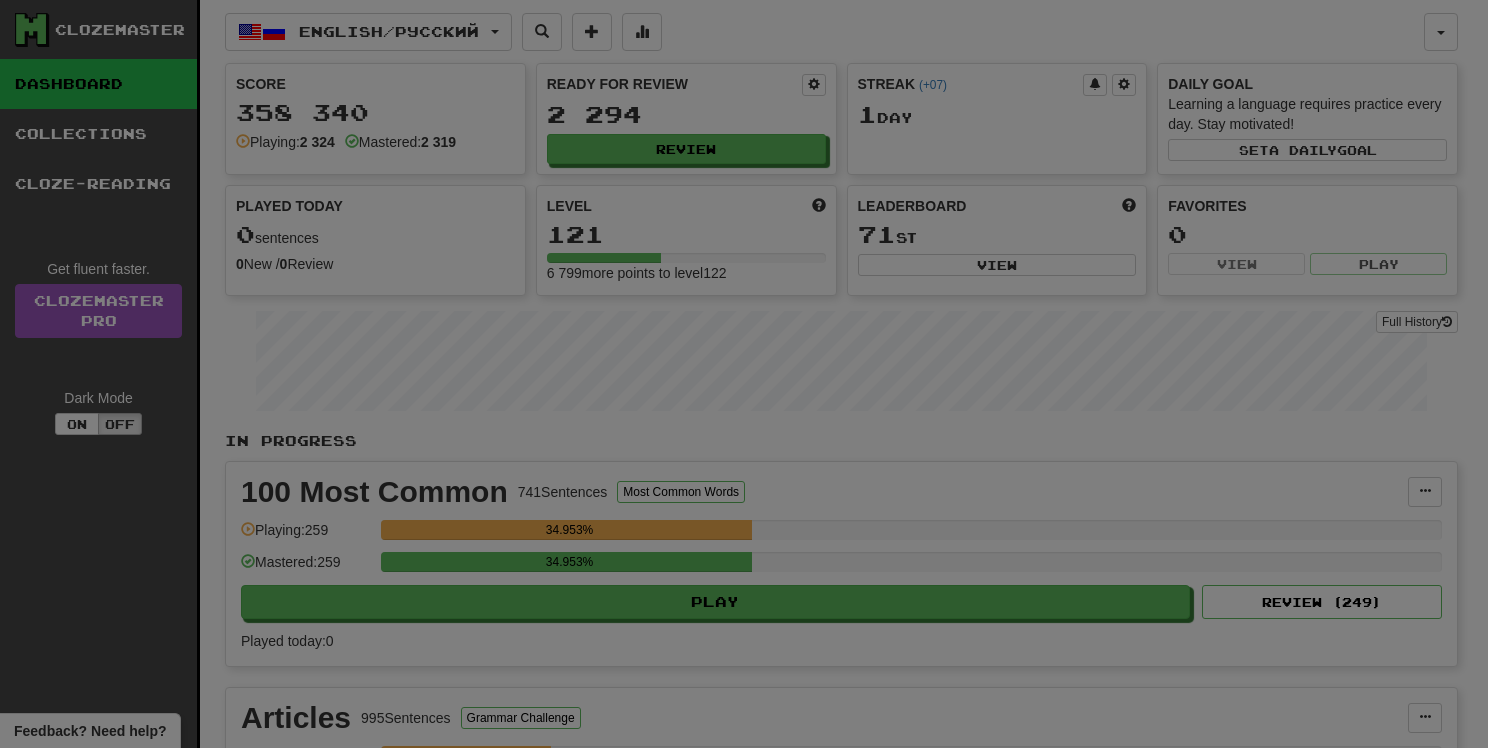 select on "**" 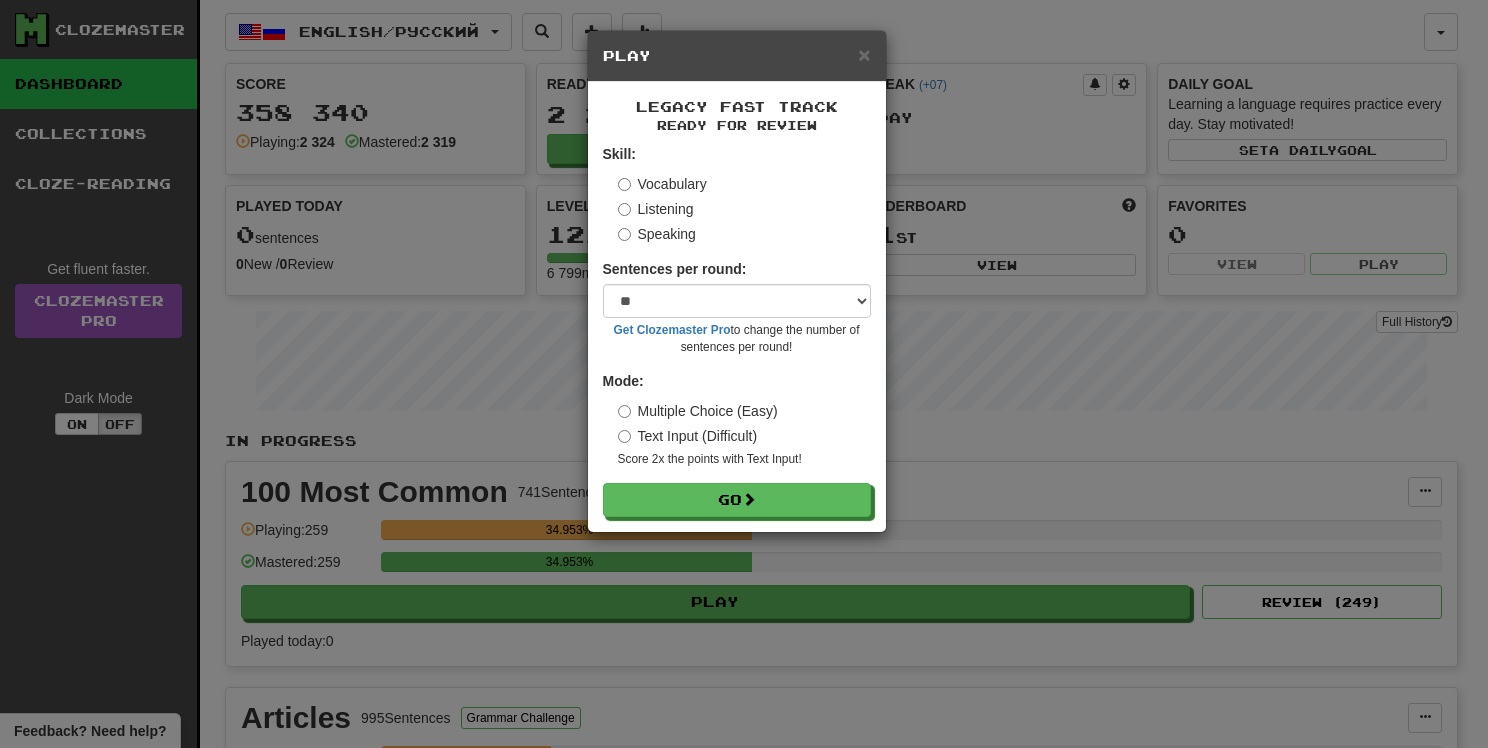 click on "Listening" at bounding box center [656, 209] 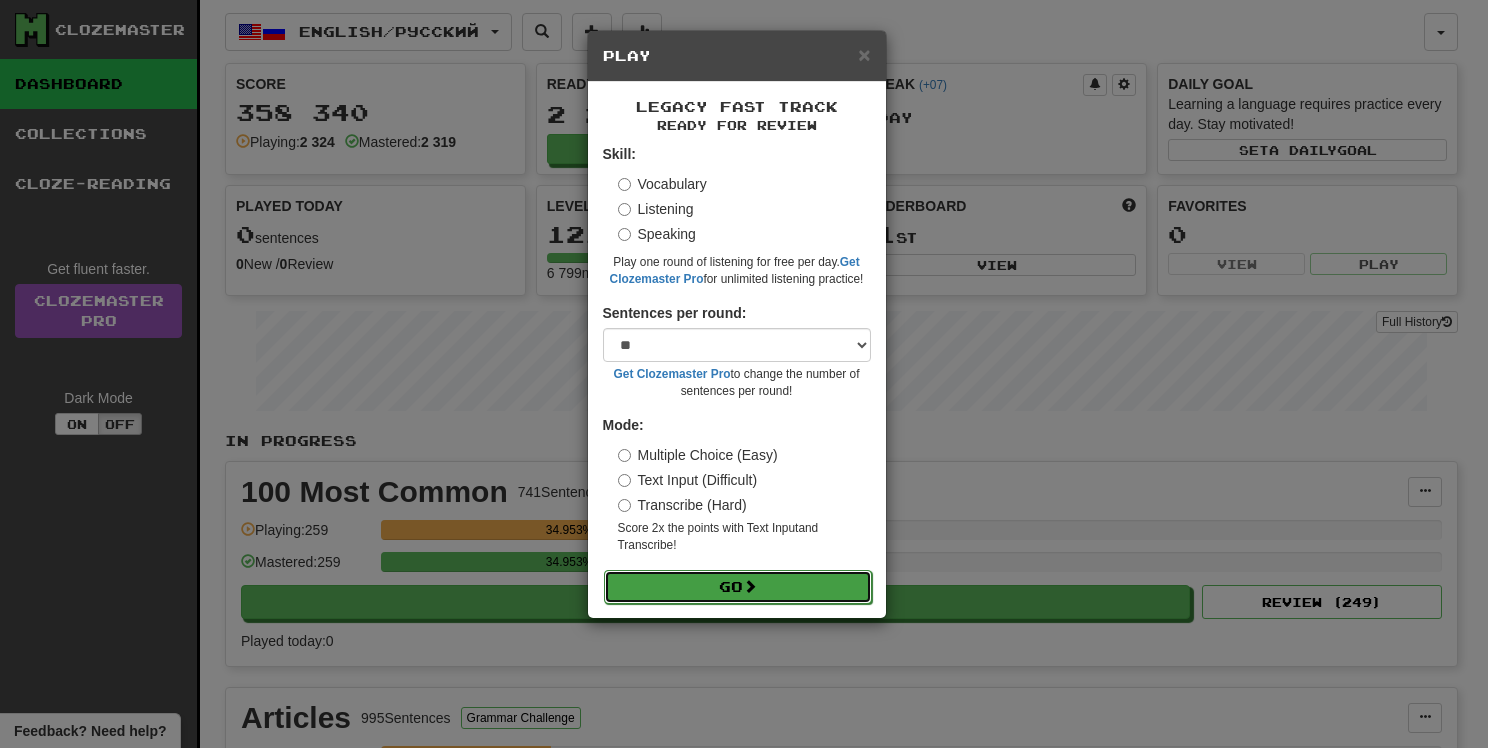 click on "Go" at bounding box center (738, 587) 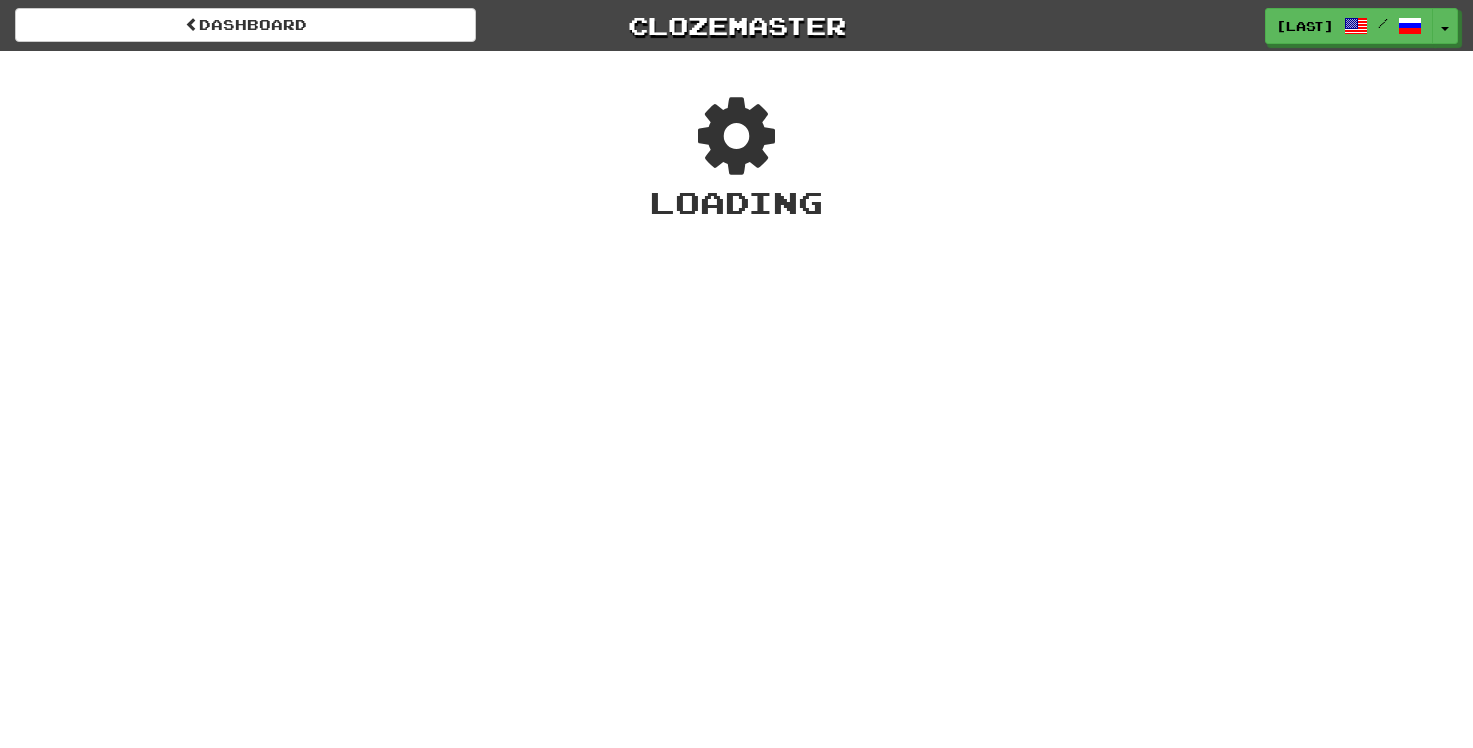scroll, scrollTop: 0, scrollLeft: 0, axis: both 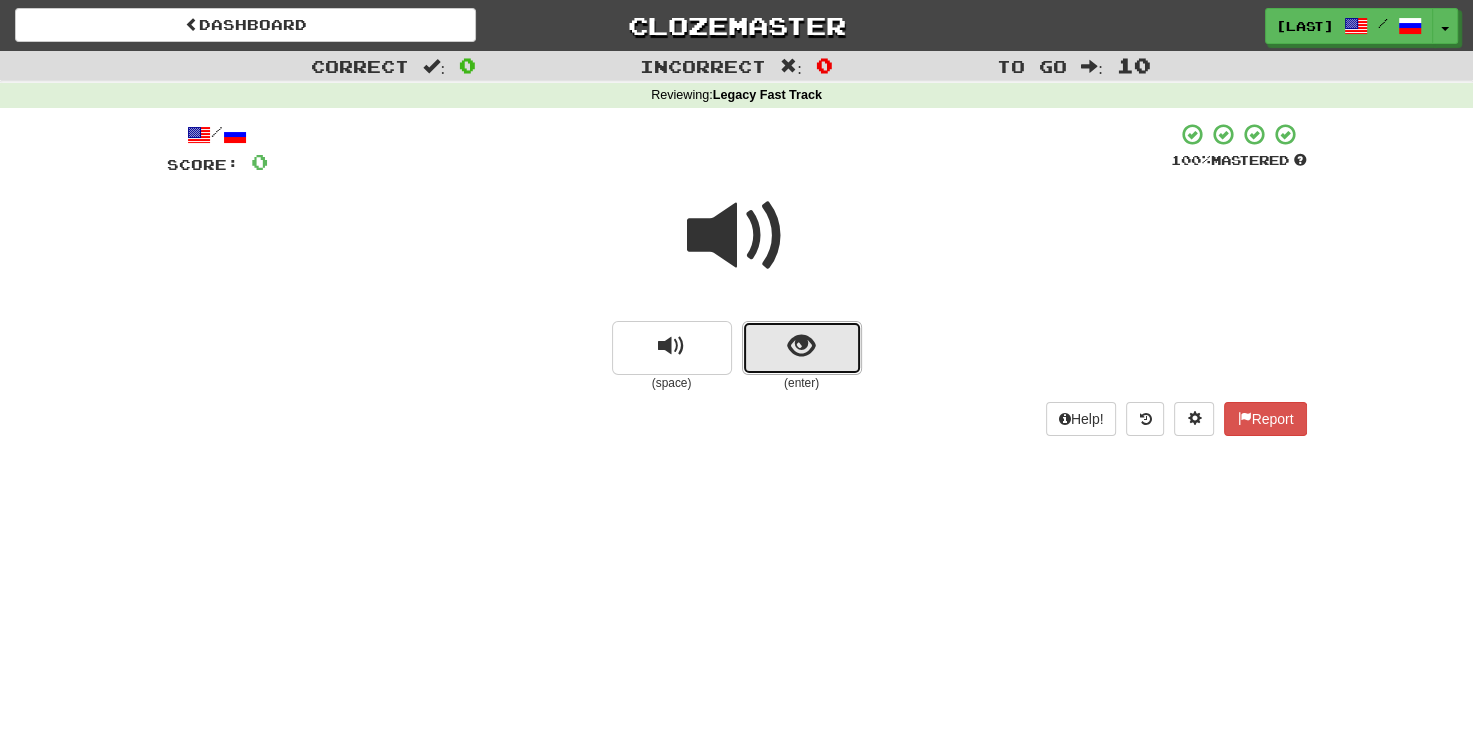 click at bounding box center [802, 348] 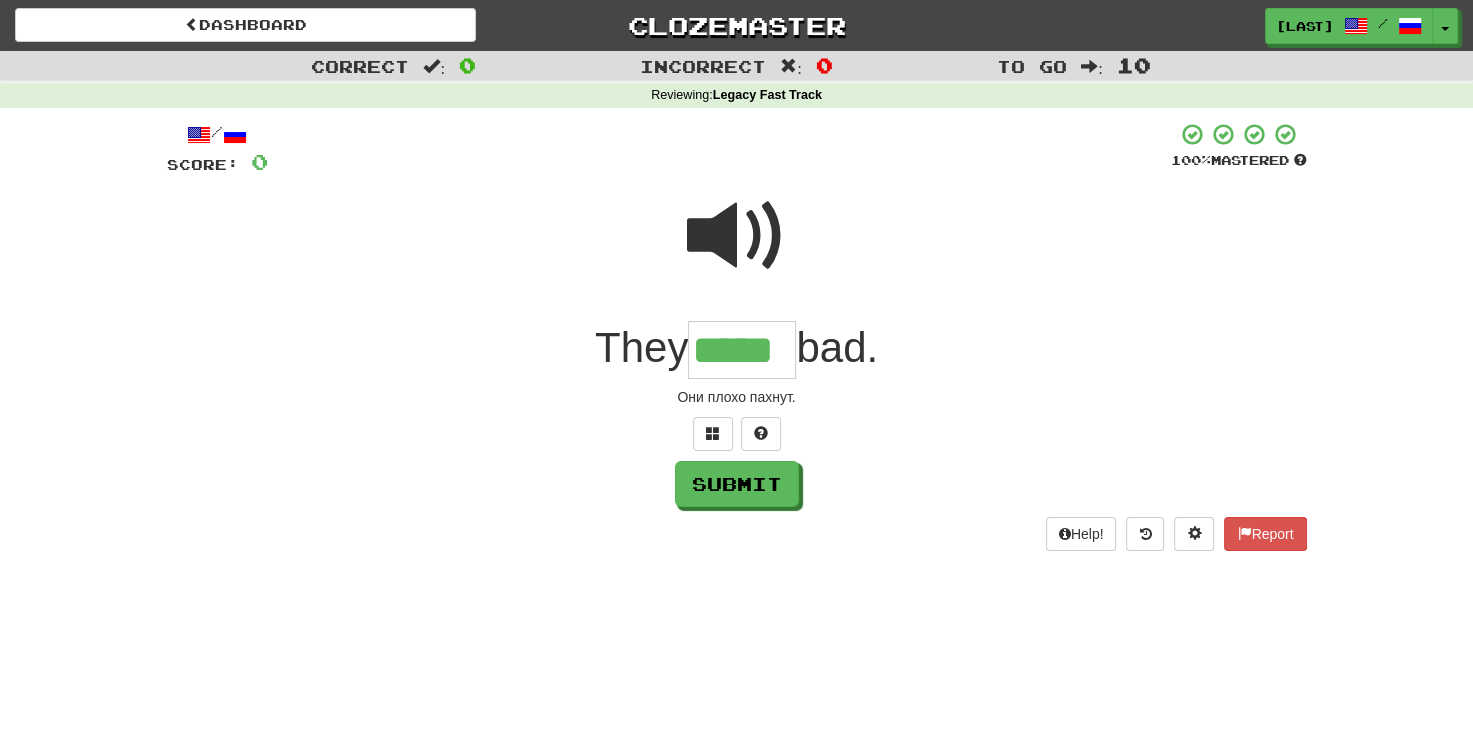 type on "*****" 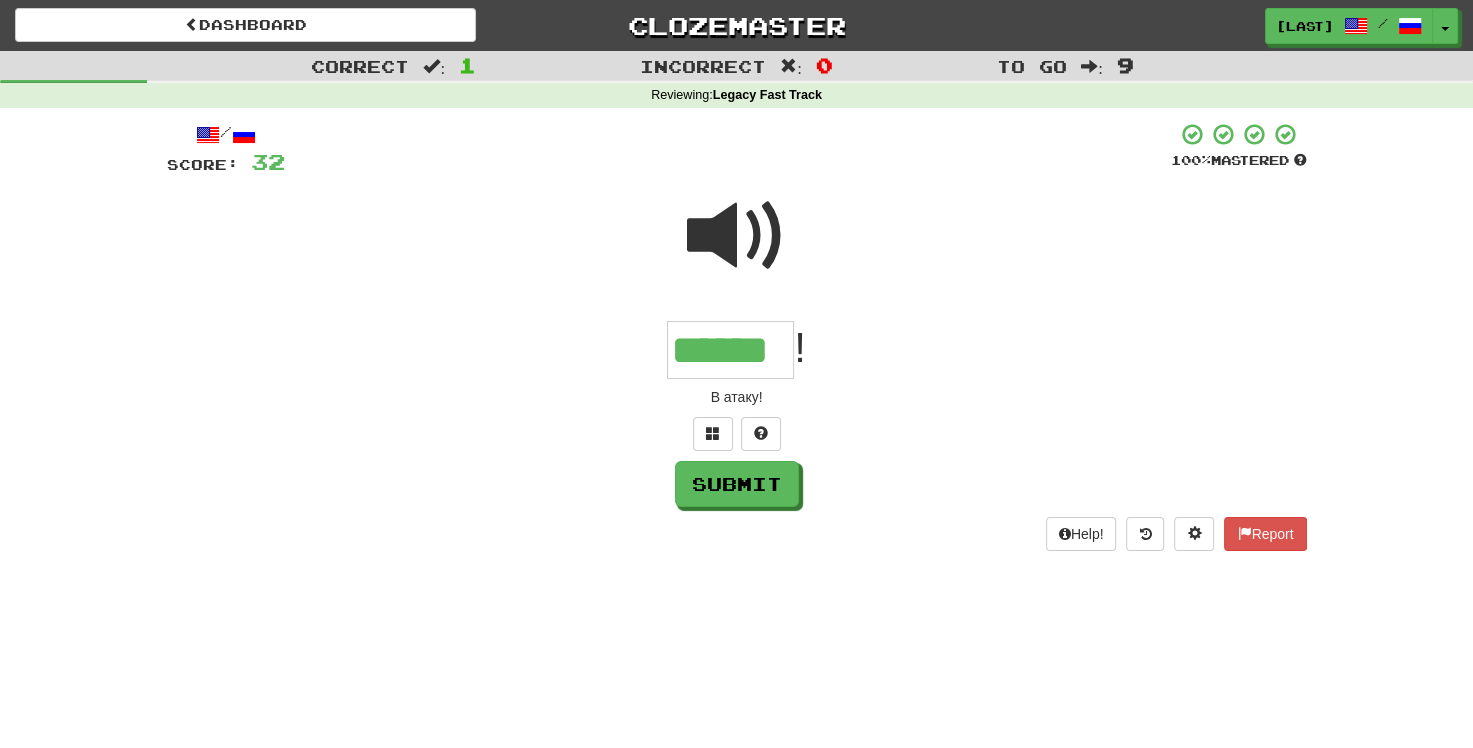 type on "******" 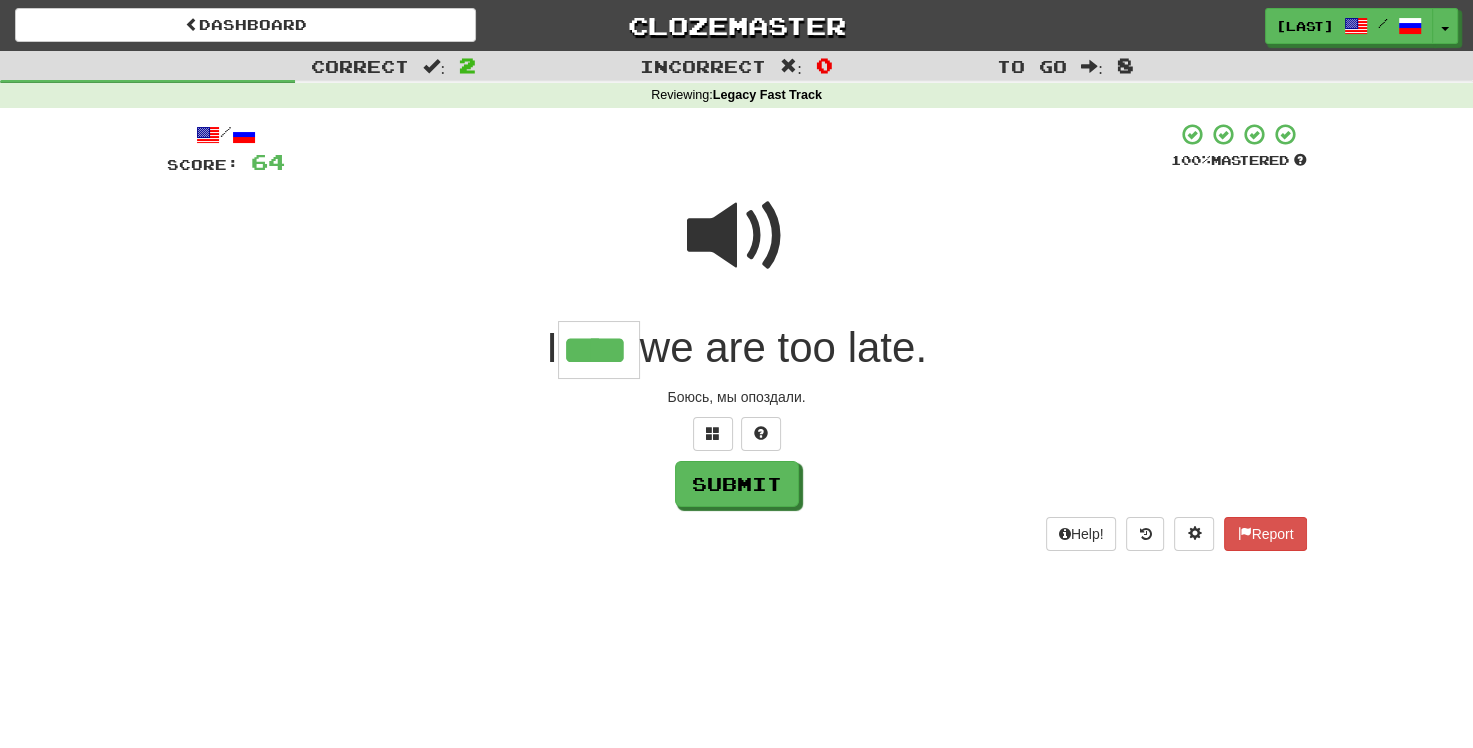 type on "****" 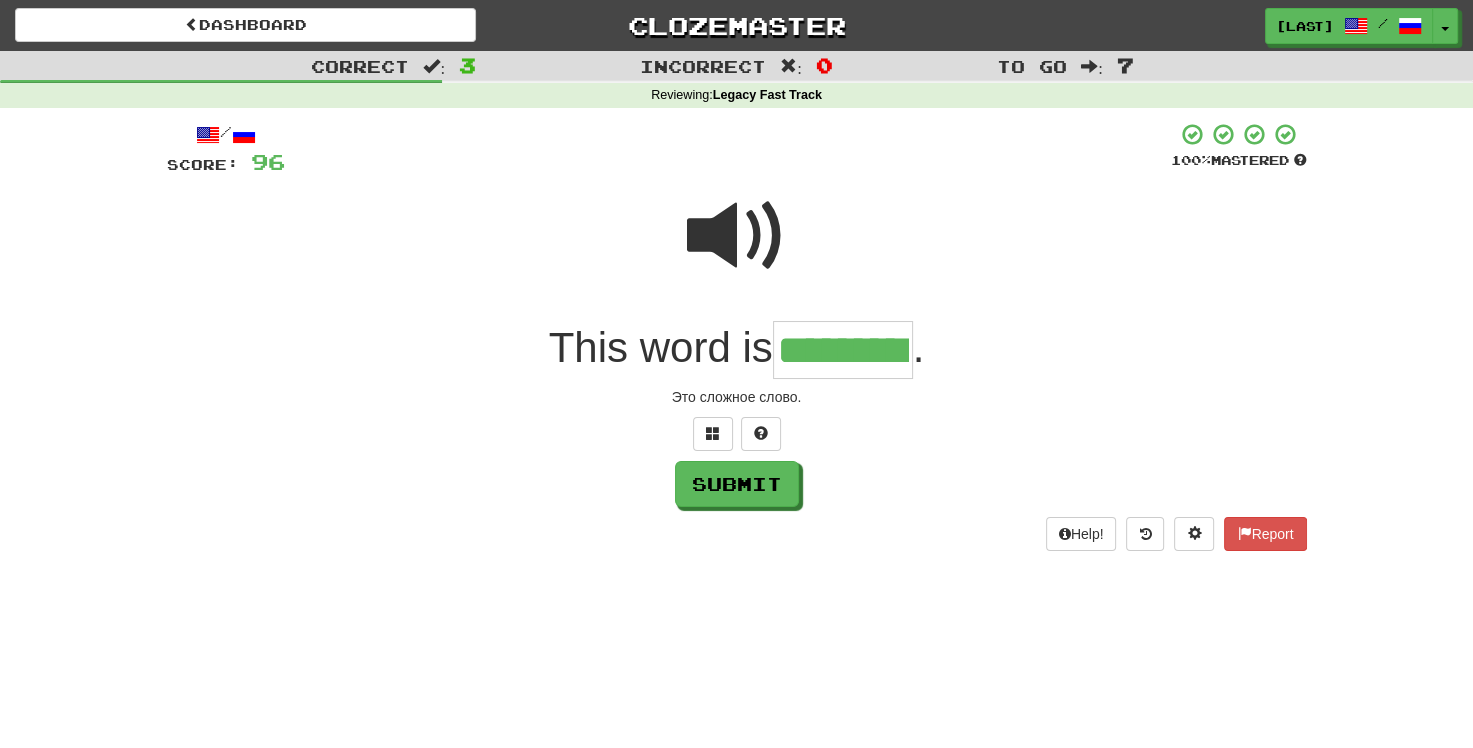 type on "*********" 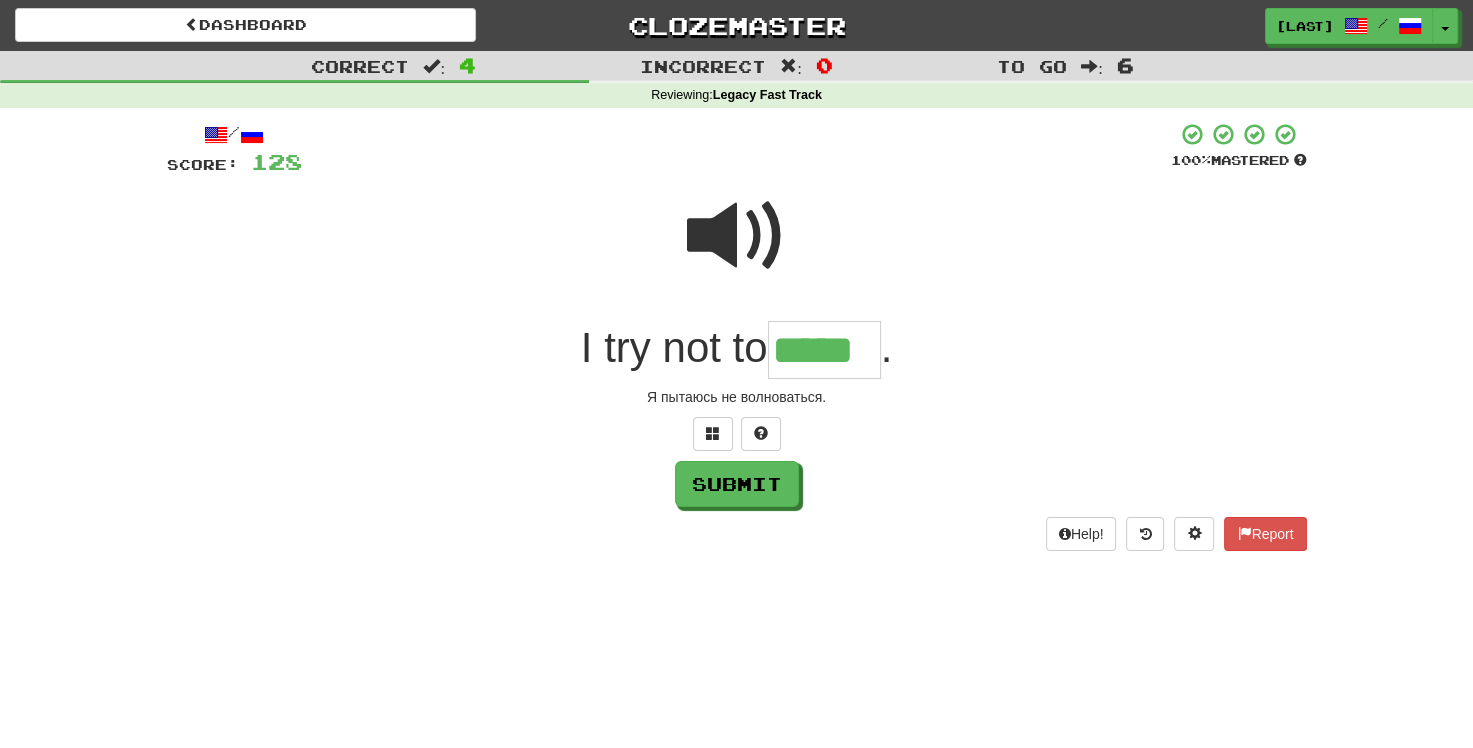 type on "*****" 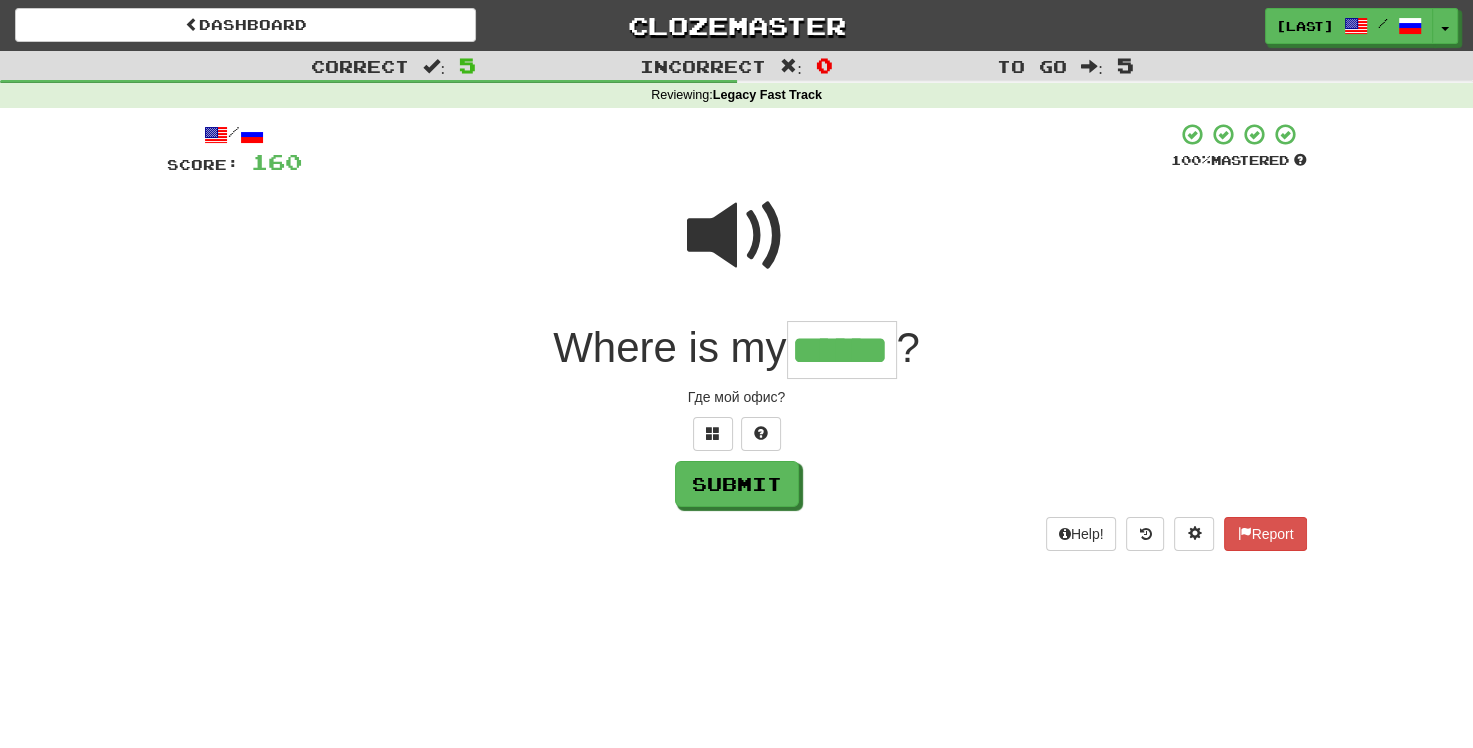 type on "******" 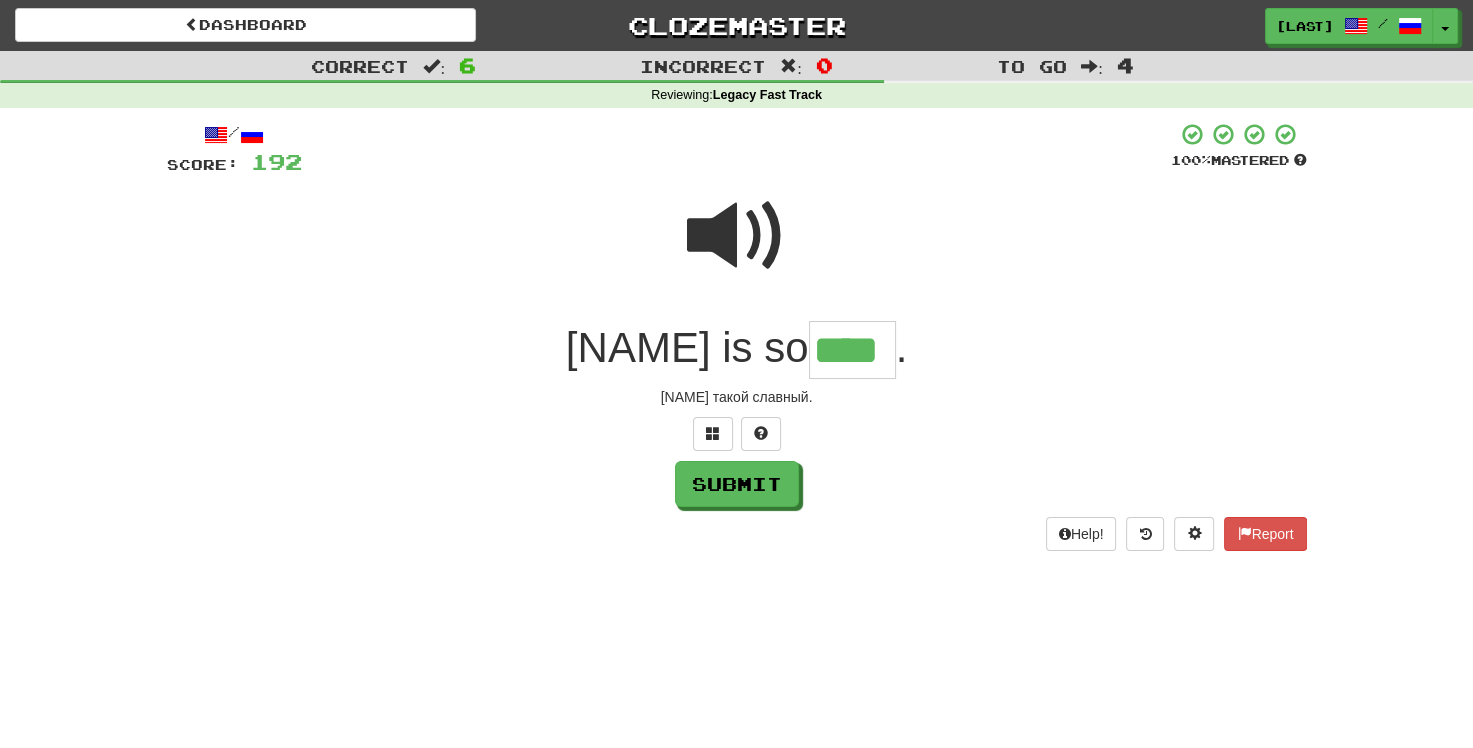 type on "****" 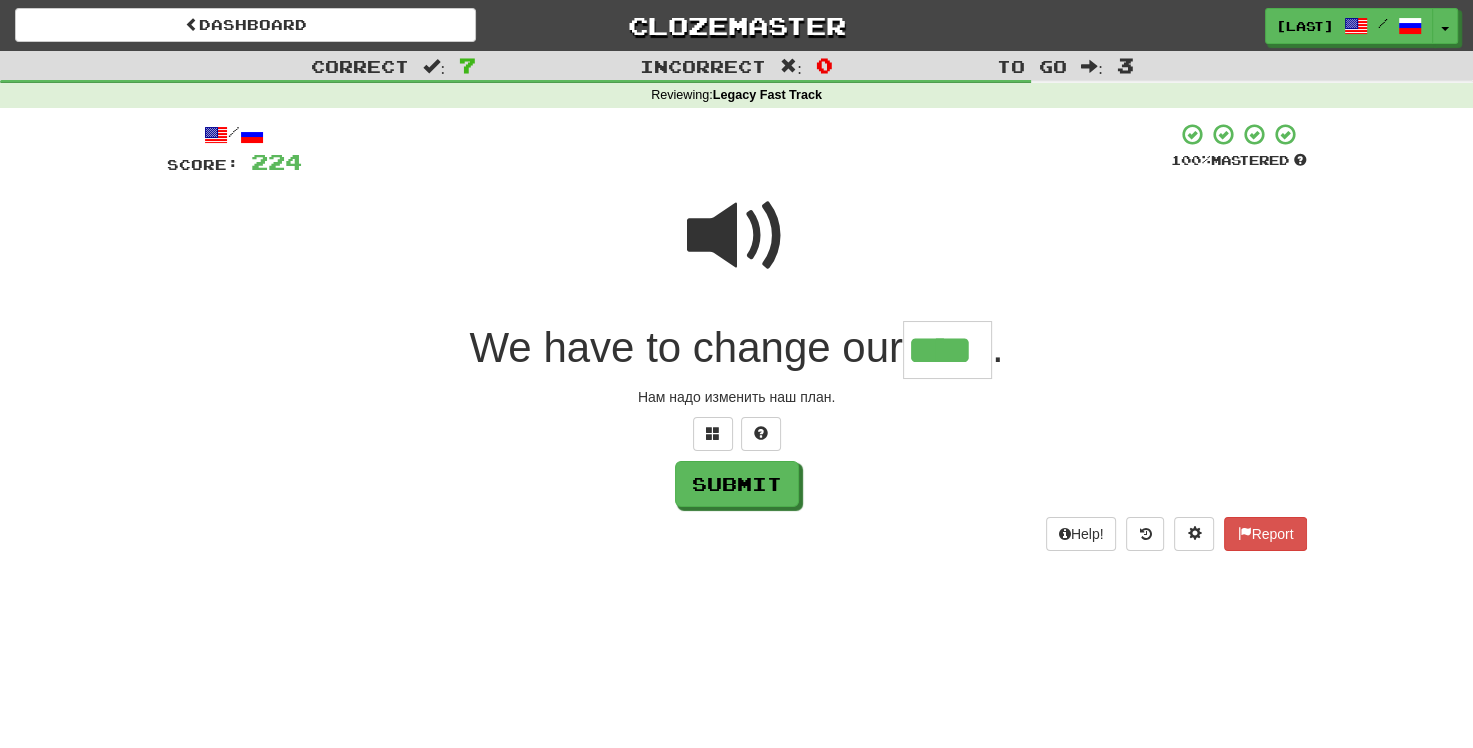 type on "****" 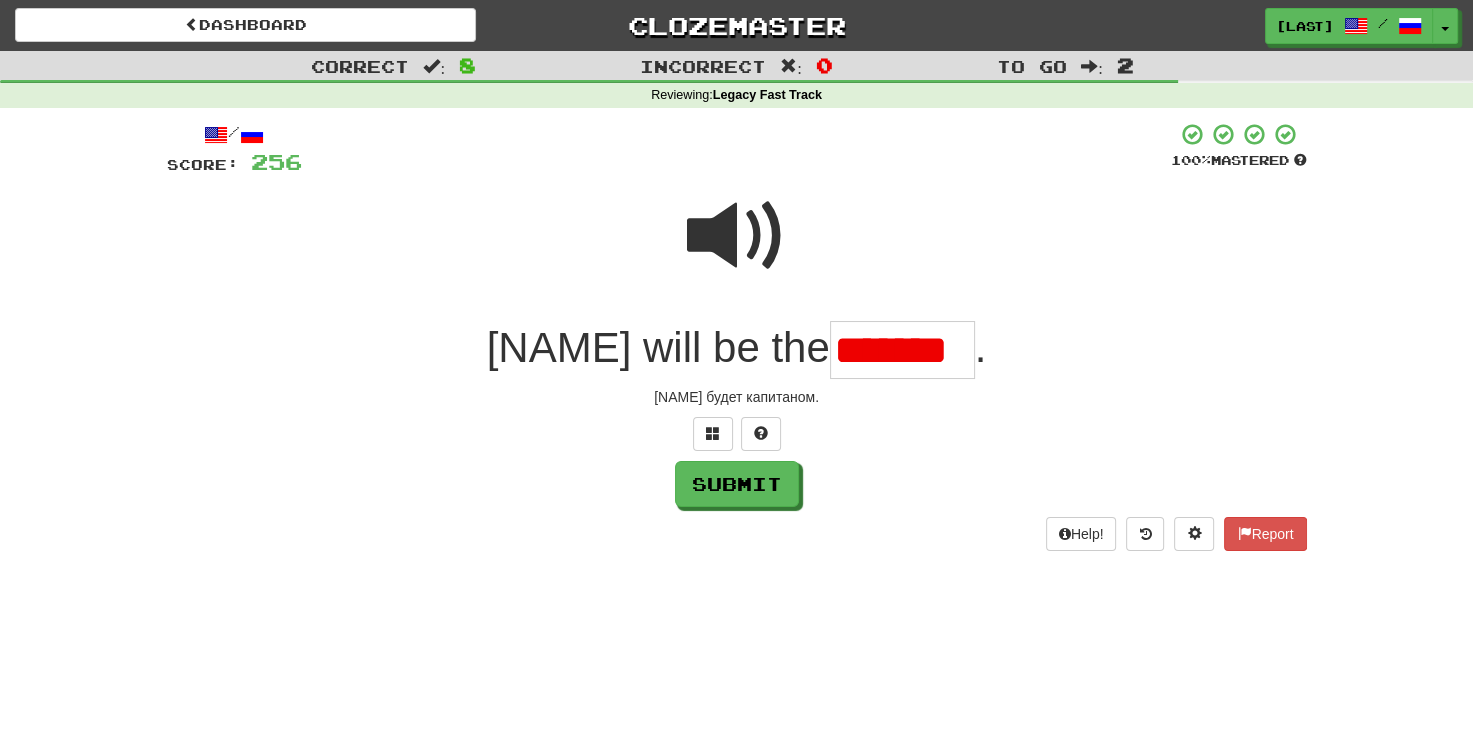 scroll, scrollTop: 0, scrollLeft: 0, axis: both 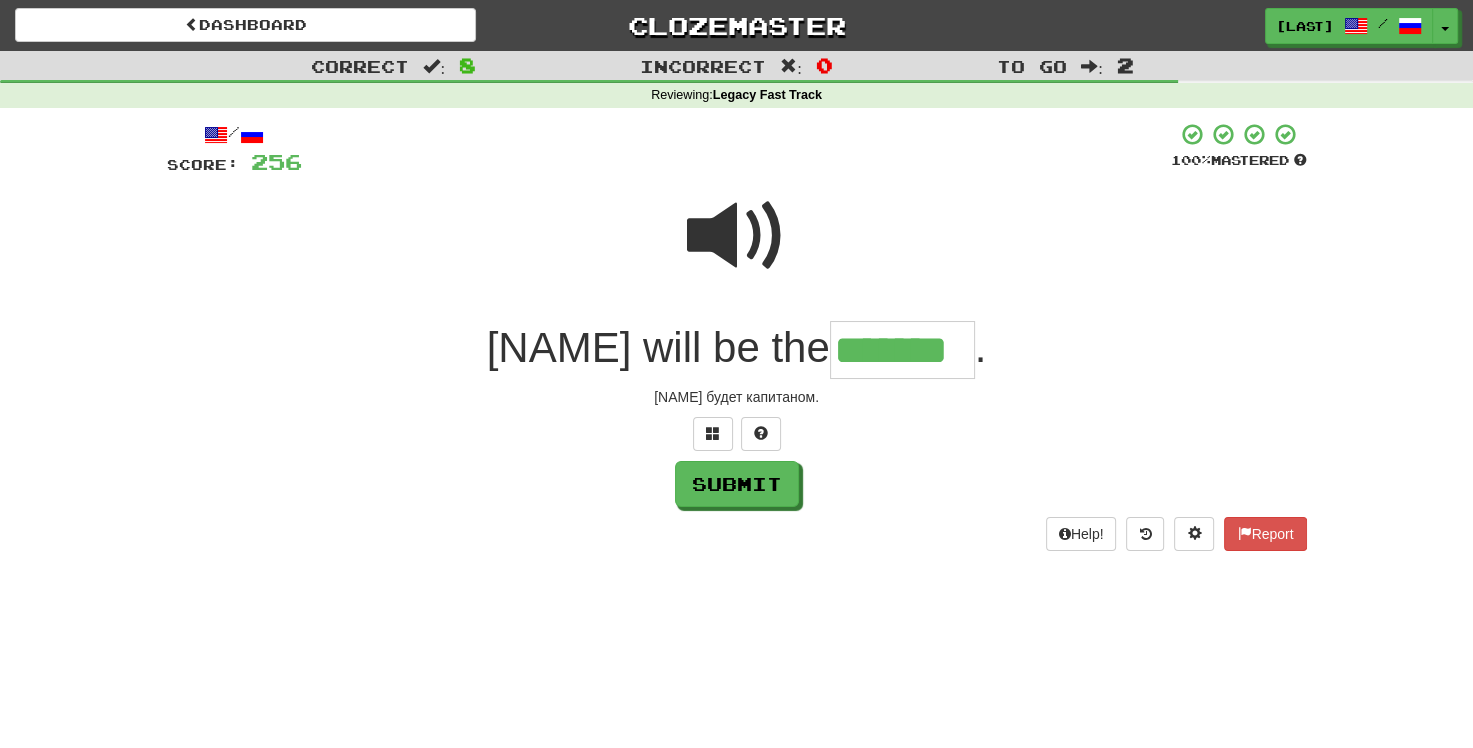 type on "*******" 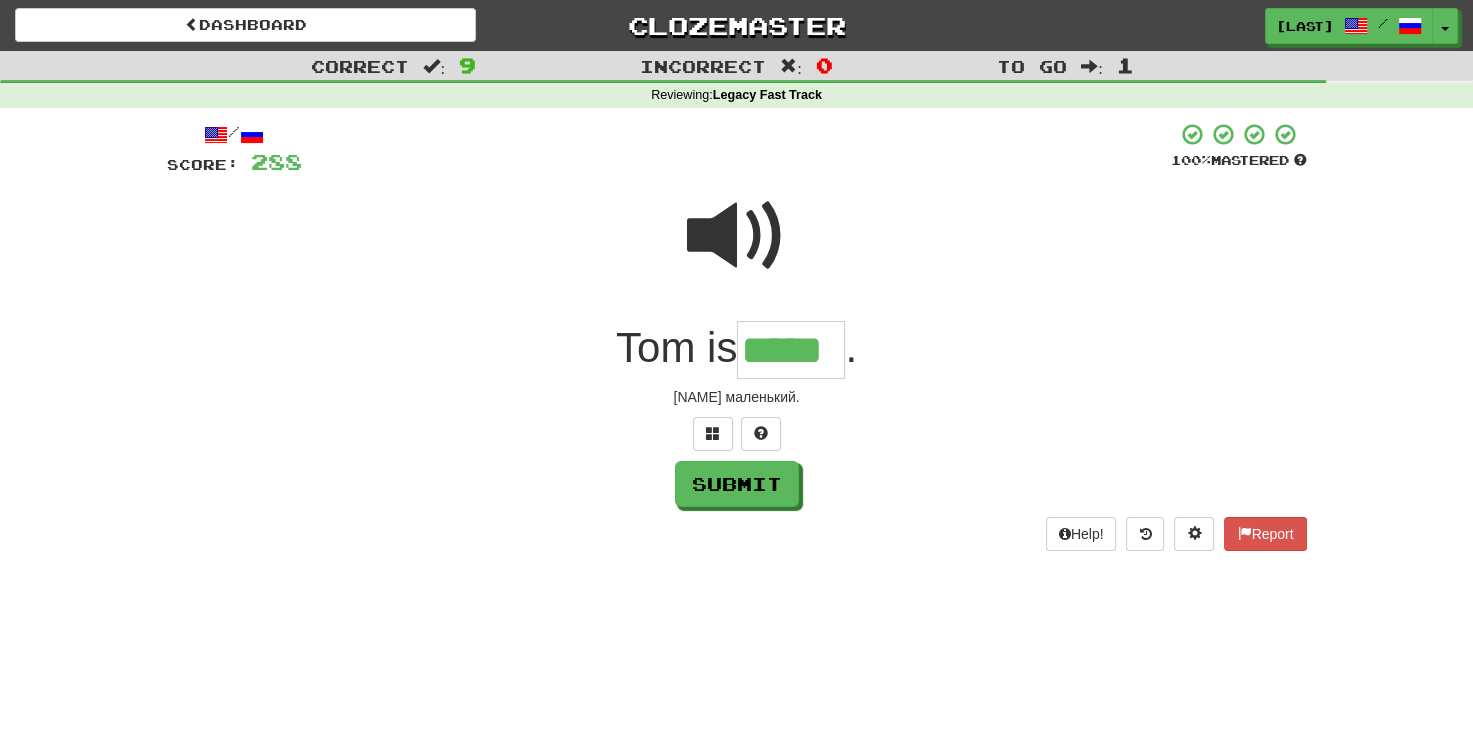 type on "*****" 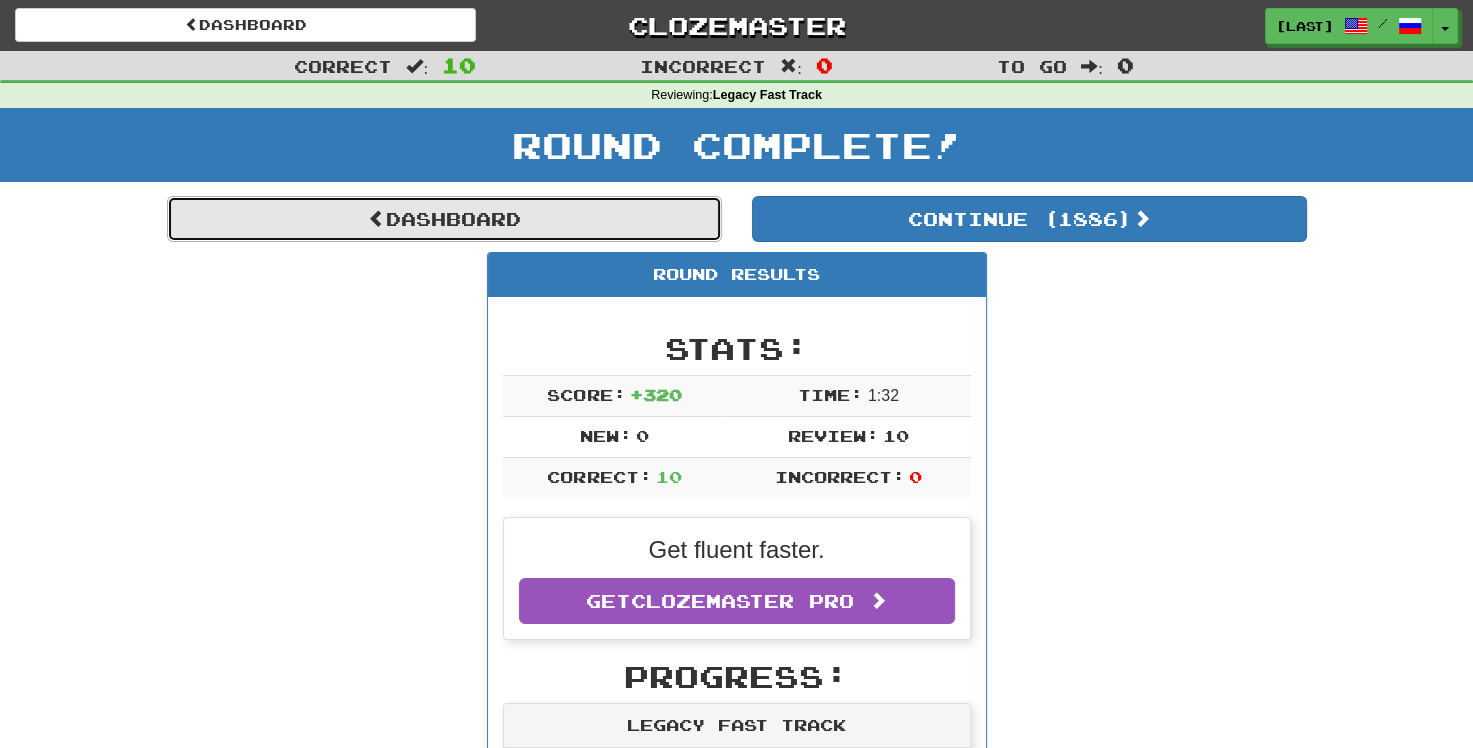 click on "Dashboard" at bounding box center (444, 219) 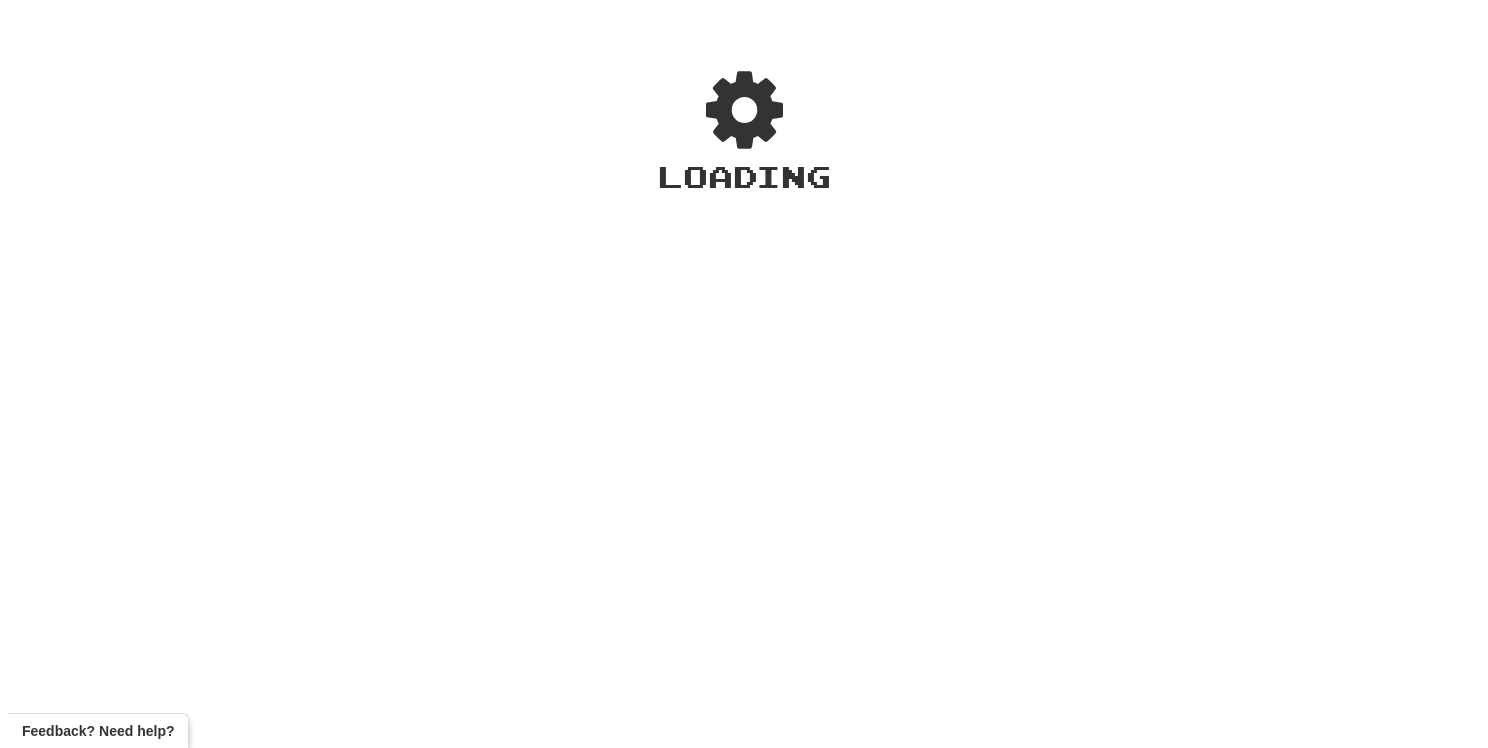scroll, scrollTop: 0, scrollLeft: 0, axis: both 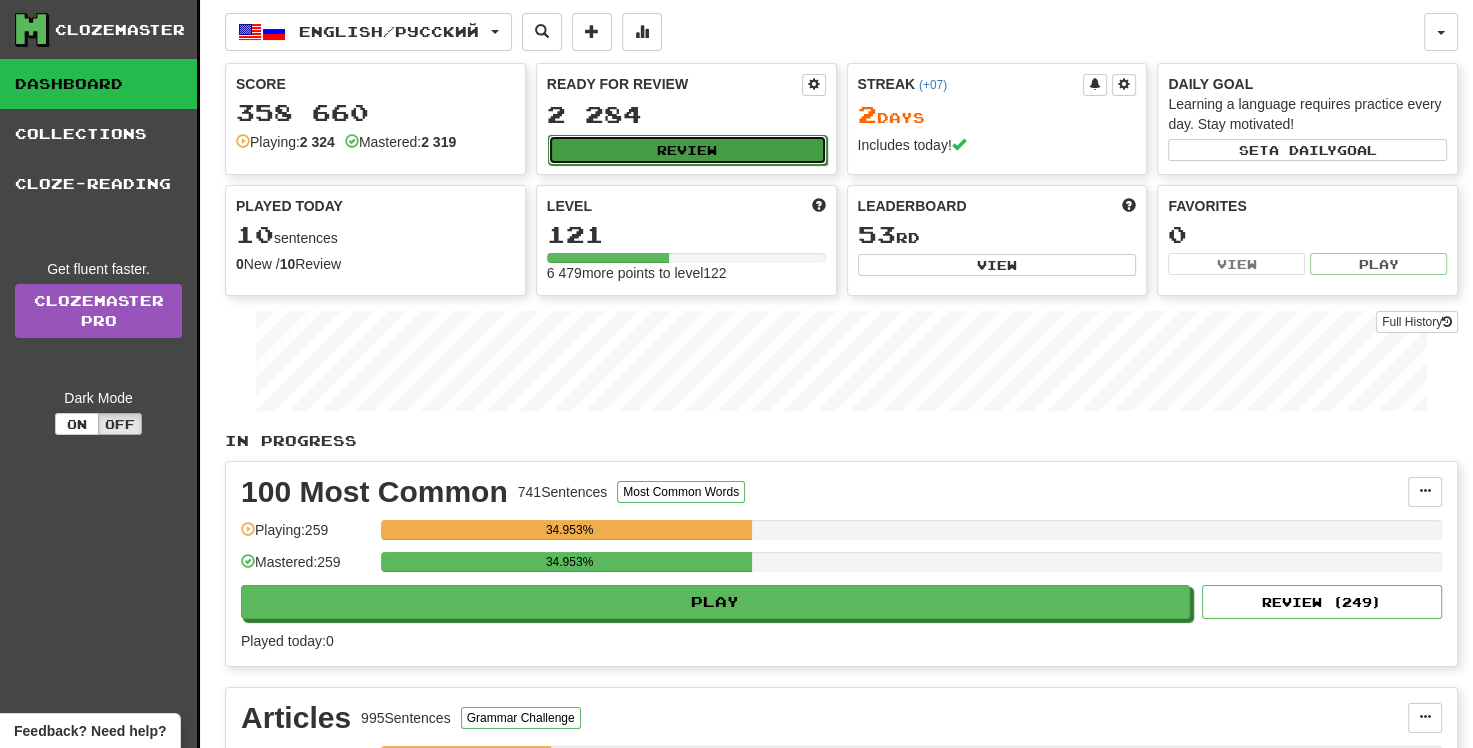 click on "Review" at bounding box center [687, 150] 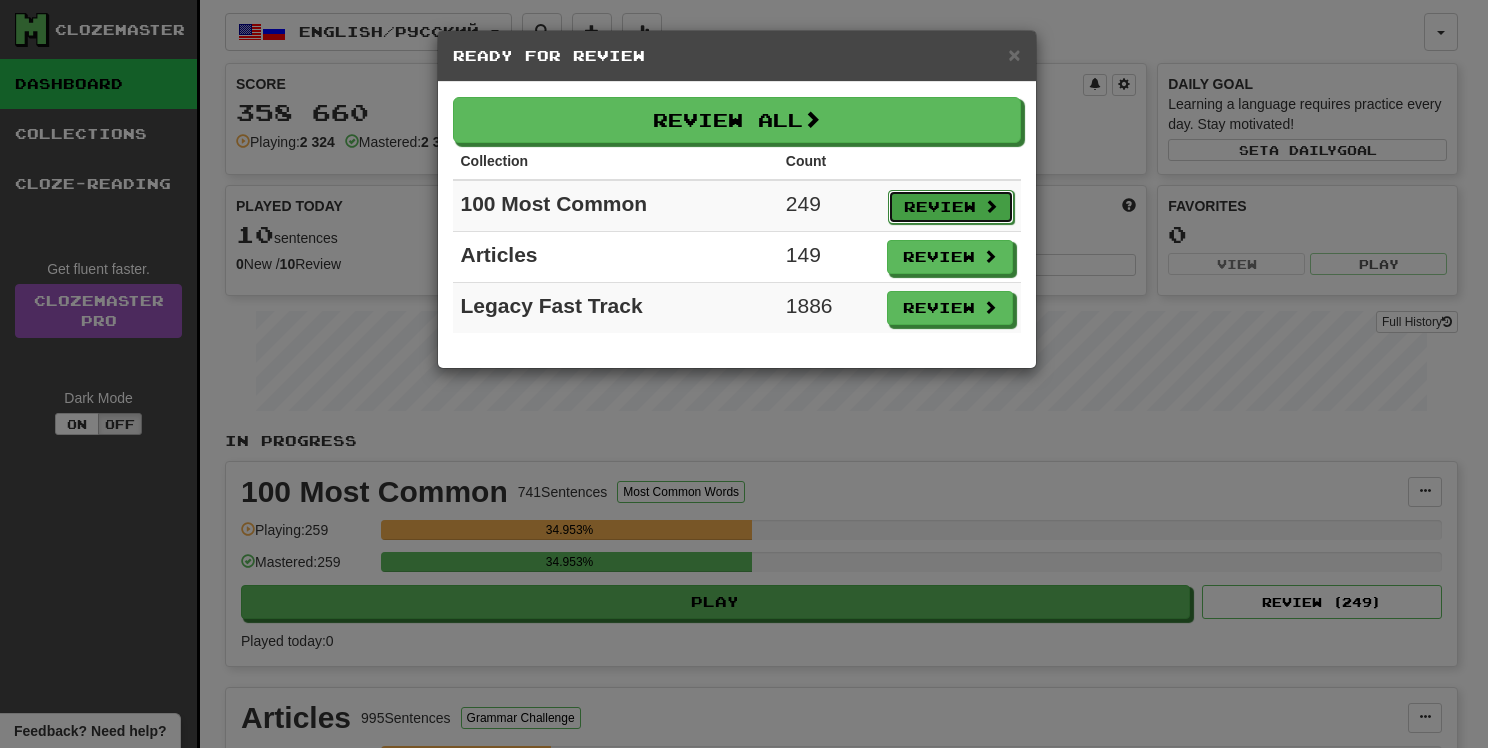 click on "Review" at bounding box center [951, 207] 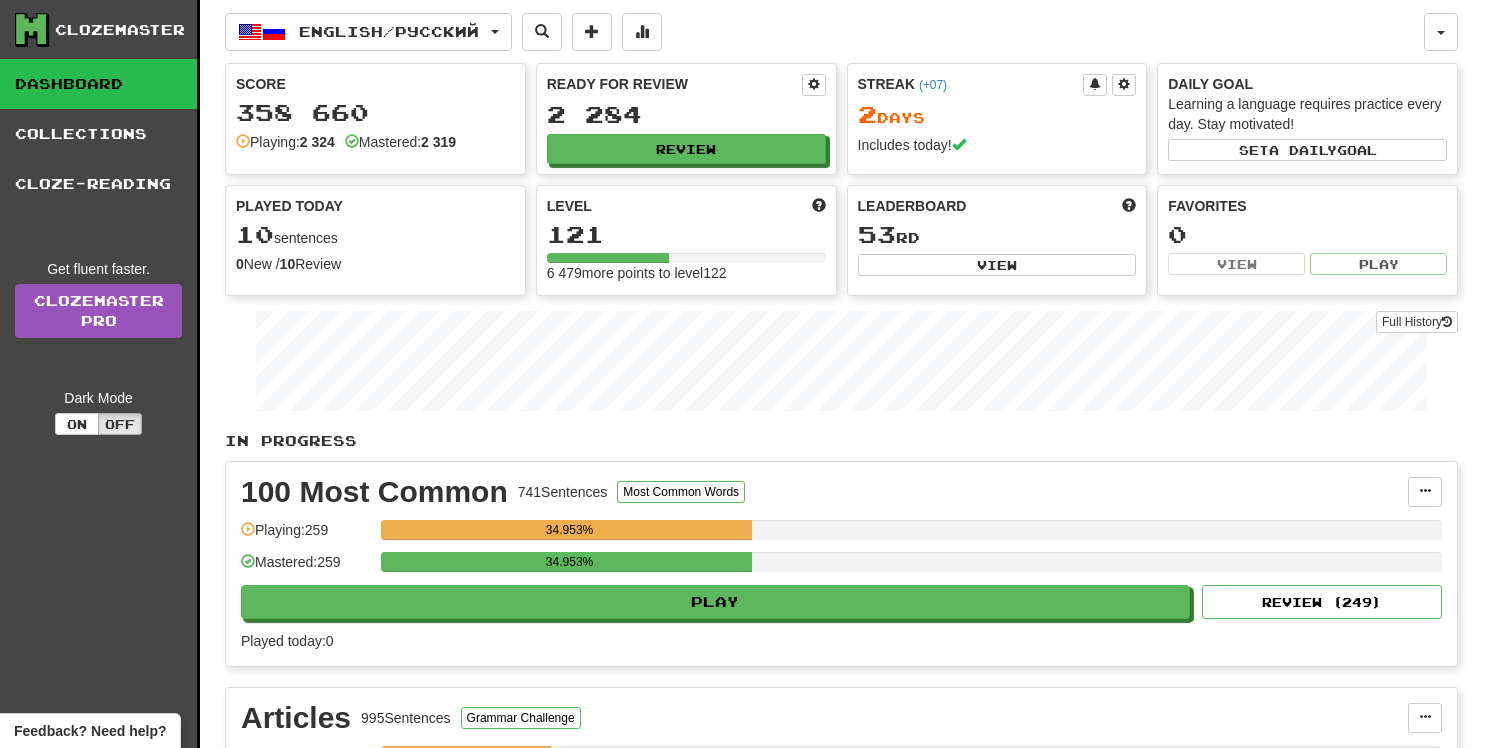 select on "**" 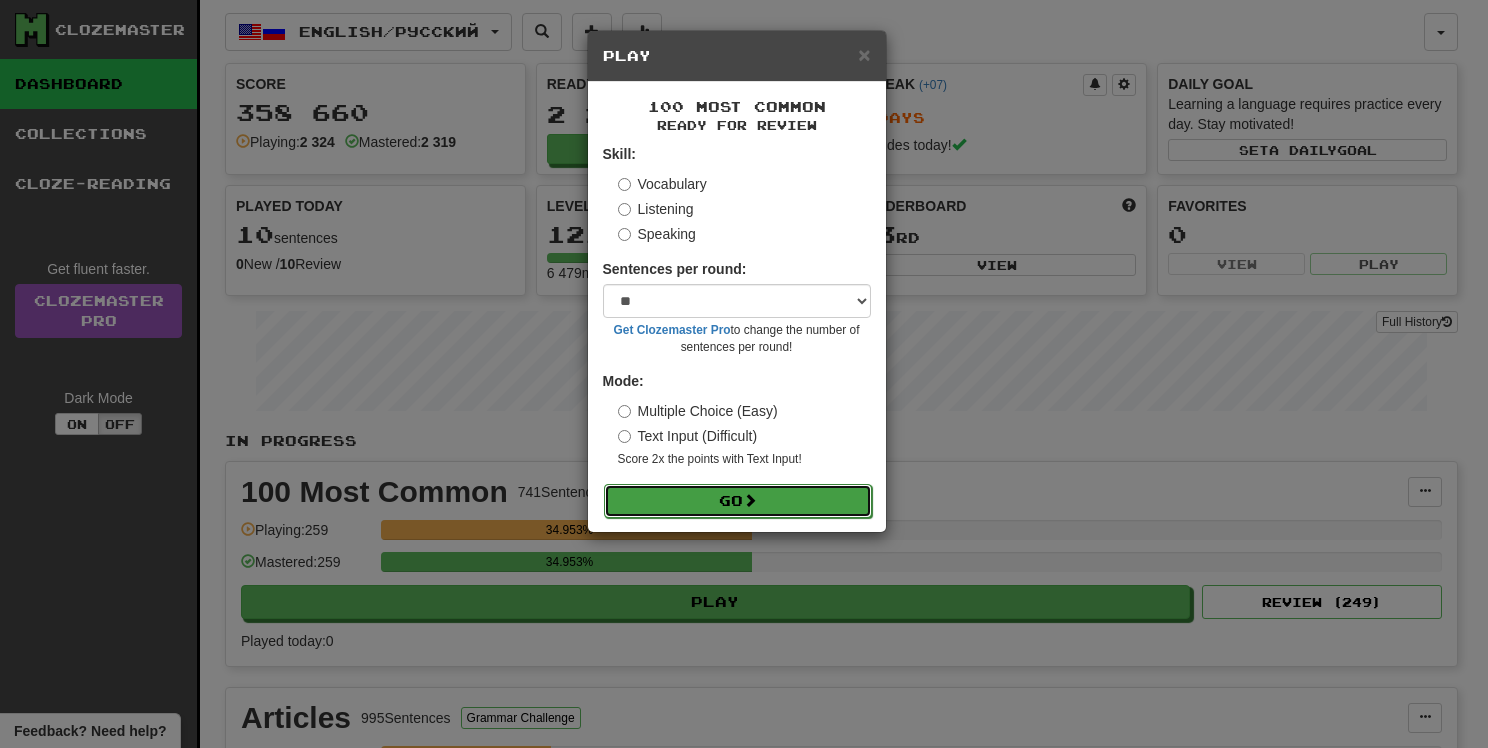 click on "Go" at bounding box center [738, 501] 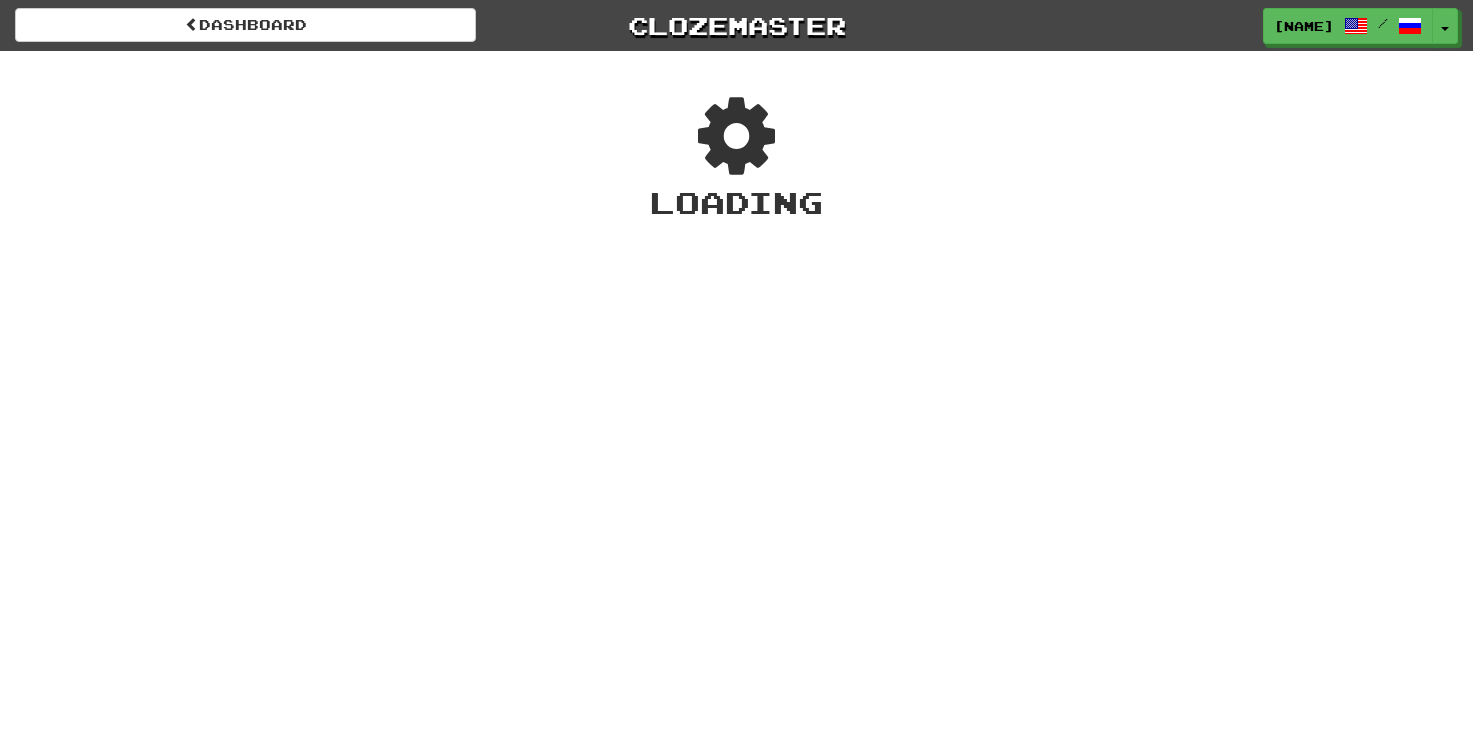 scroll, scrollTop: 0, scrollLeft: 0, axis: both 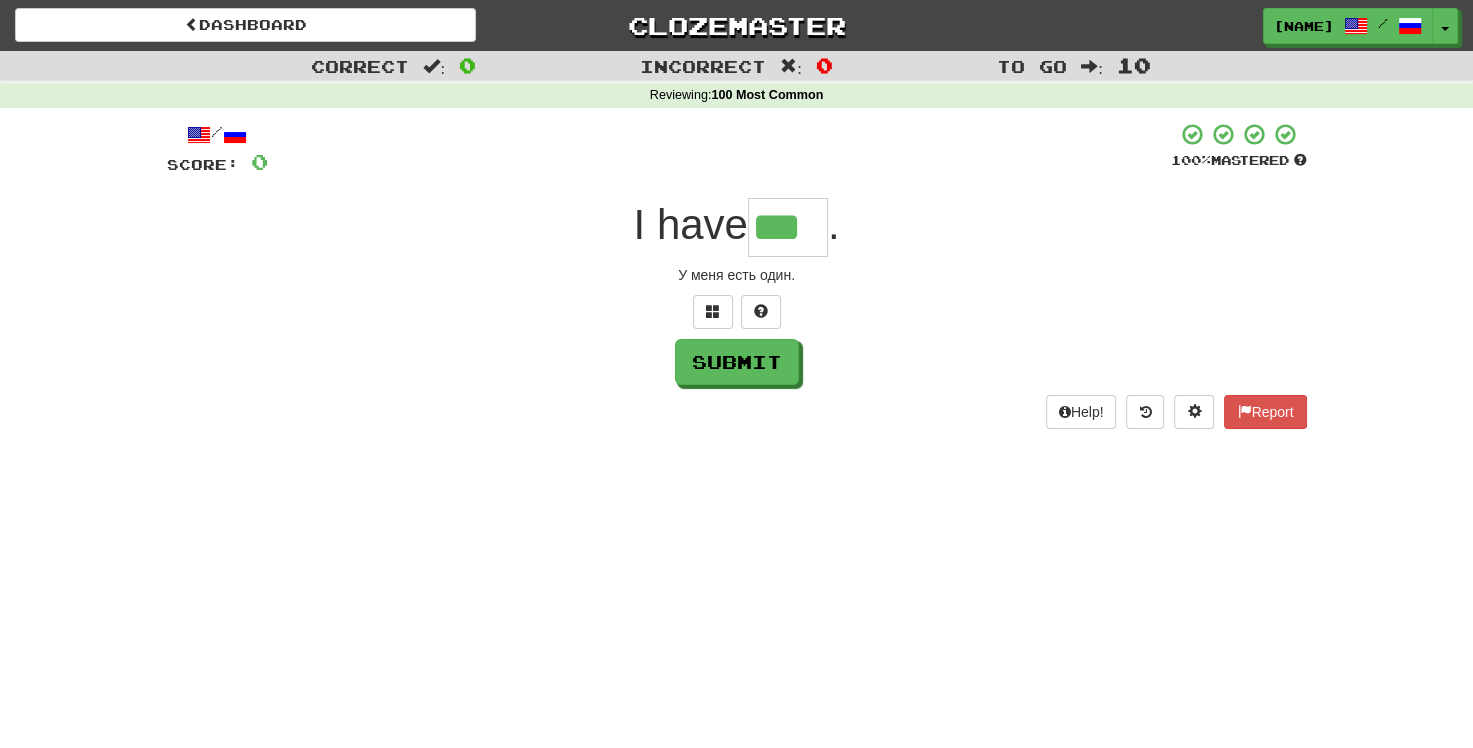 type on "***" 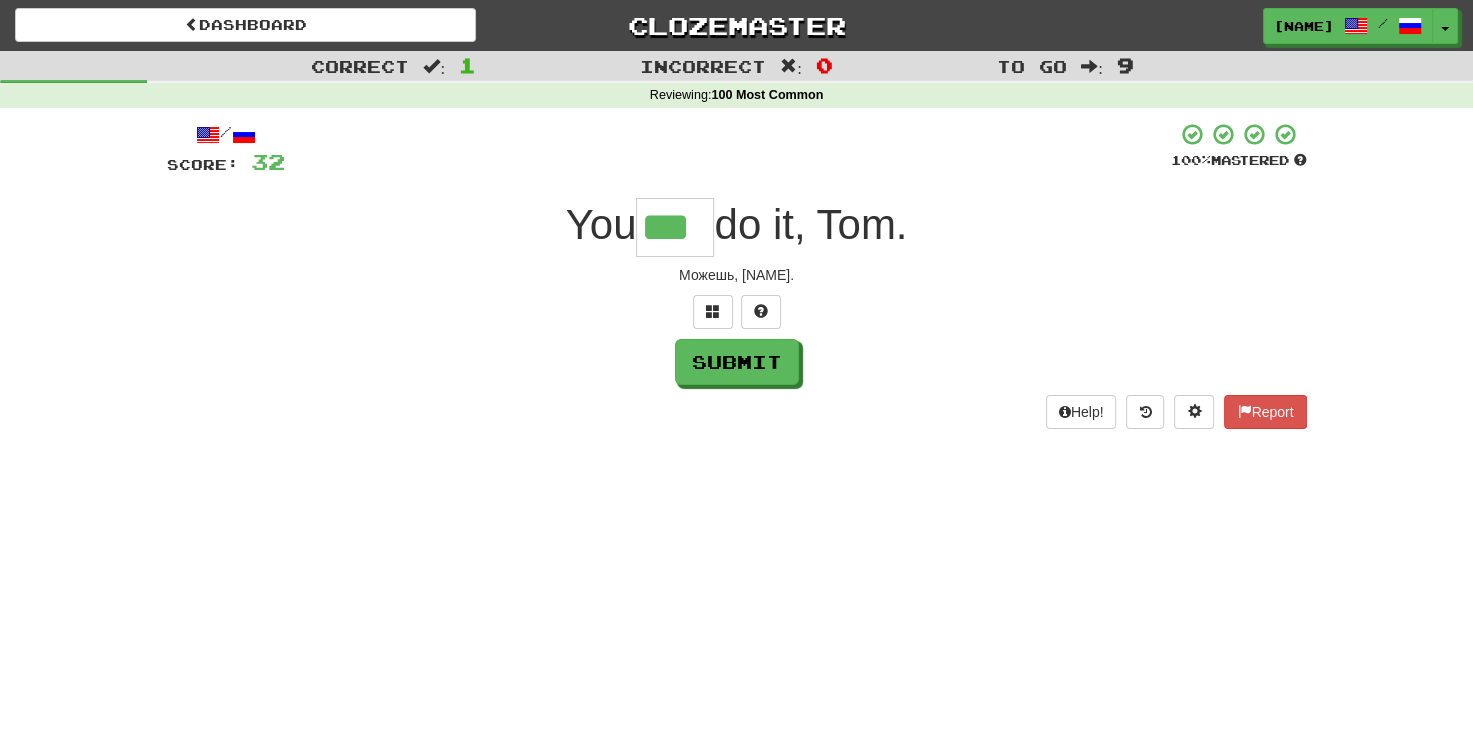 type on "***" 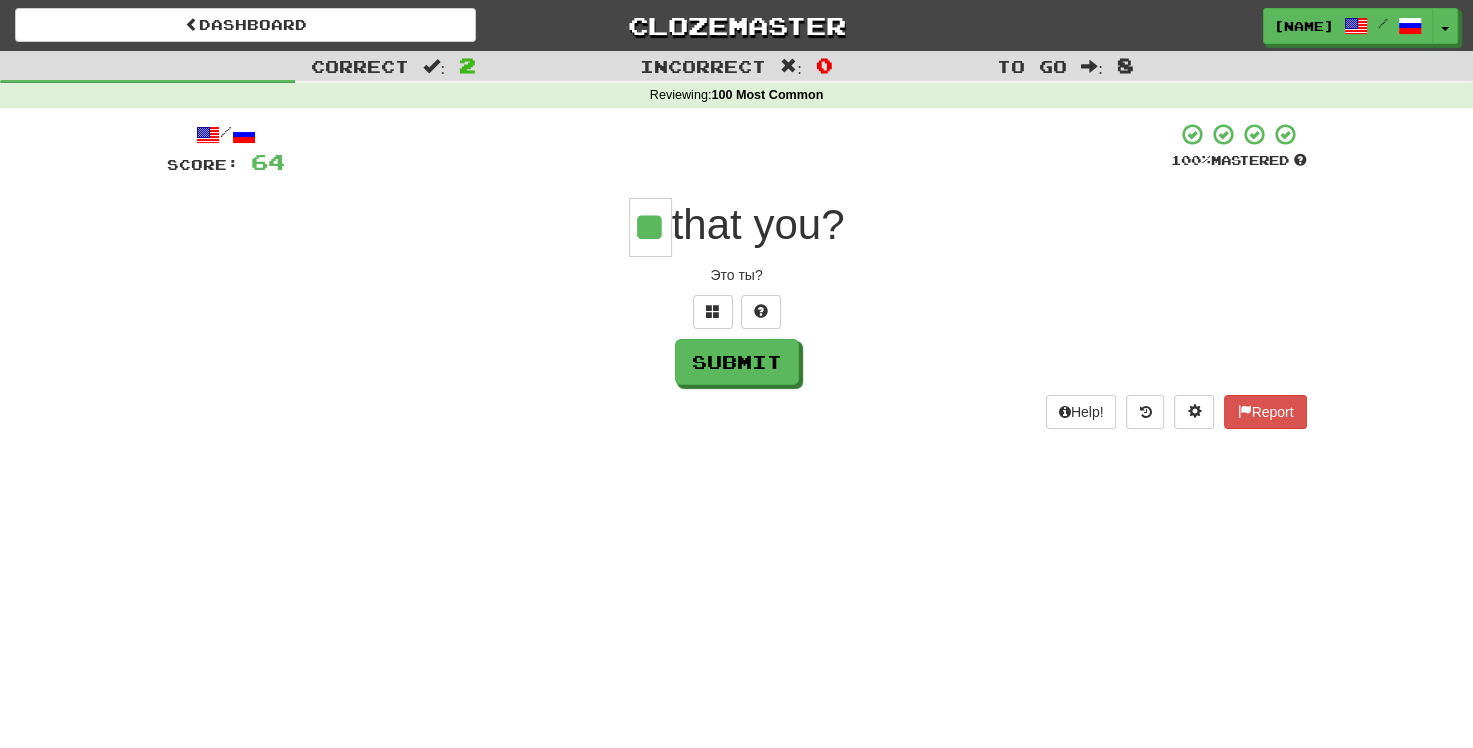 type on "**" 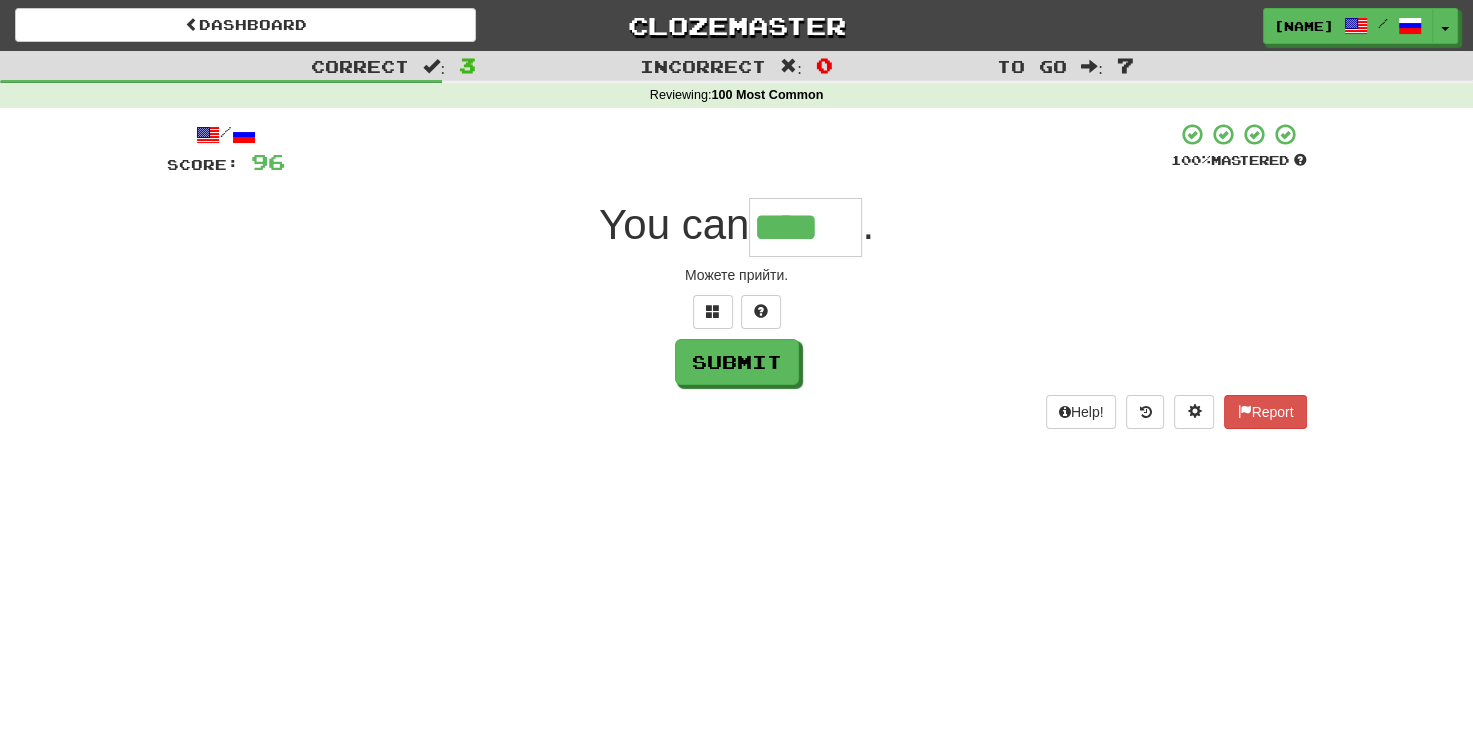 type on "****" 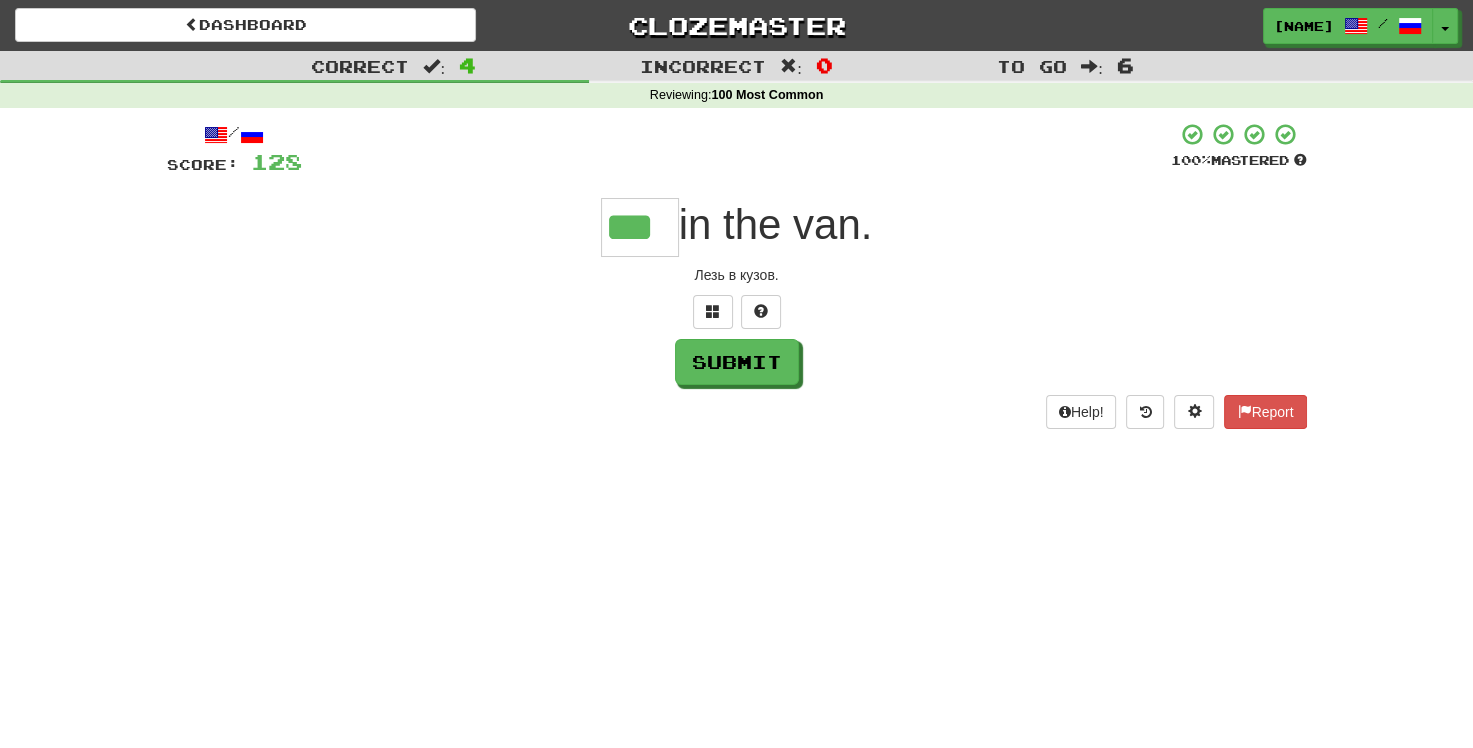type on "***" 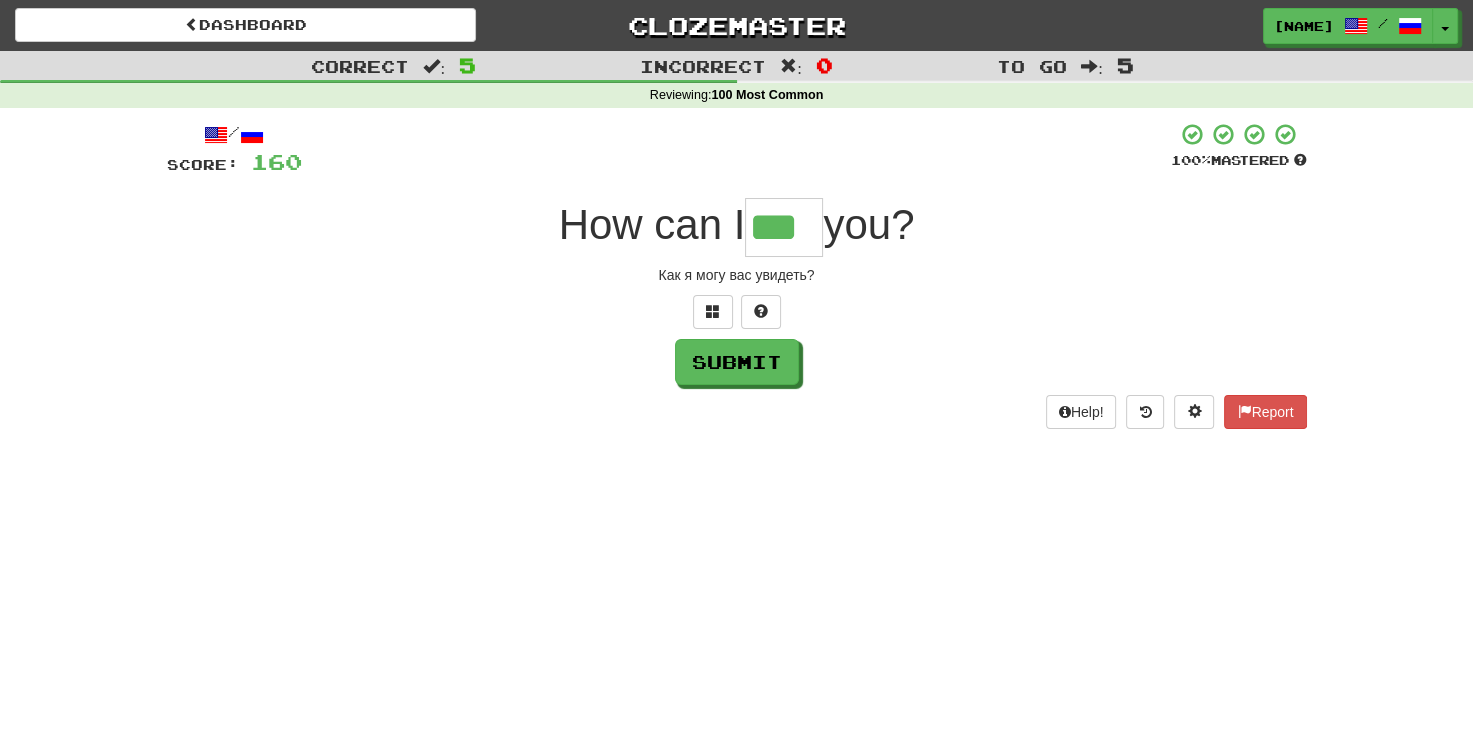 type on "***" 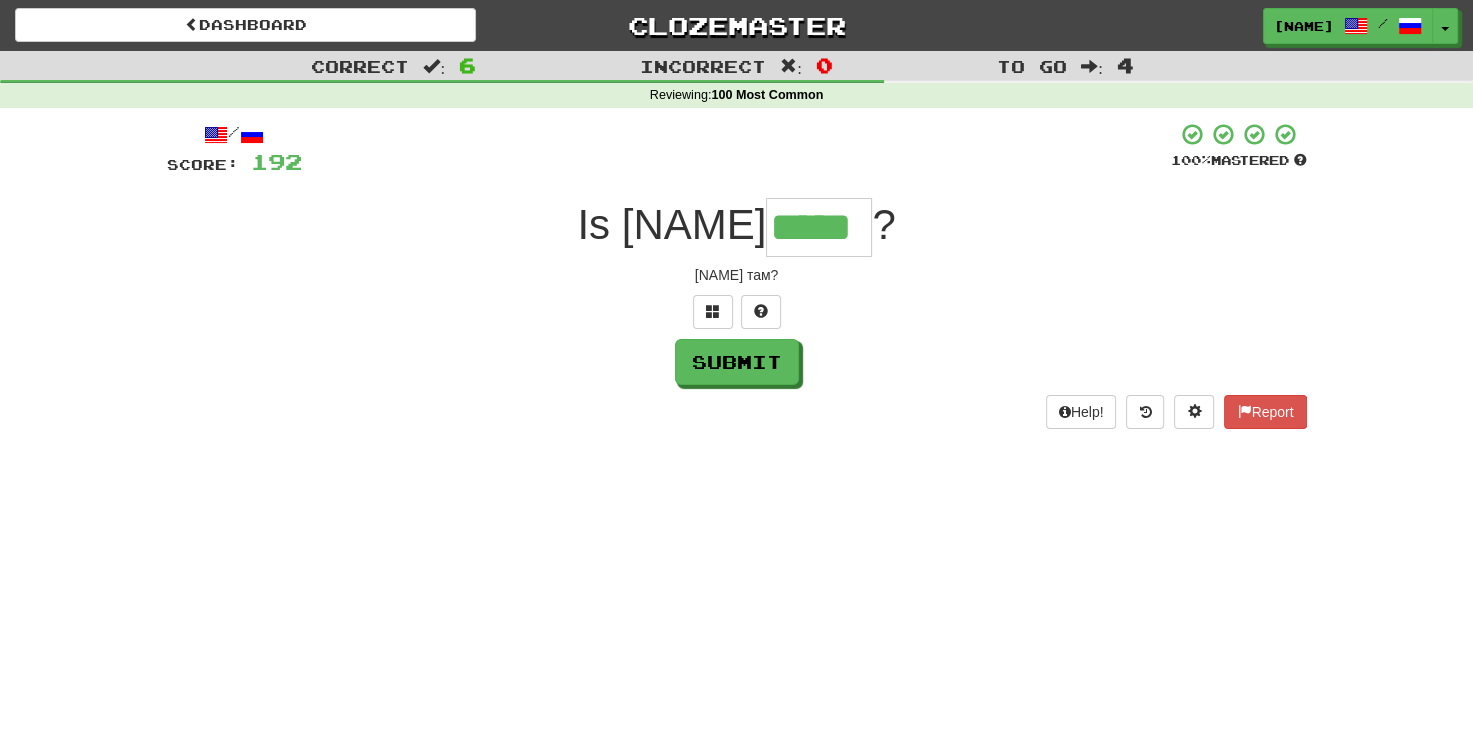 type on "*****" 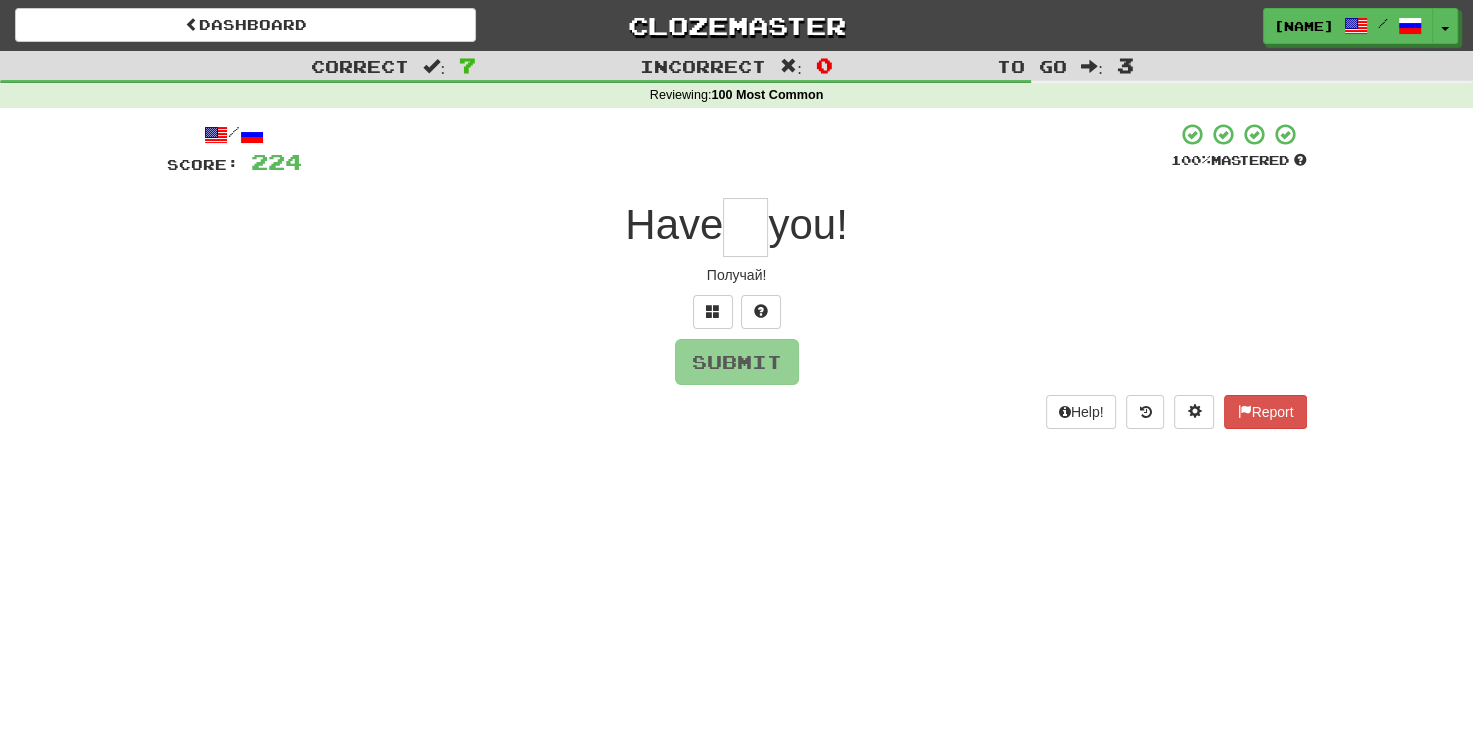 type on "*" 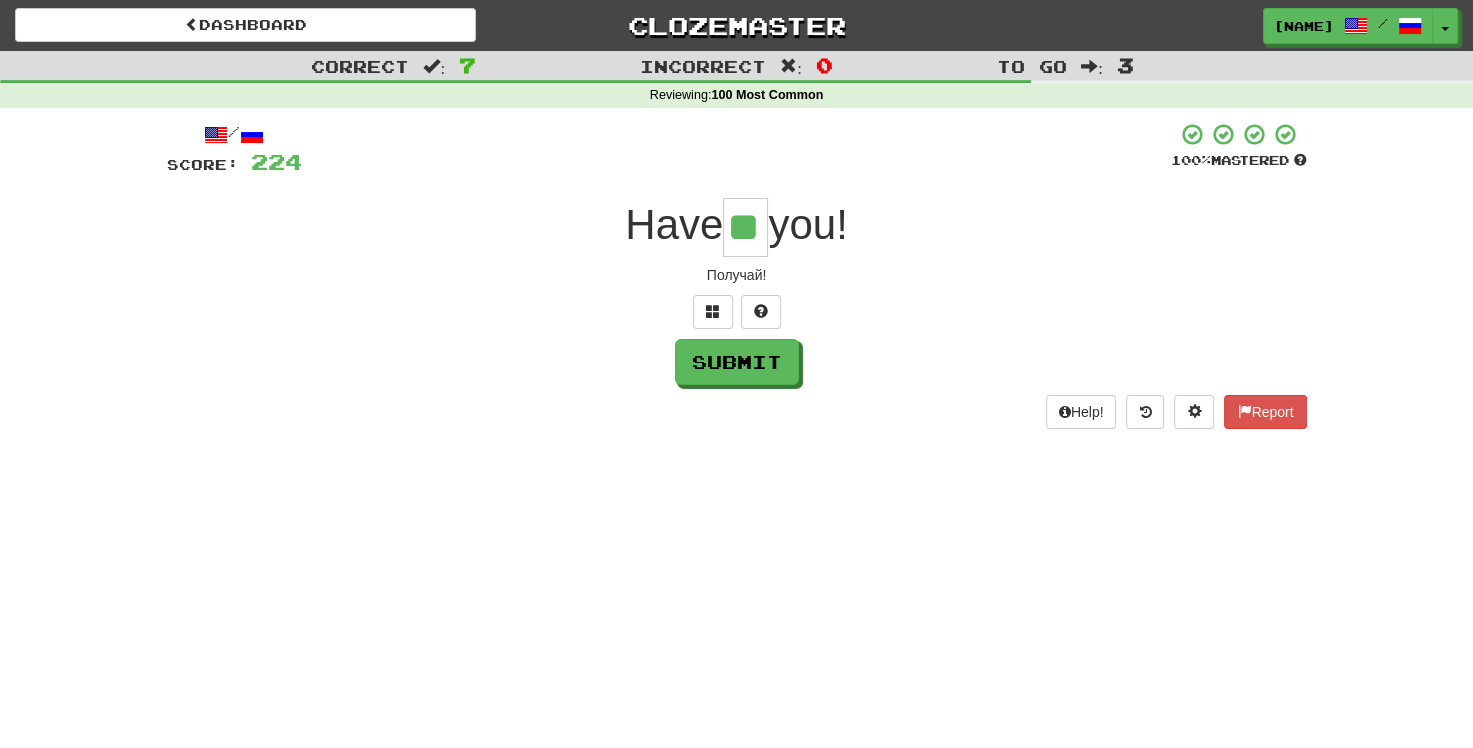 type on "**" 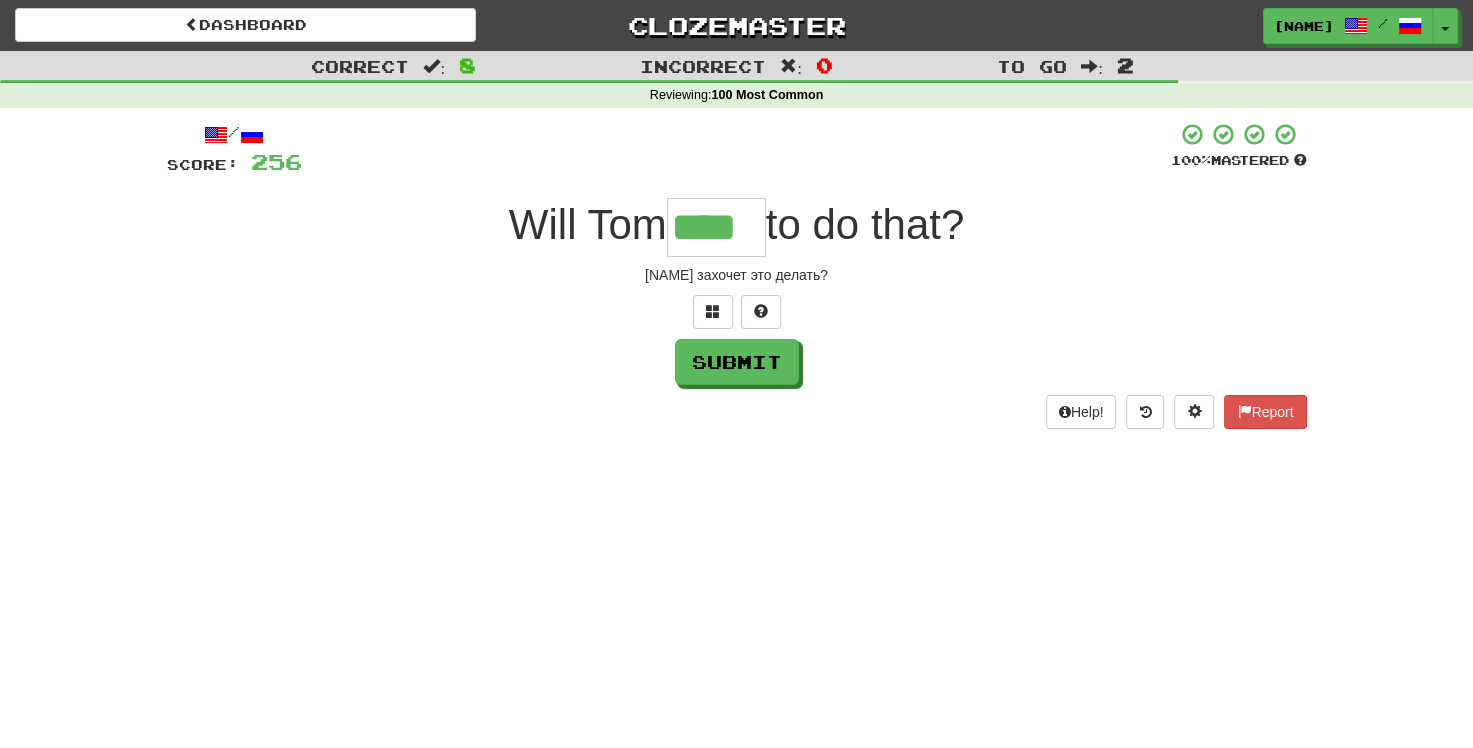 type on "****" 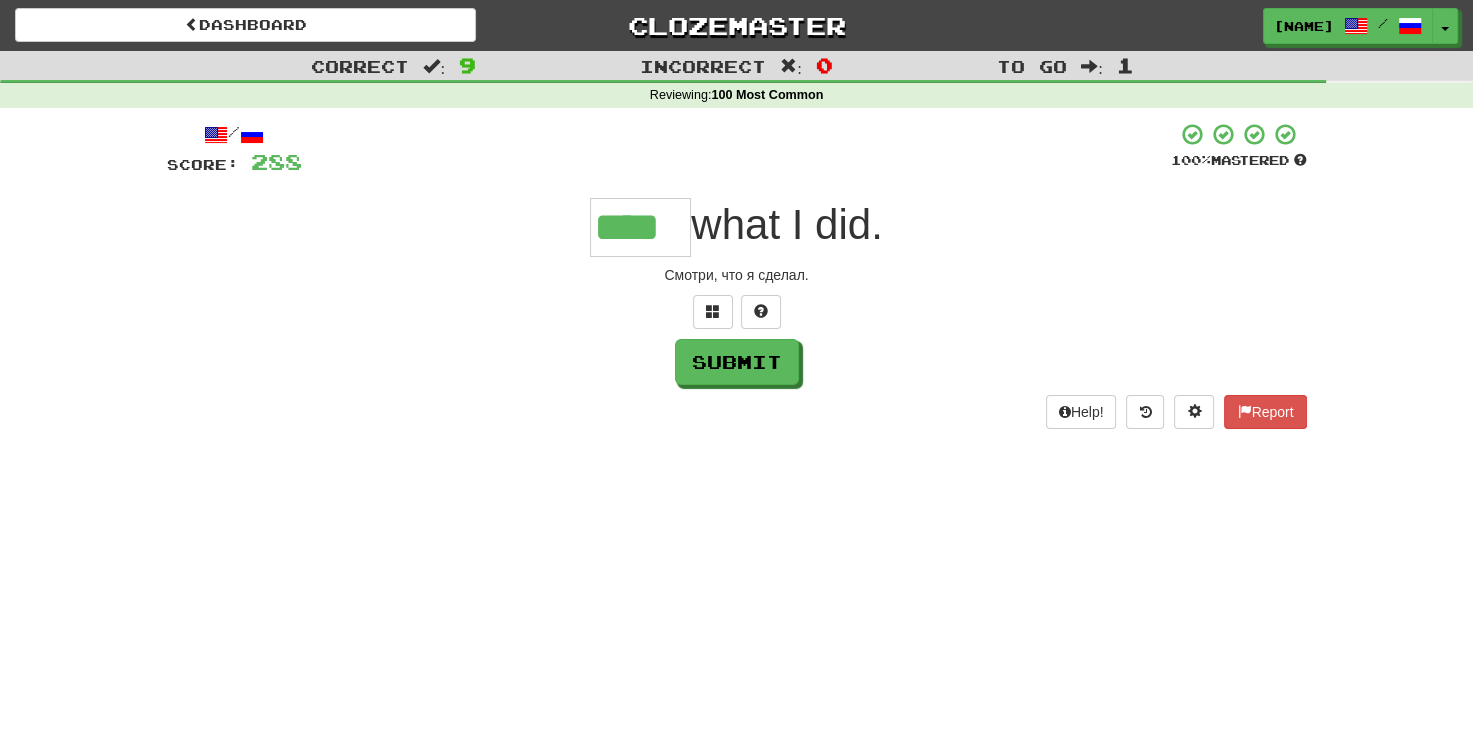 type on "****" 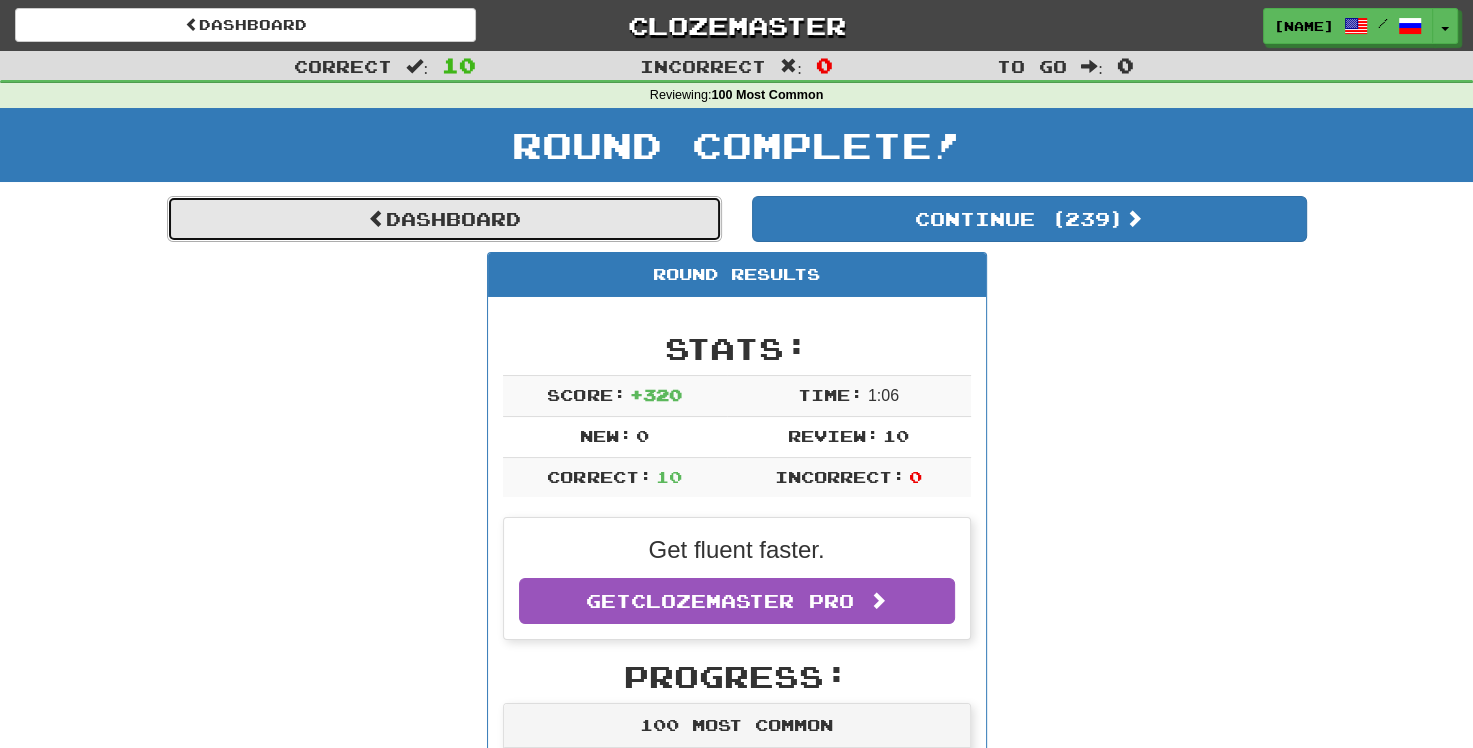 click on "Dashboard" at bounding box center [444, 219] 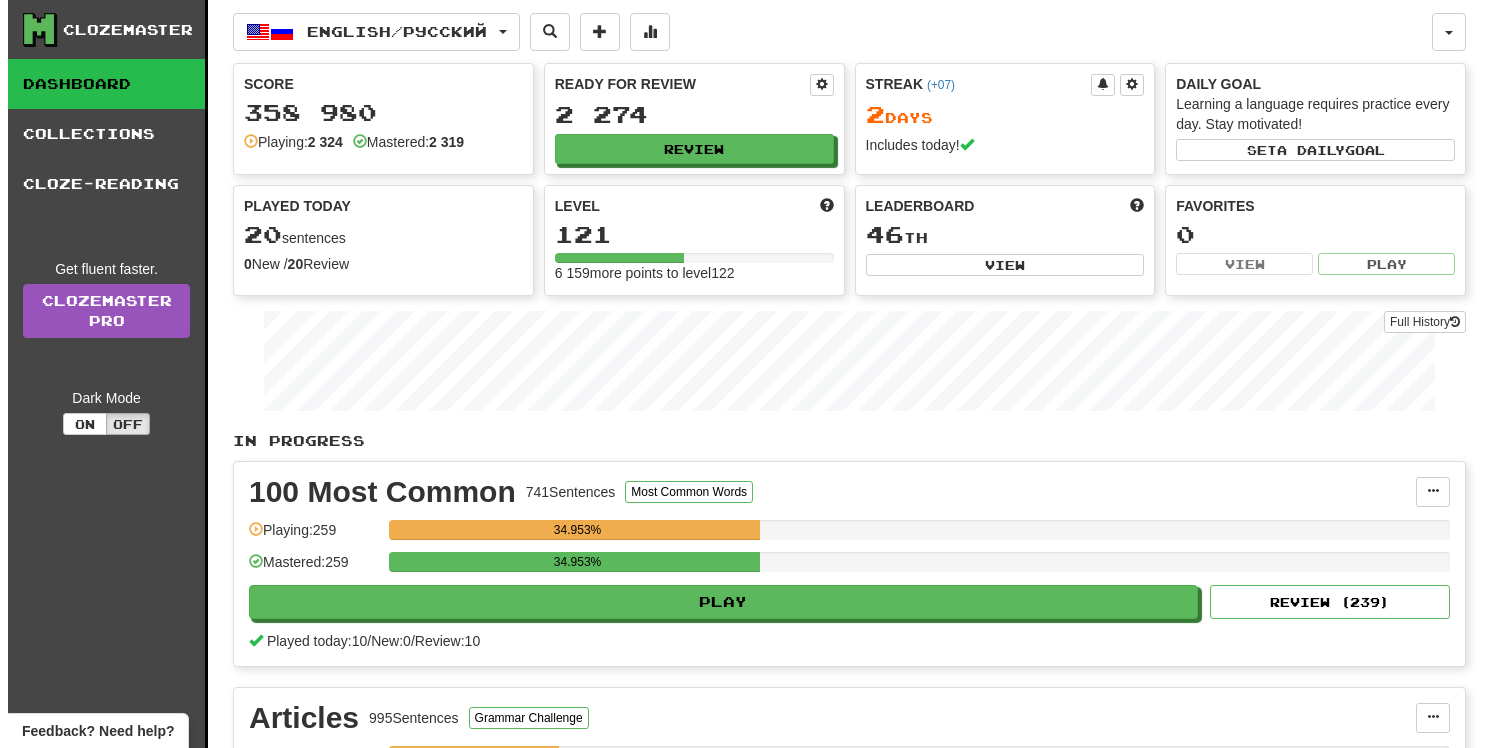 scroll, scrollTop: 0, scrollLeft: 0, axis: both 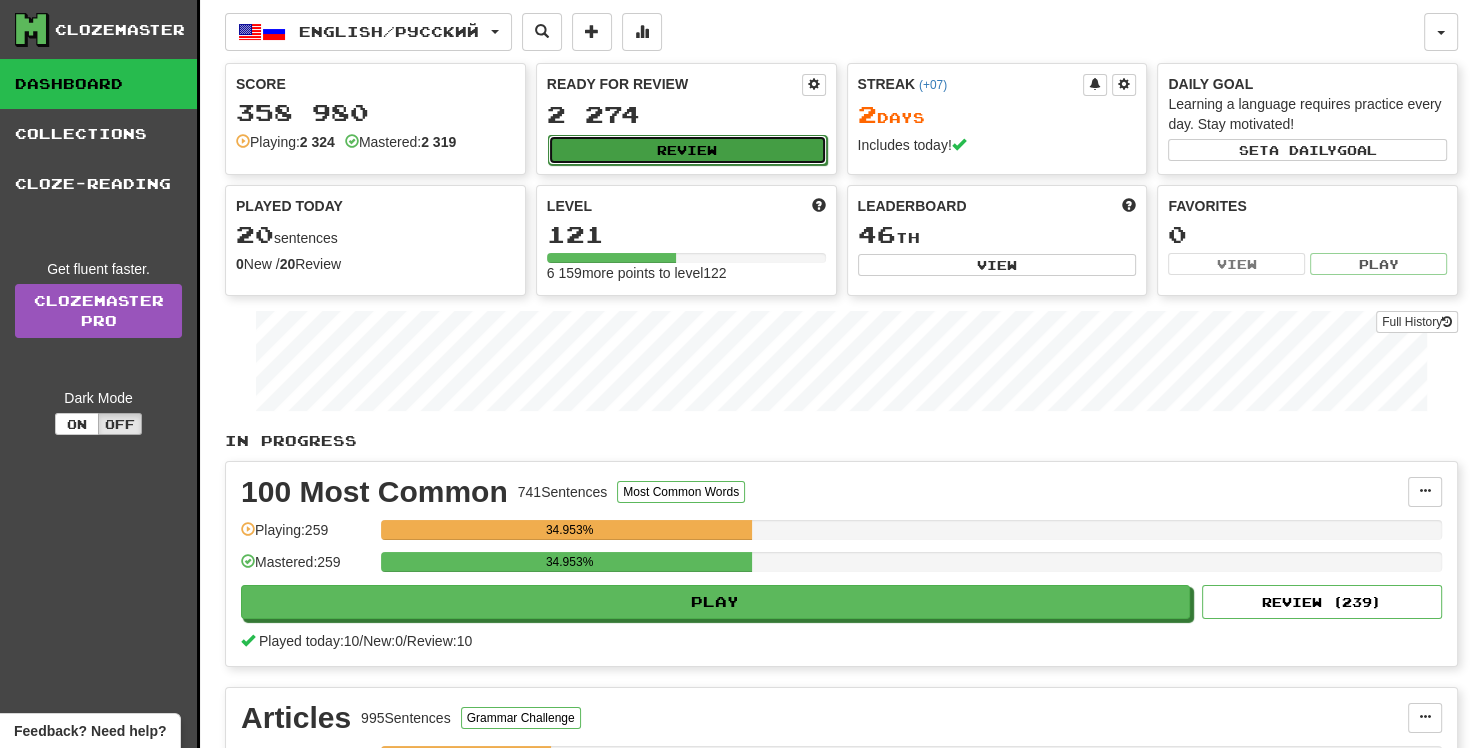 click on "Review" at bounding box center (687, 150) 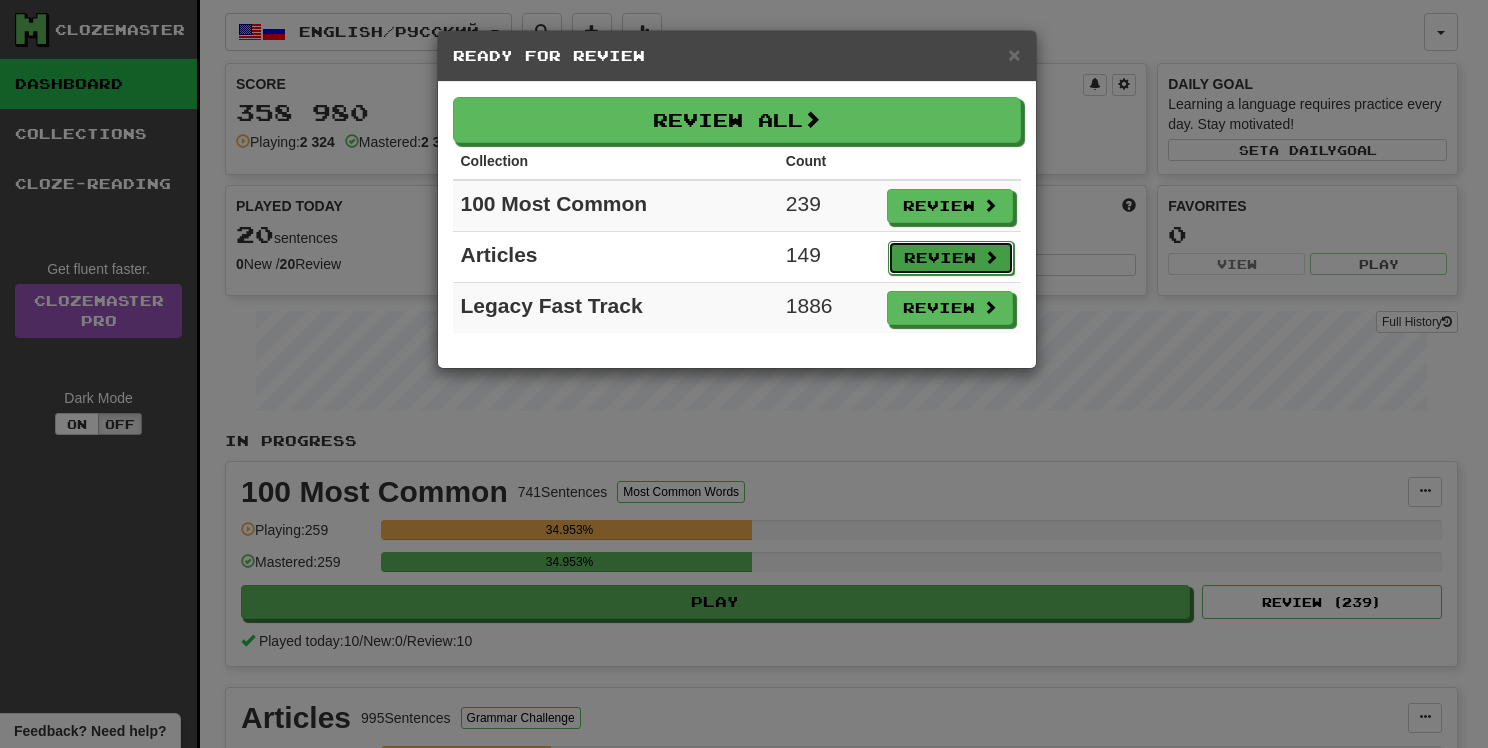 click on "Review" at bounding box center (951, 258) 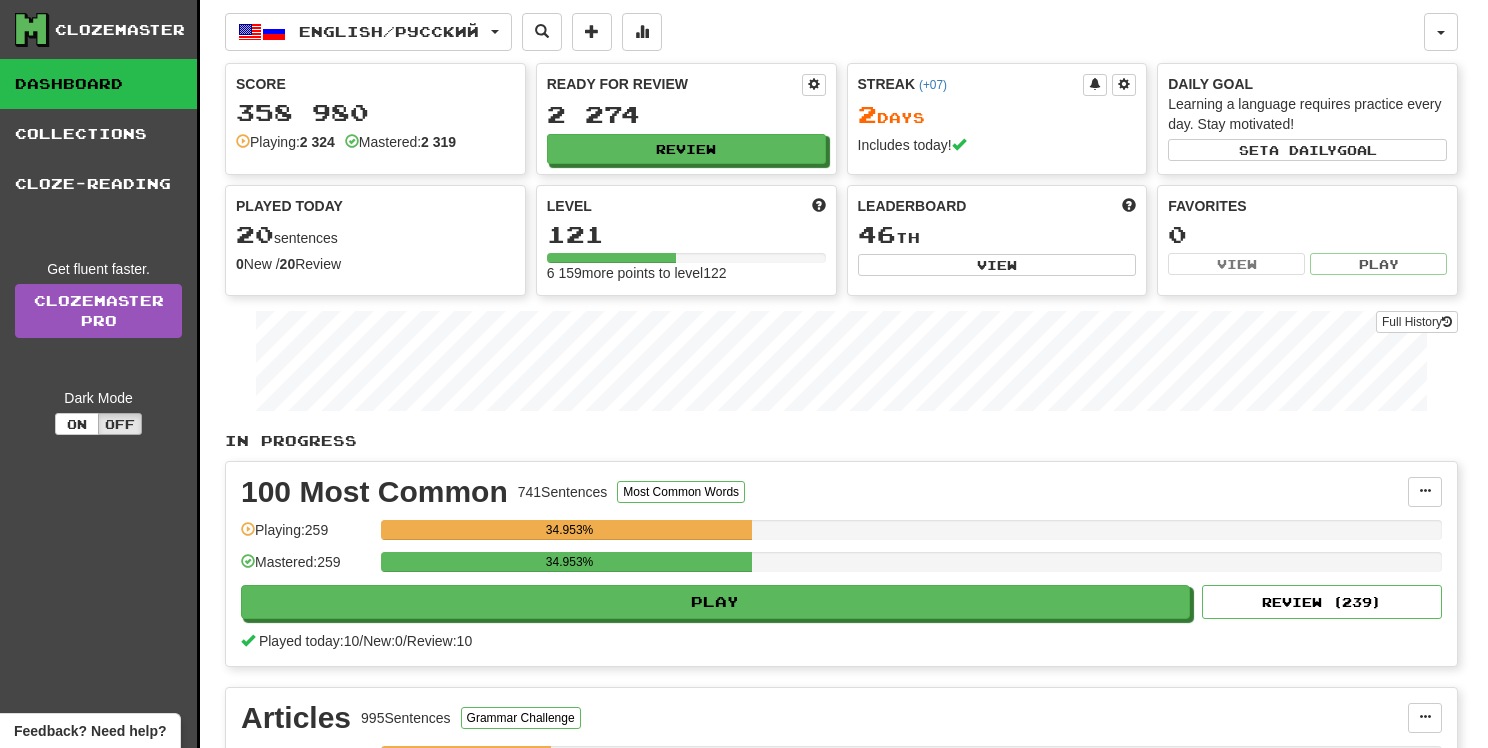 select on "**" 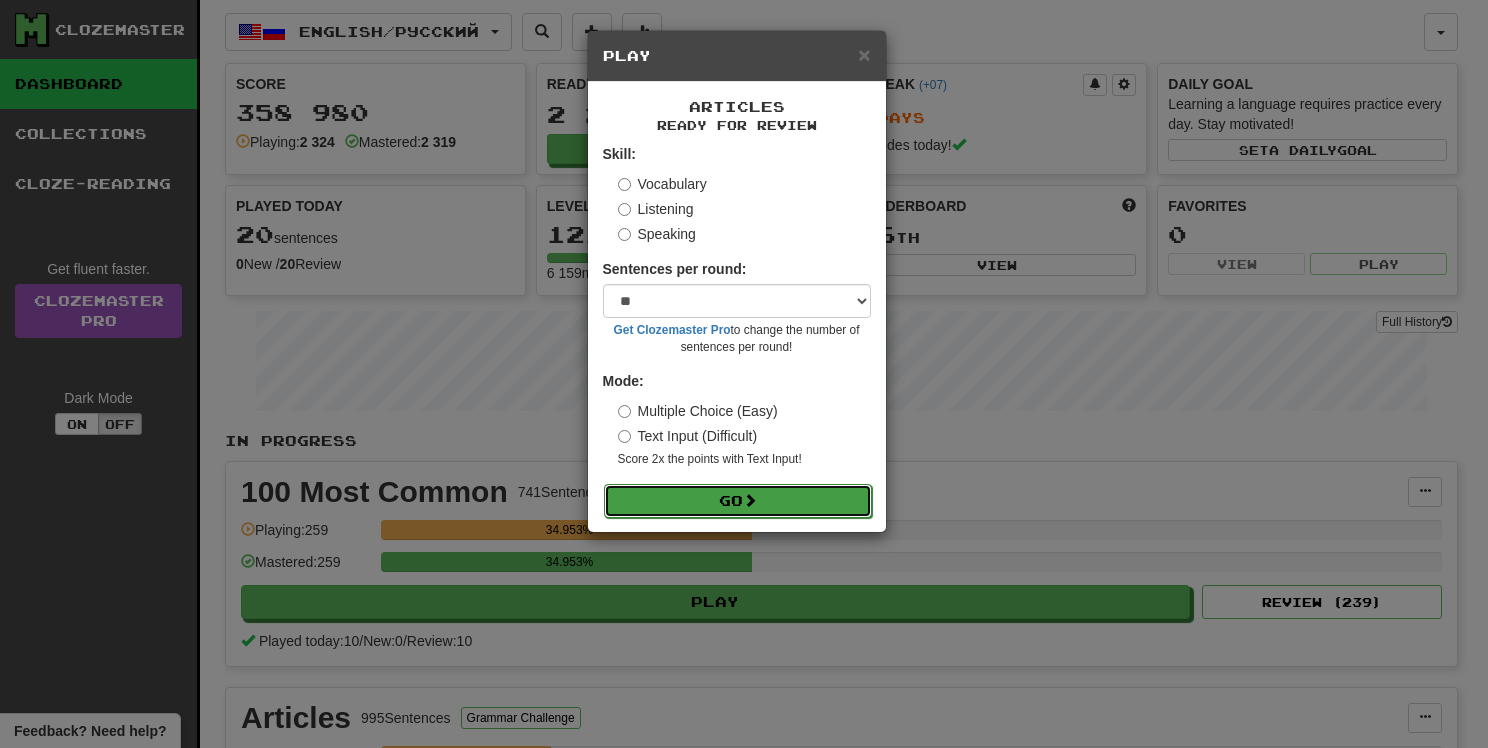 click on "Go" at bounding box center [738, 501] 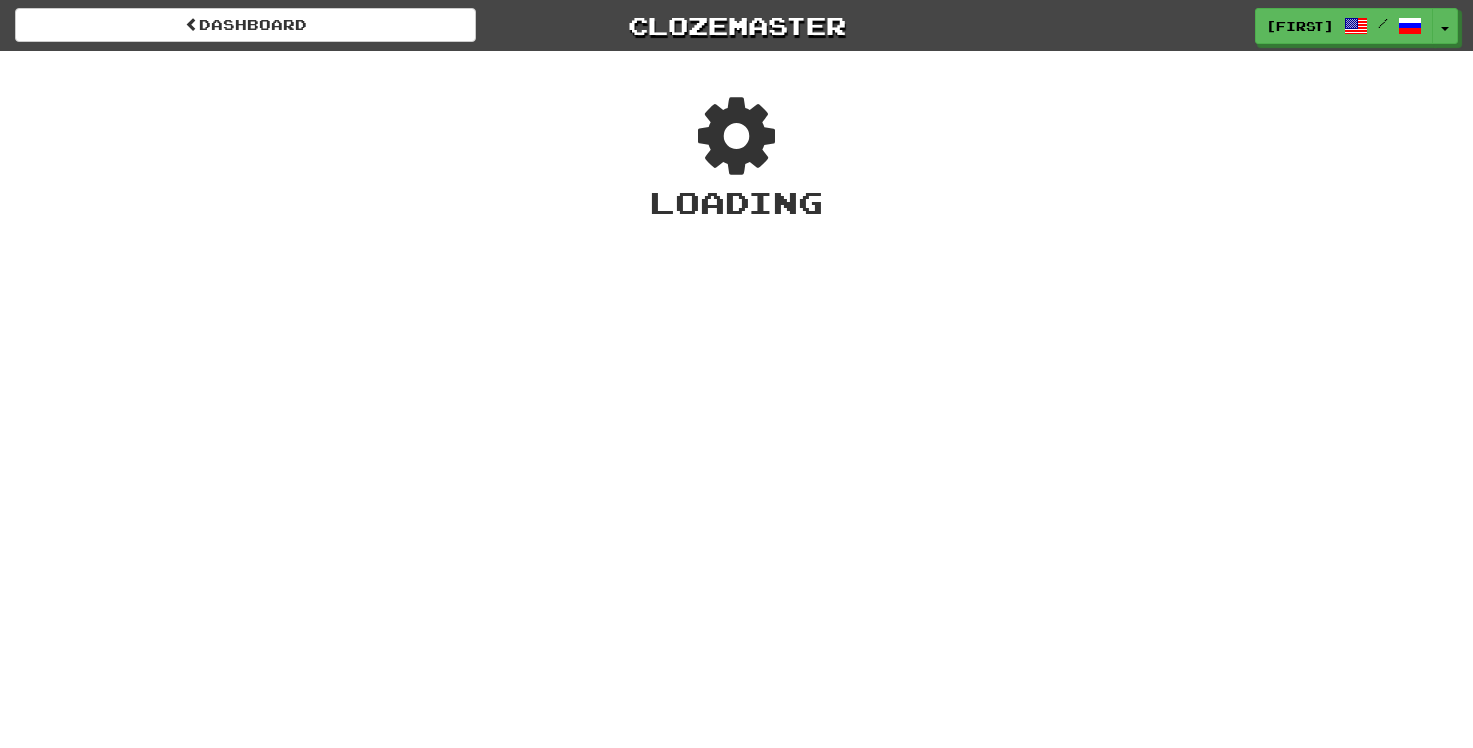 scroll, scrollTop: 0, scrollLeft: 0, axis: both 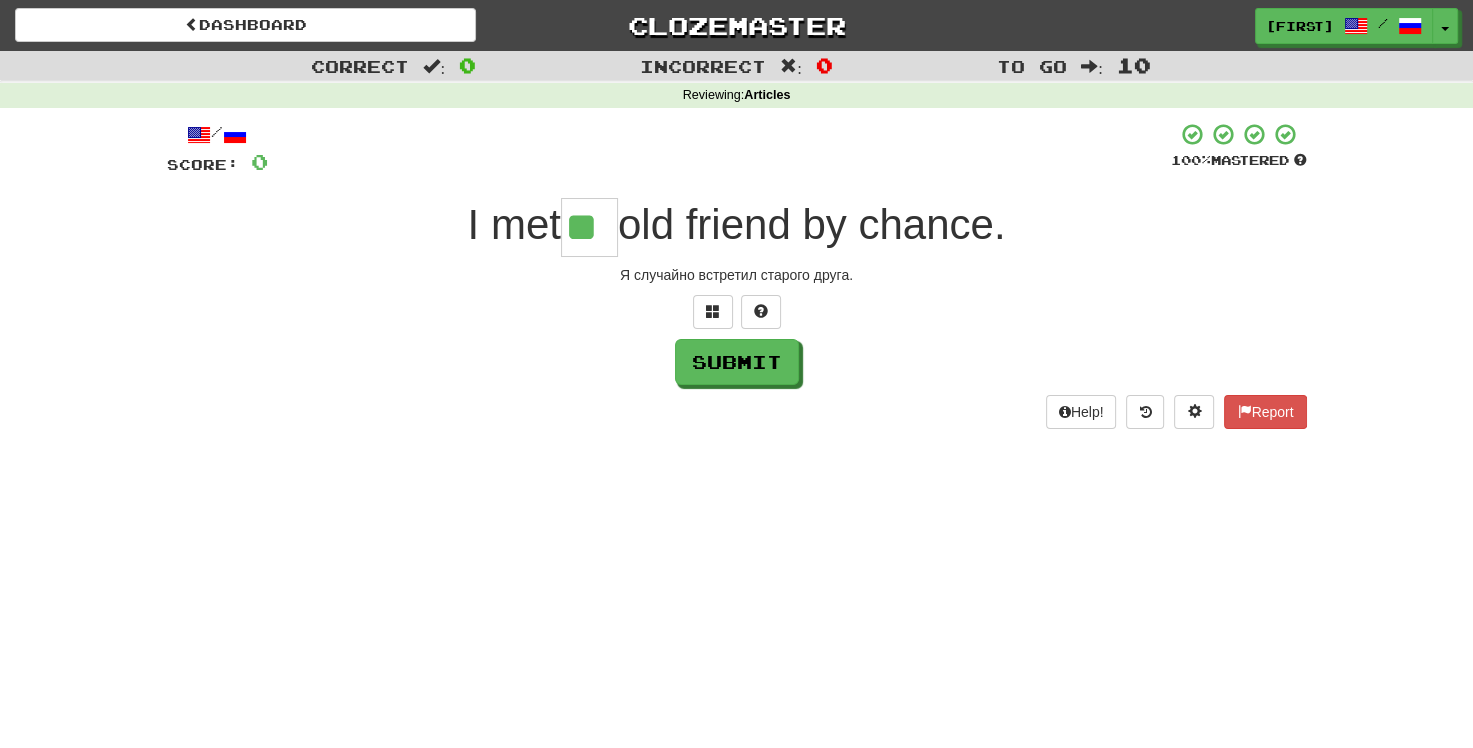 type on "**" 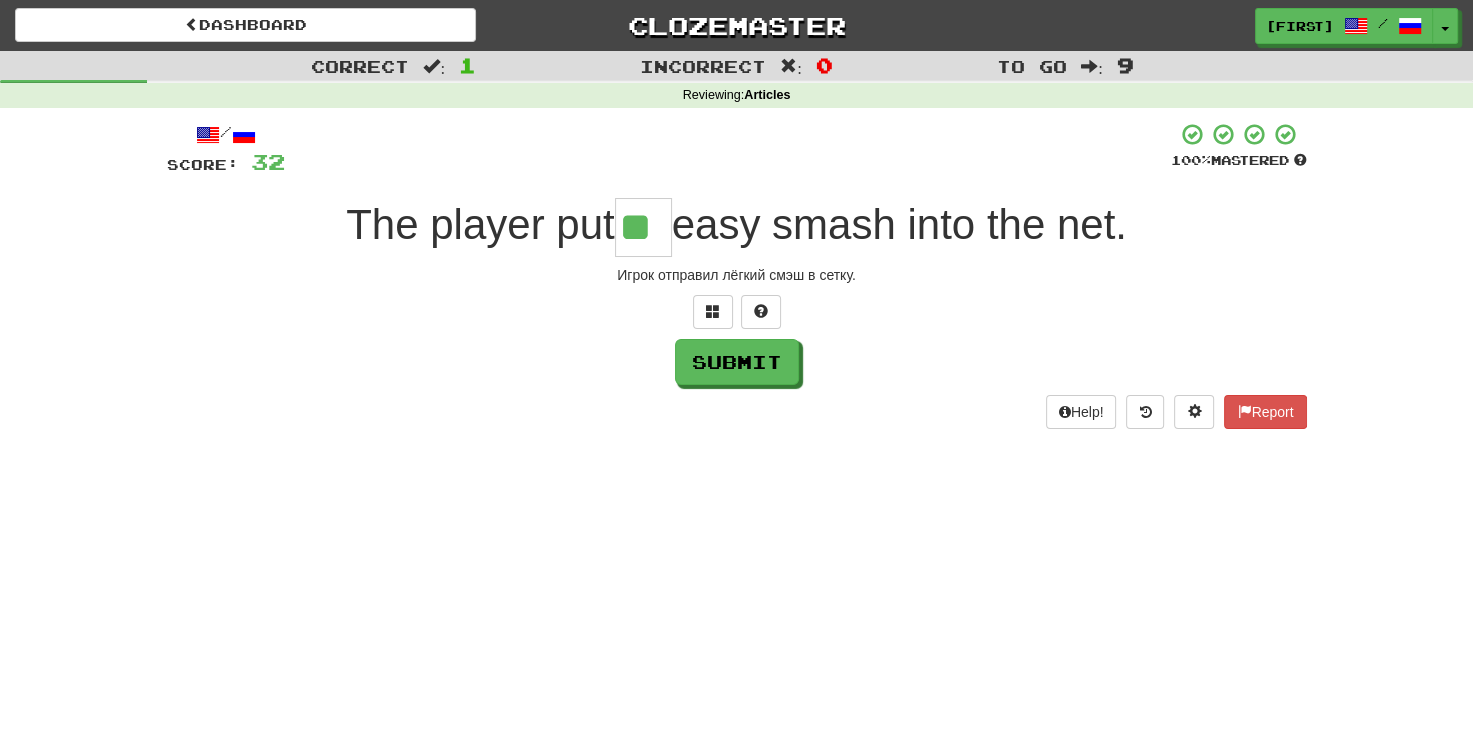 type on "**" 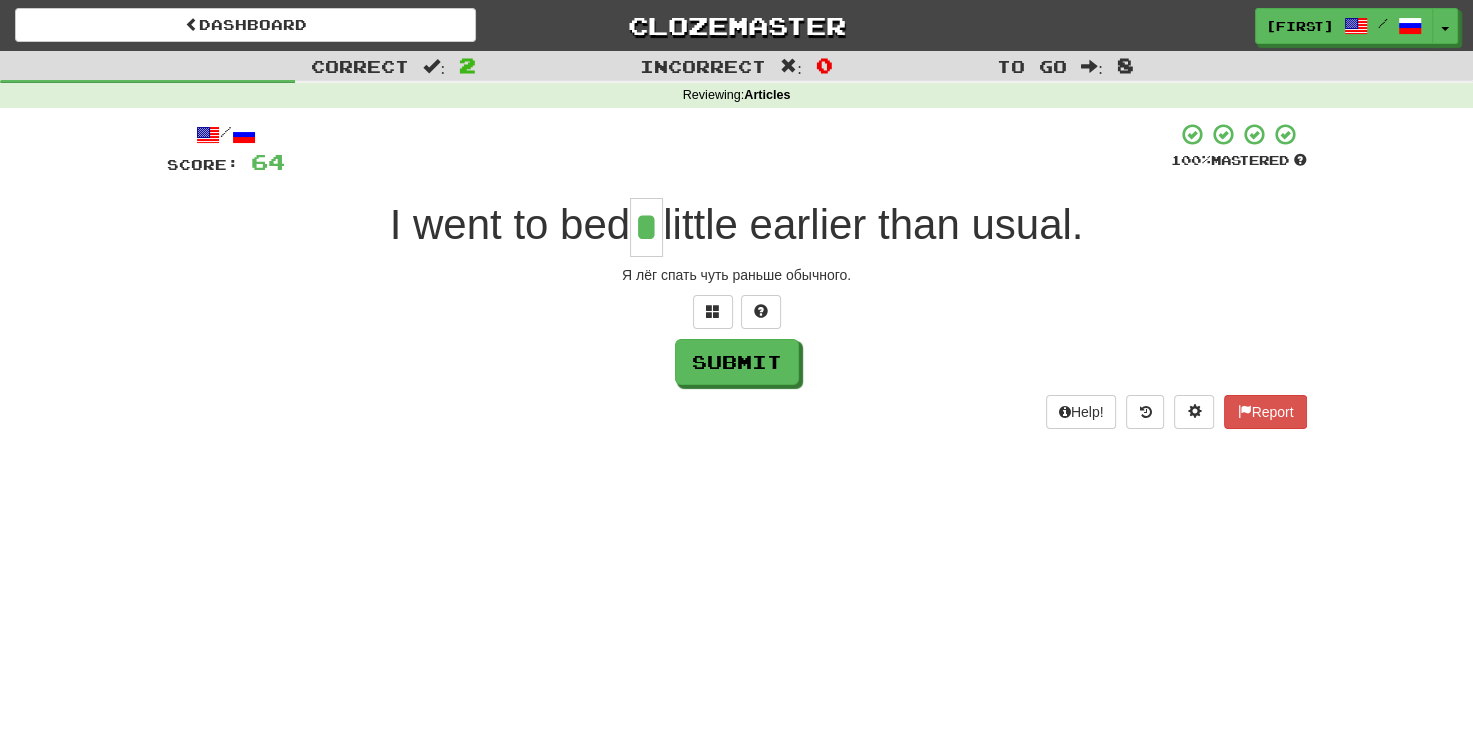 type on "*" 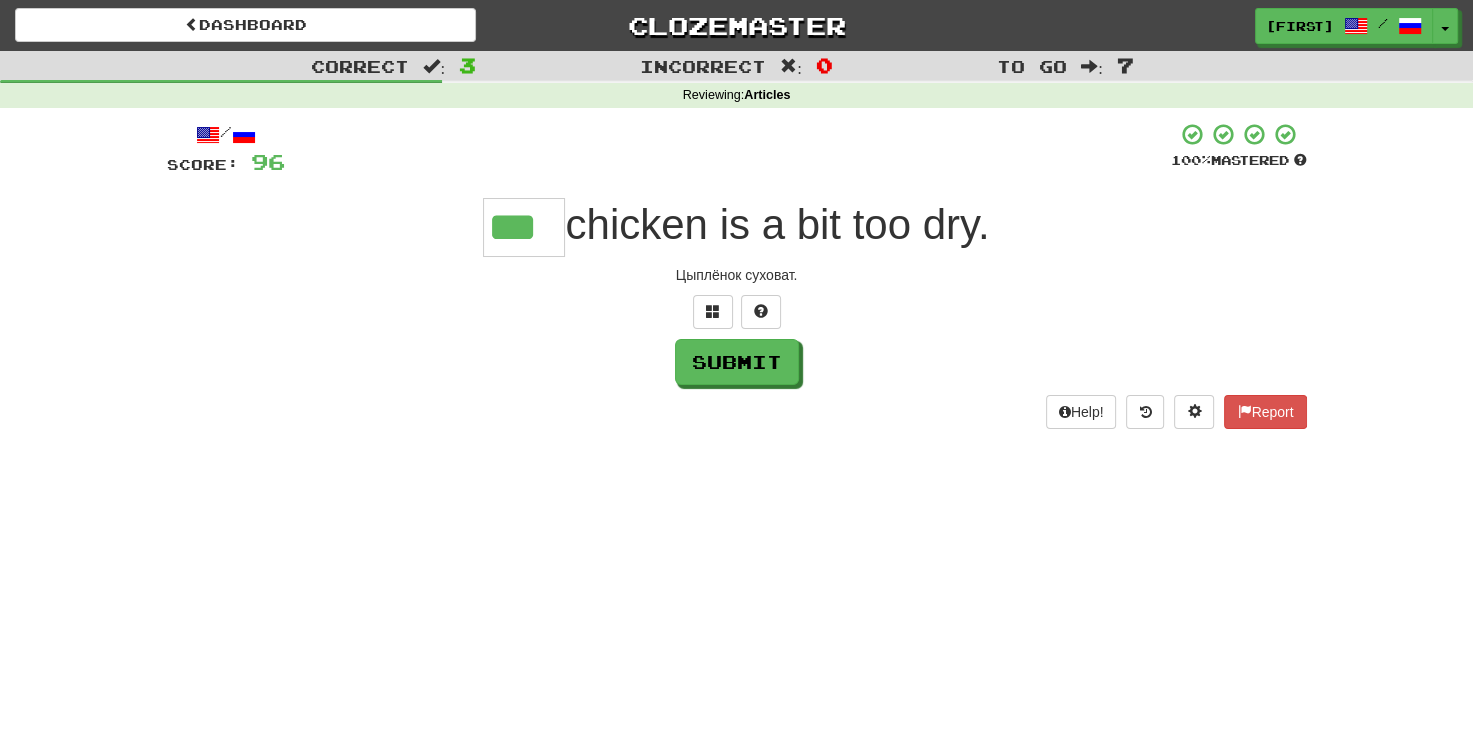 type on "***" 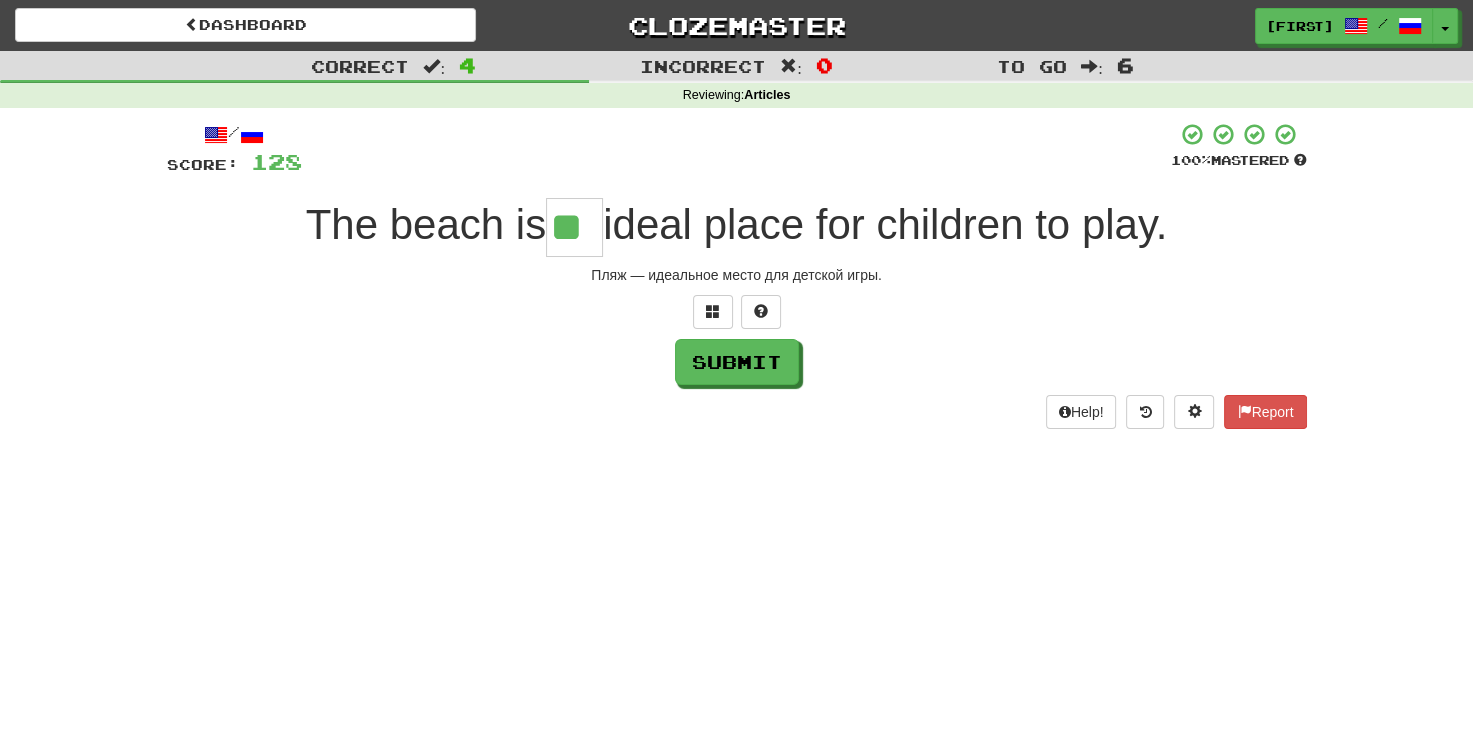 type on "**" 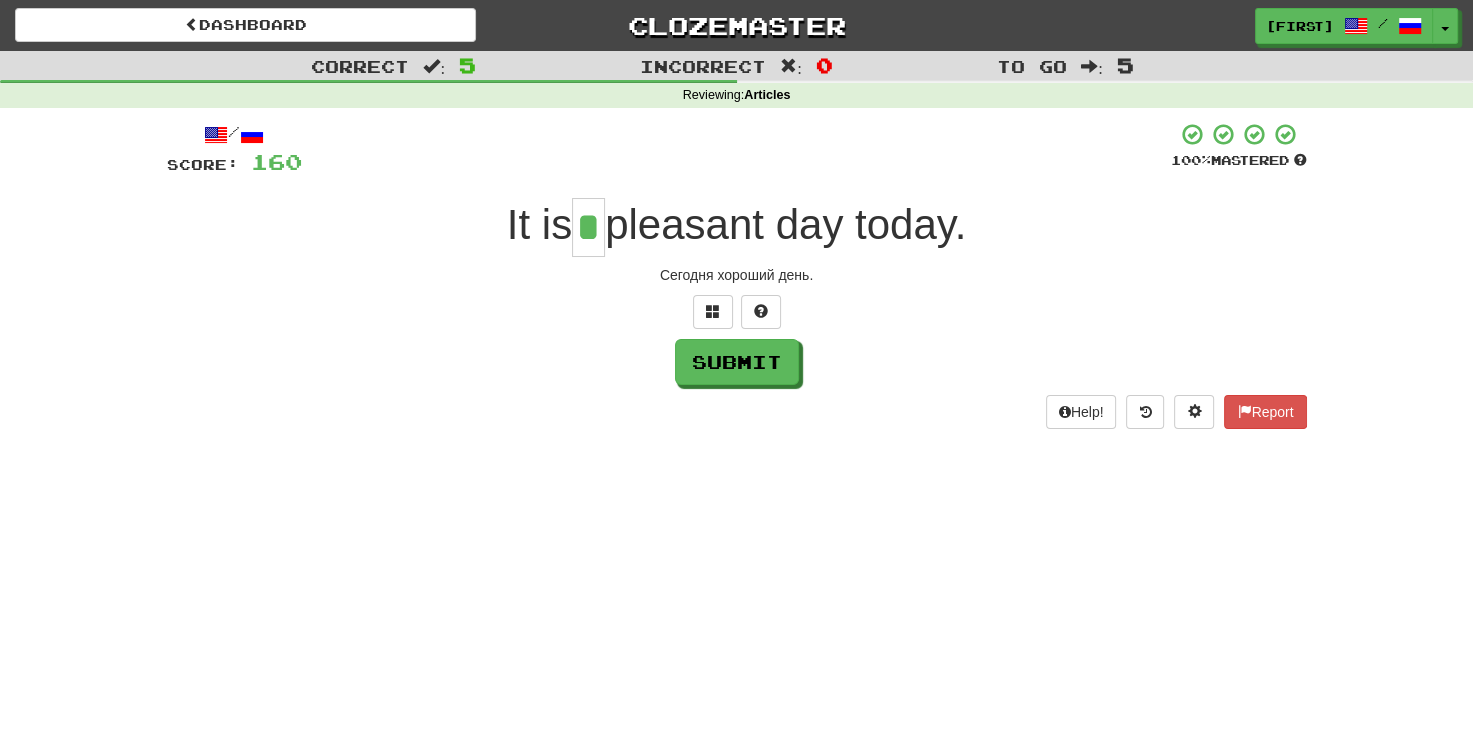type on "*" 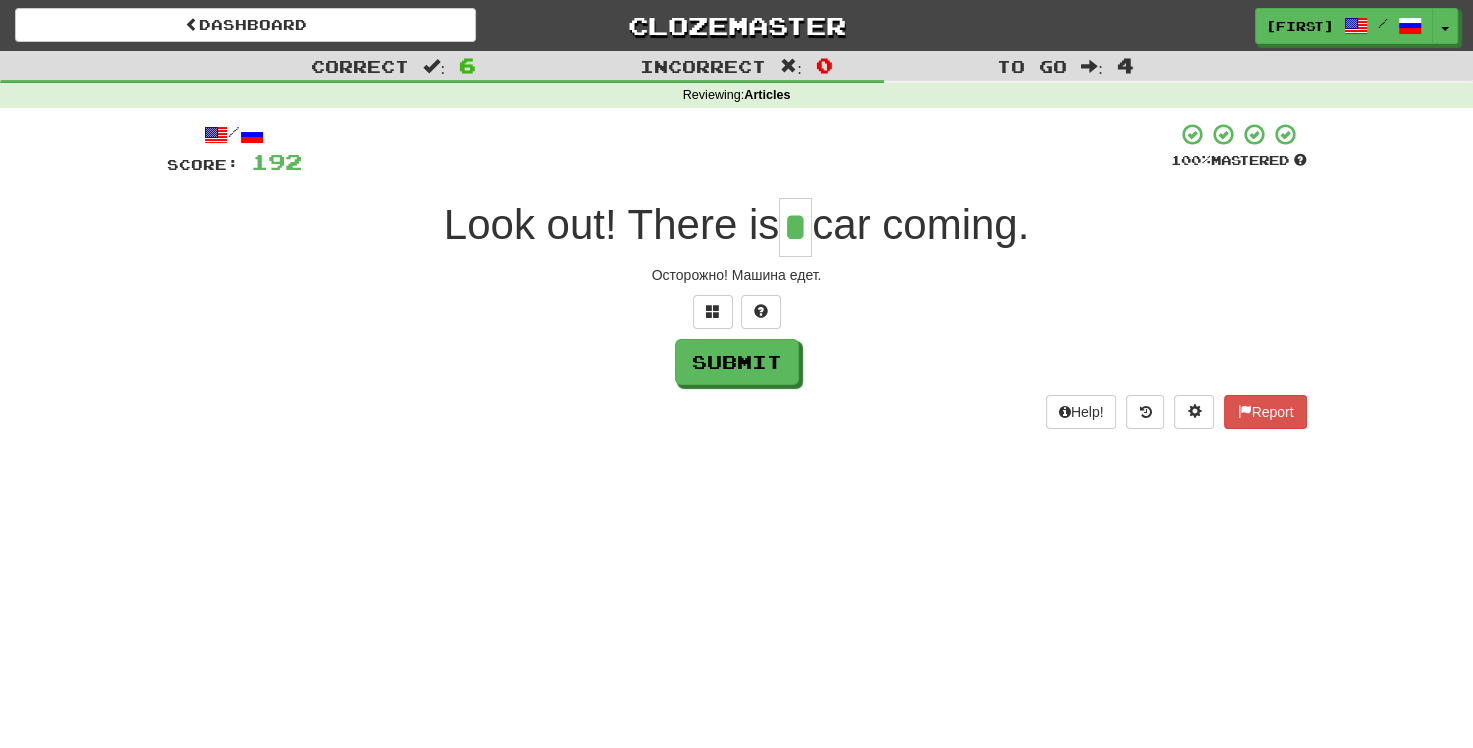 type on "*" 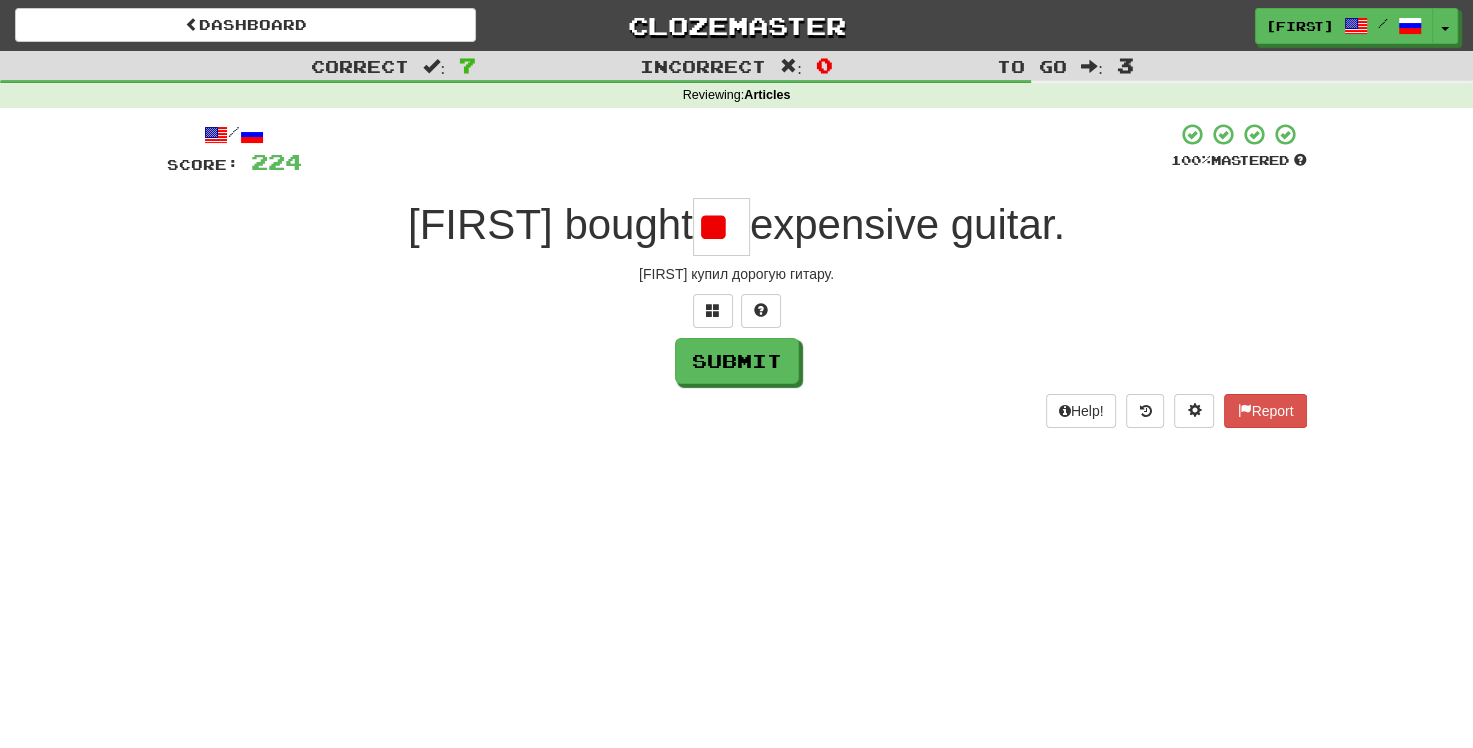 scroll, scrollTop: 0, scrollLeft: 0, axis: both 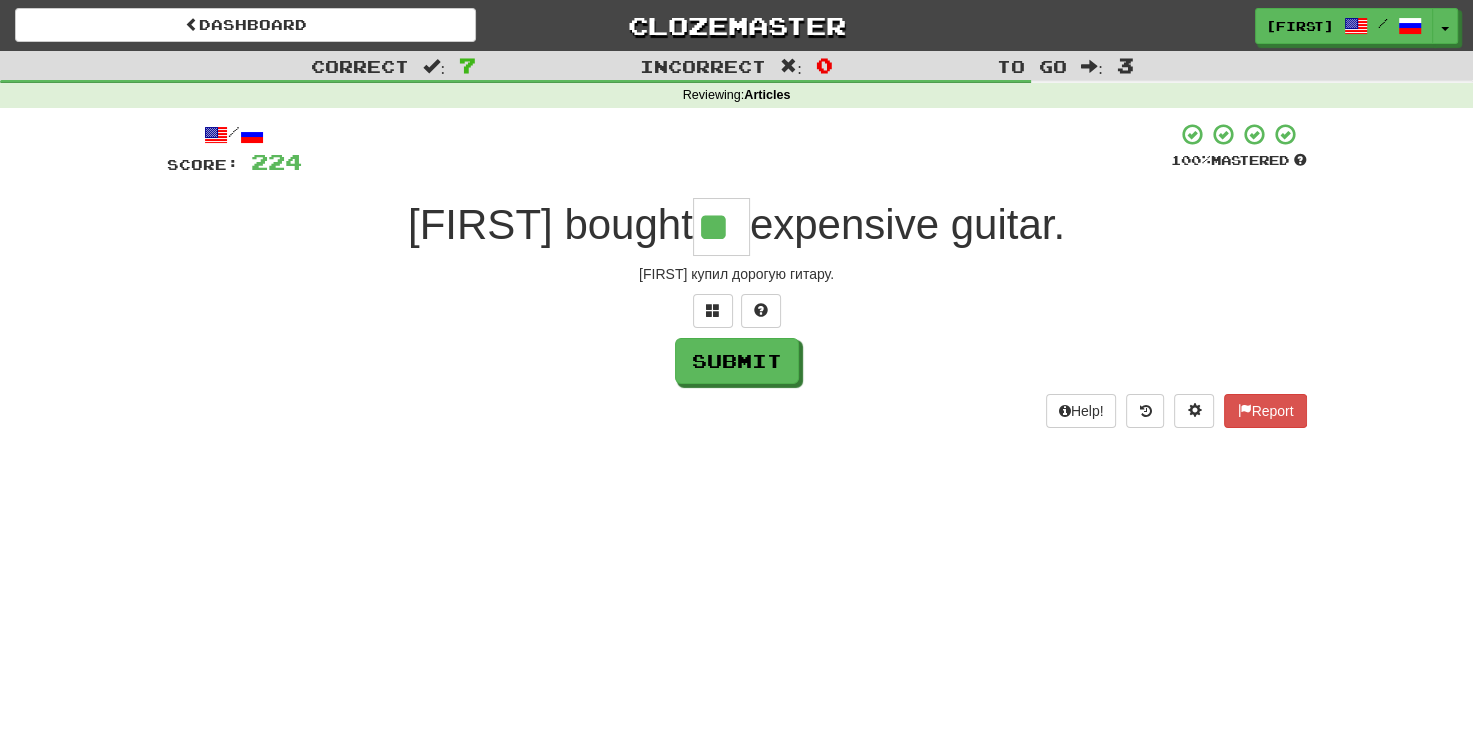type on "**" 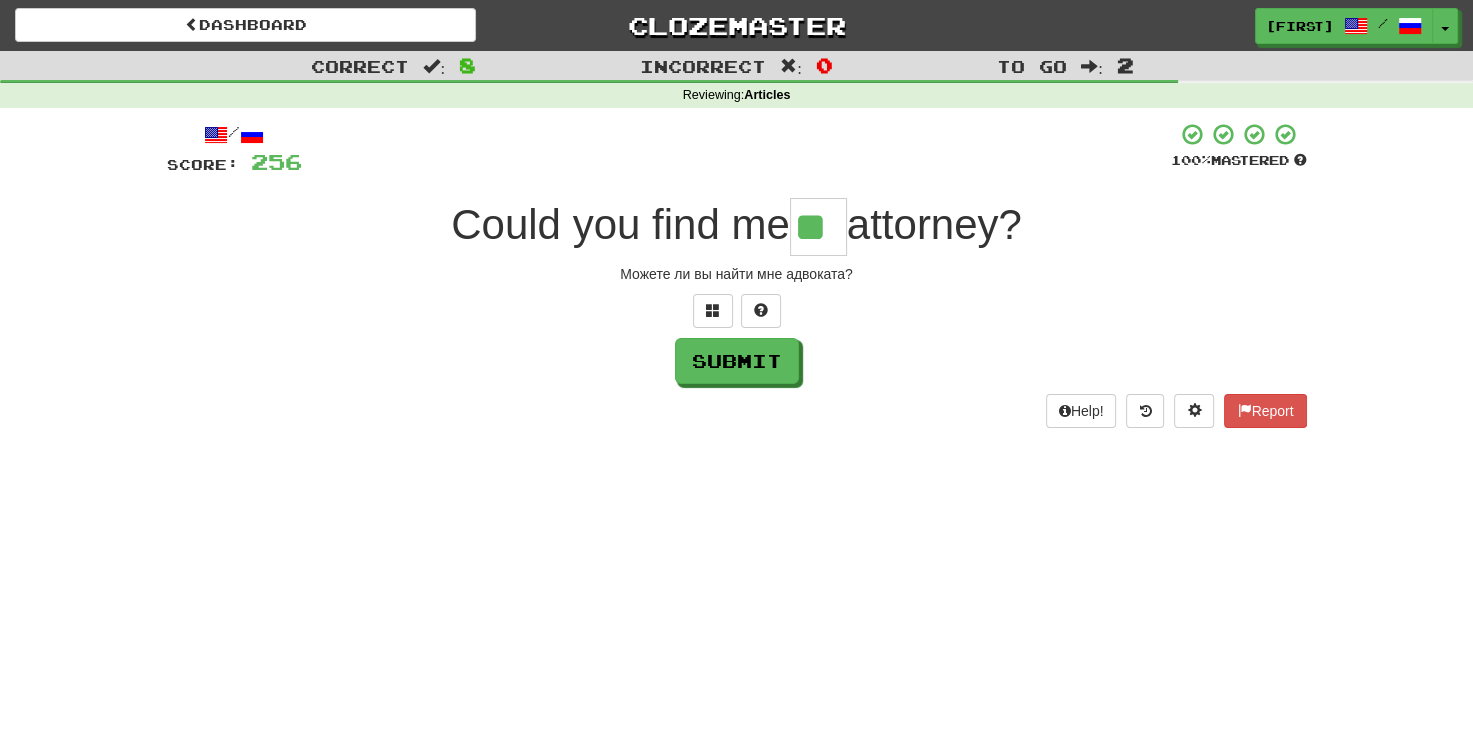 type on "**" 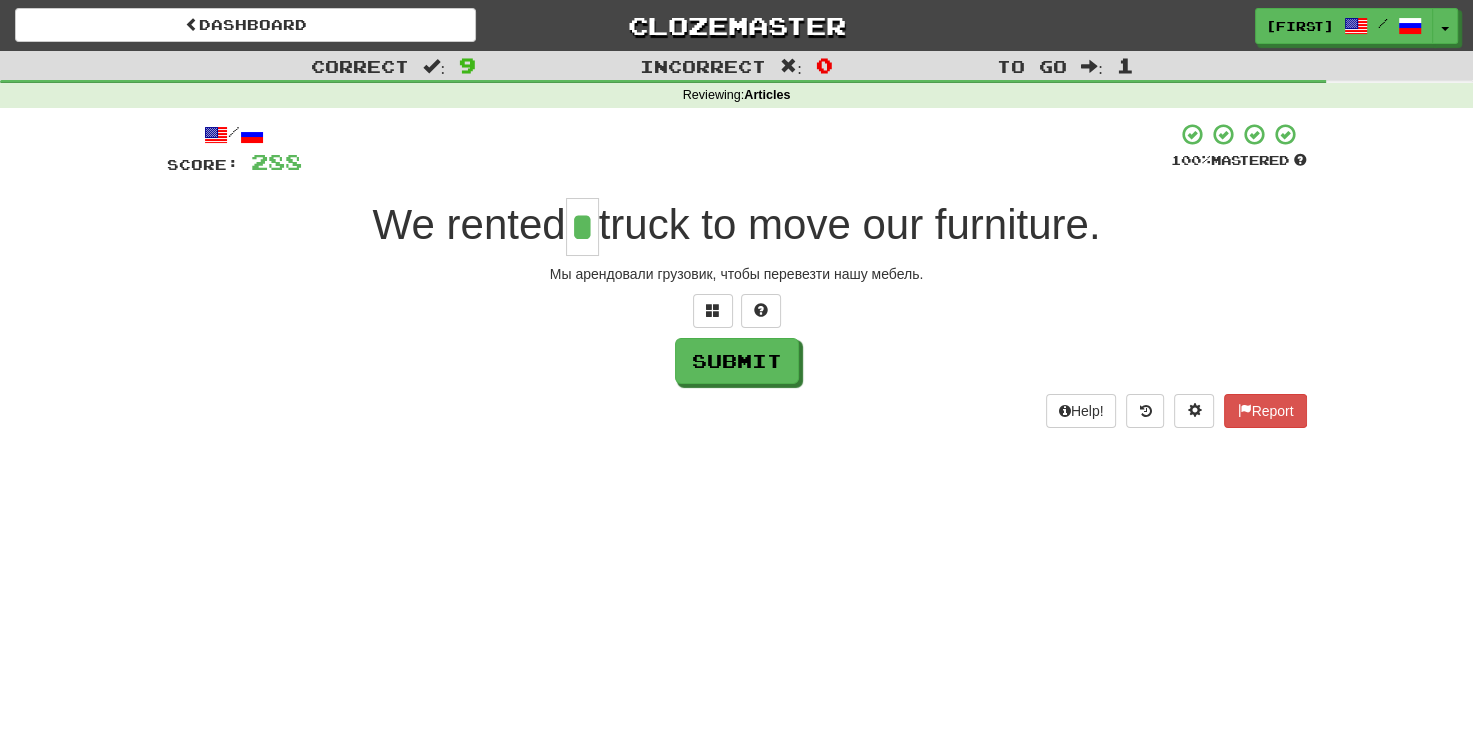 type on "*" 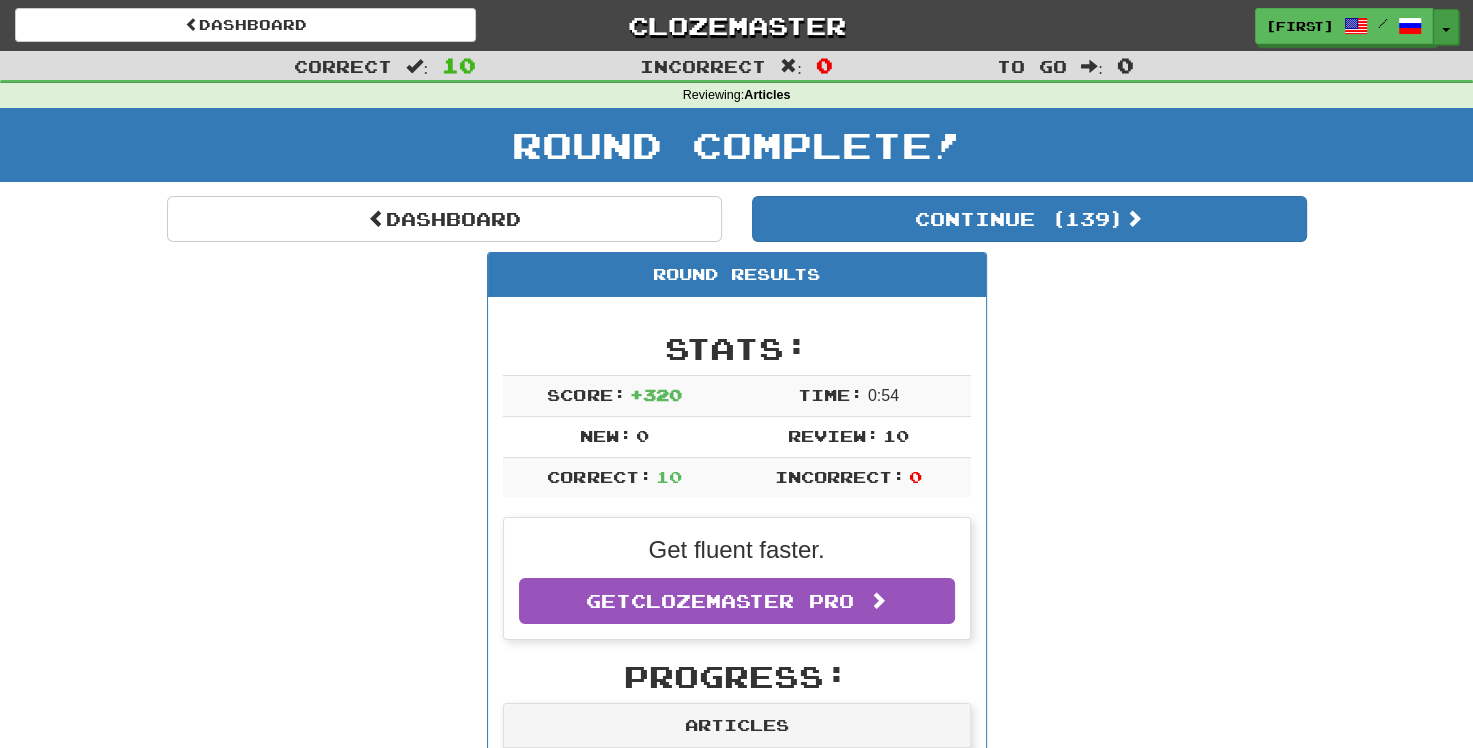 click at bounding box center (1446, 30) 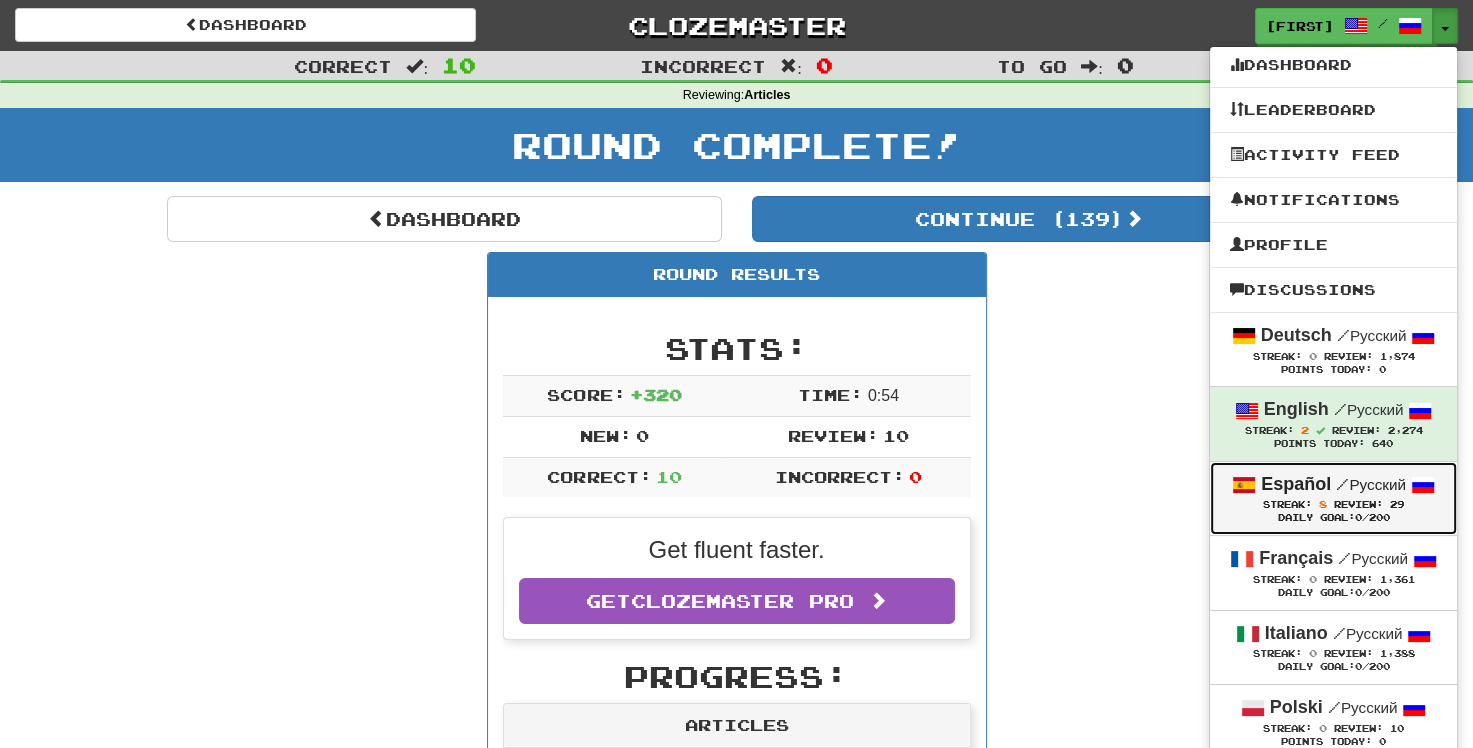 click on "8" at bounding box center [1323, 504] 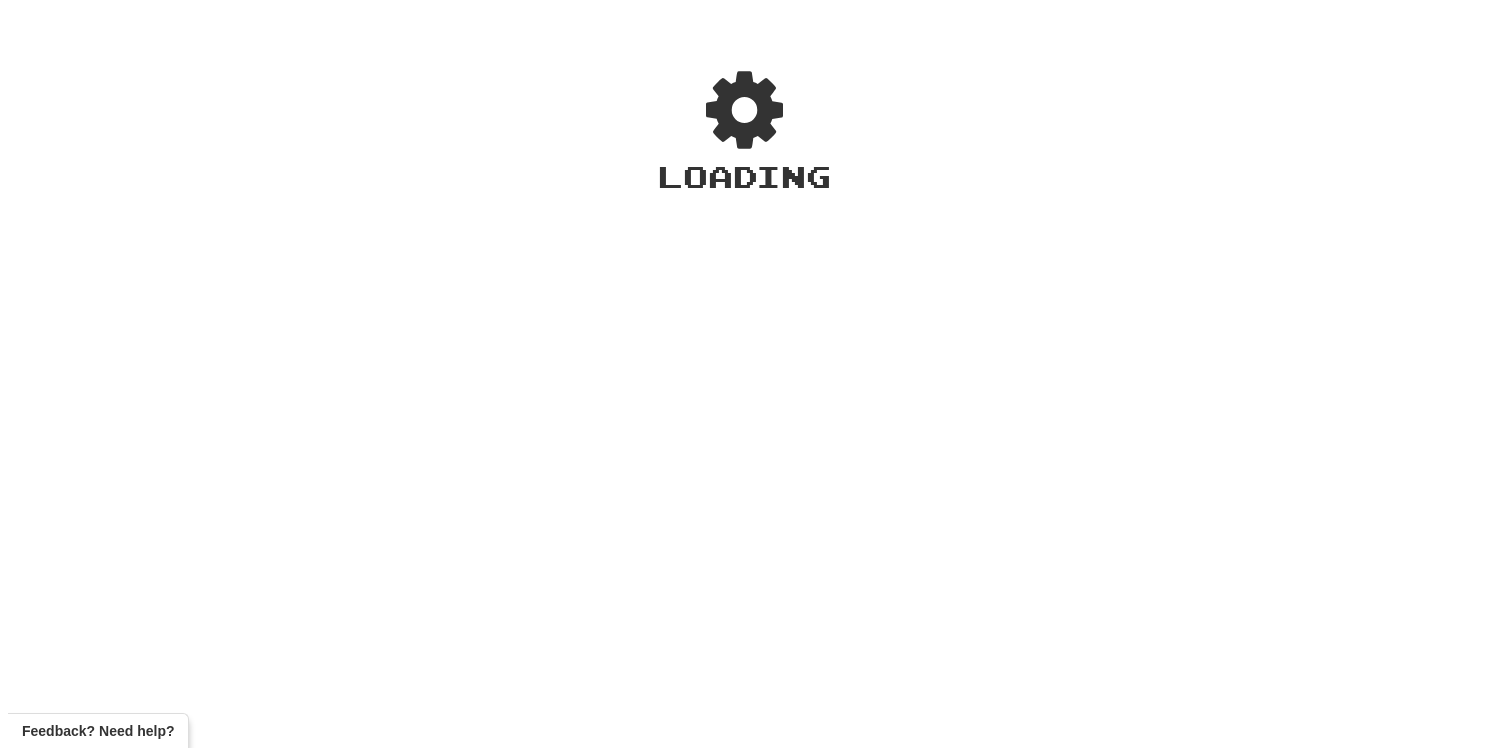 scroll, scrollTop: 0, scrollLeft: 0, axis: both 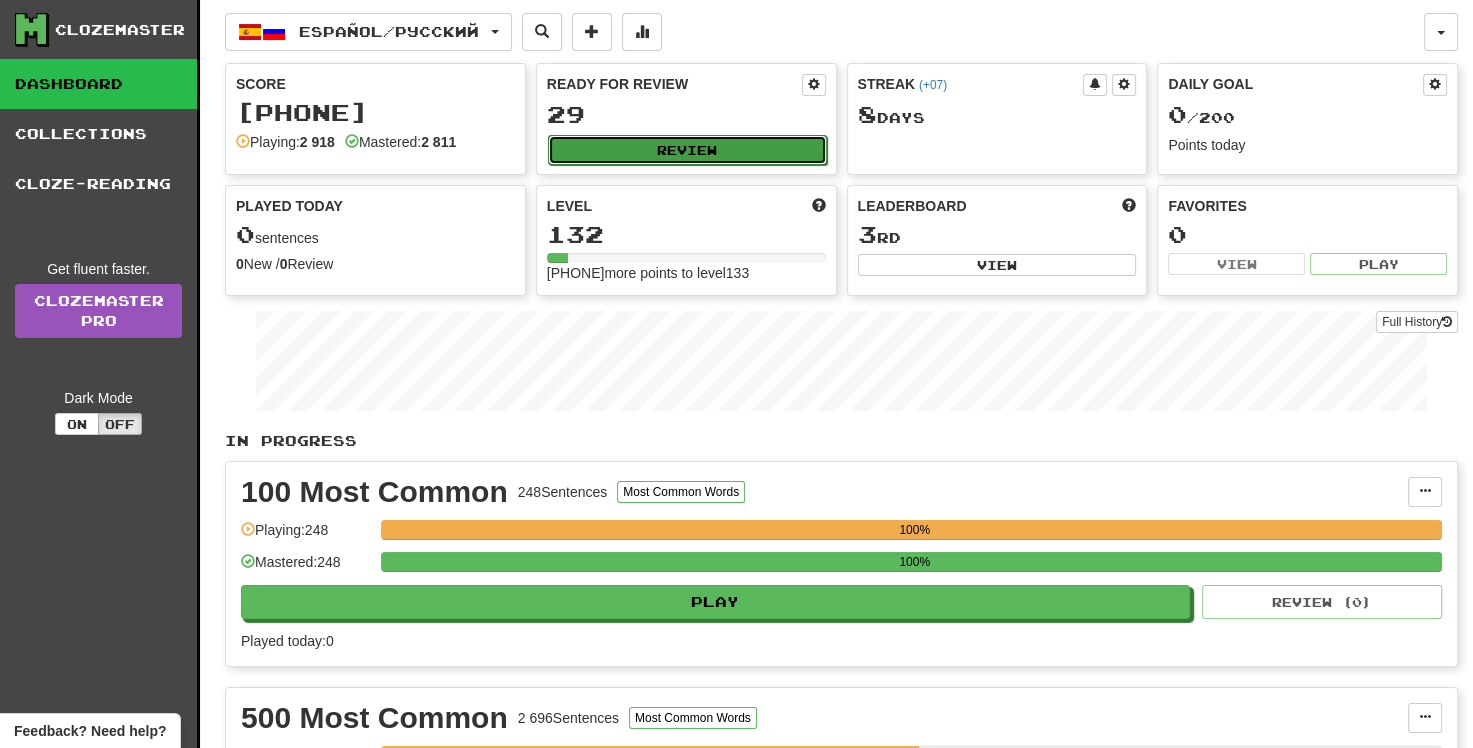 click on "Review" at bounding box center (687, 150) 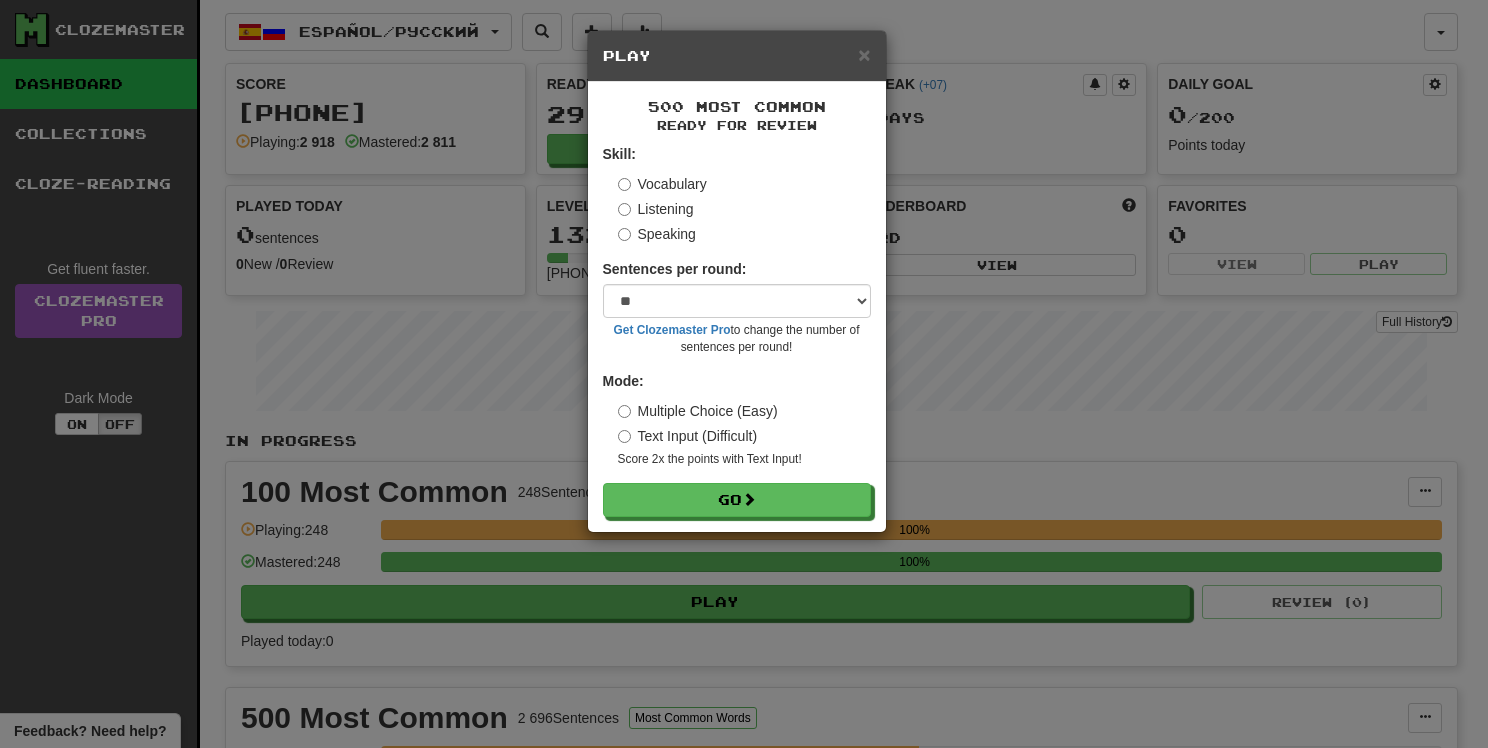 click on "Listening" at bounding box center [656, 209] 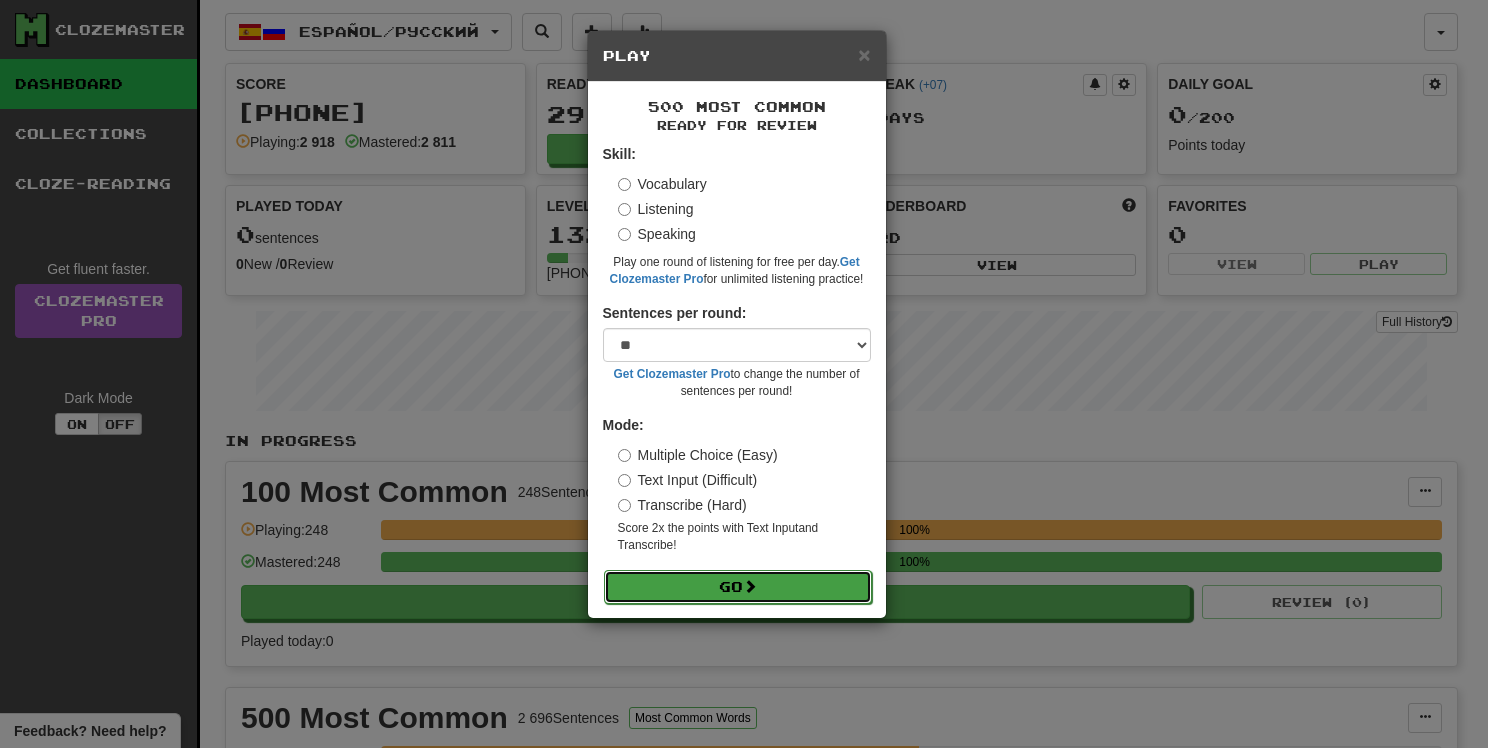 click on "Go" at bounding box center (738, 587) 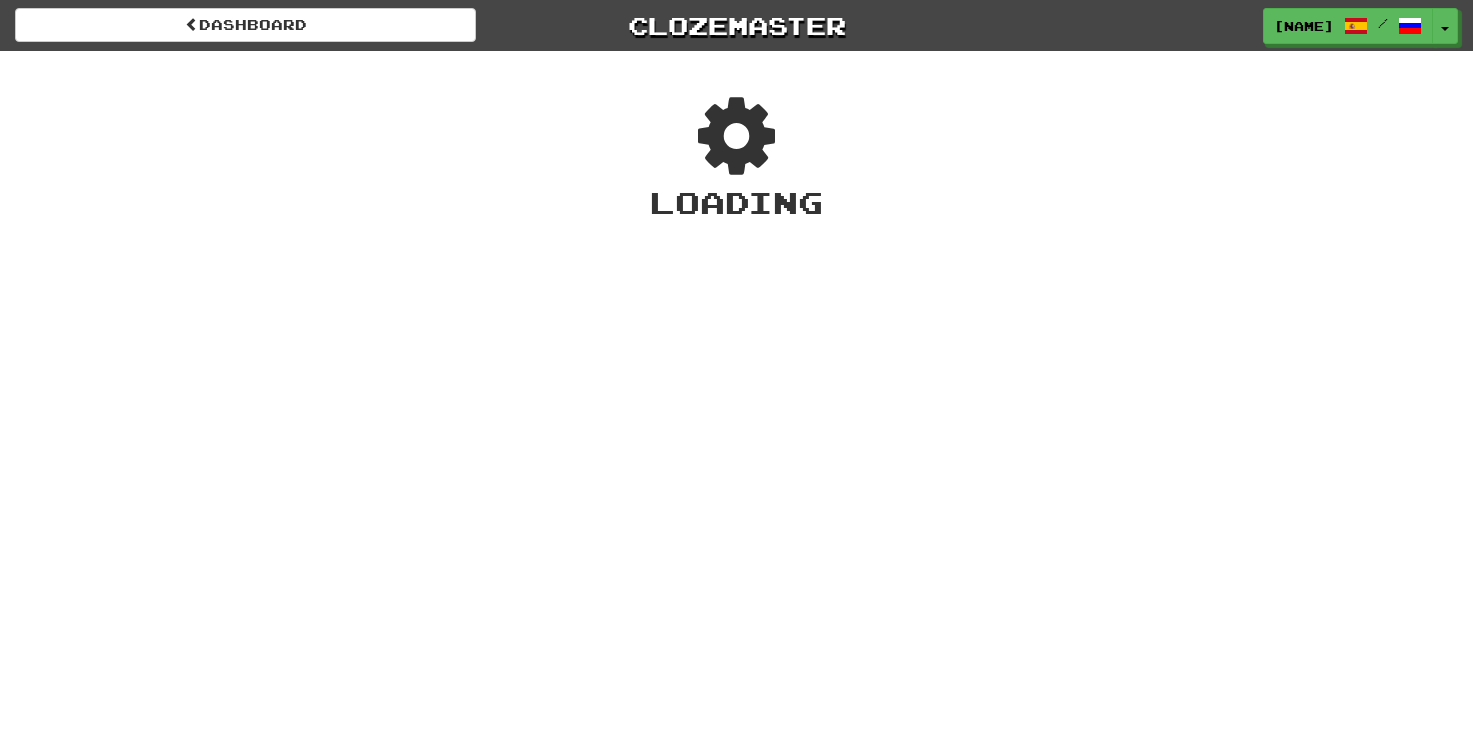 scroll, scrollTop: 0, scrollLeft: 0, axis: both 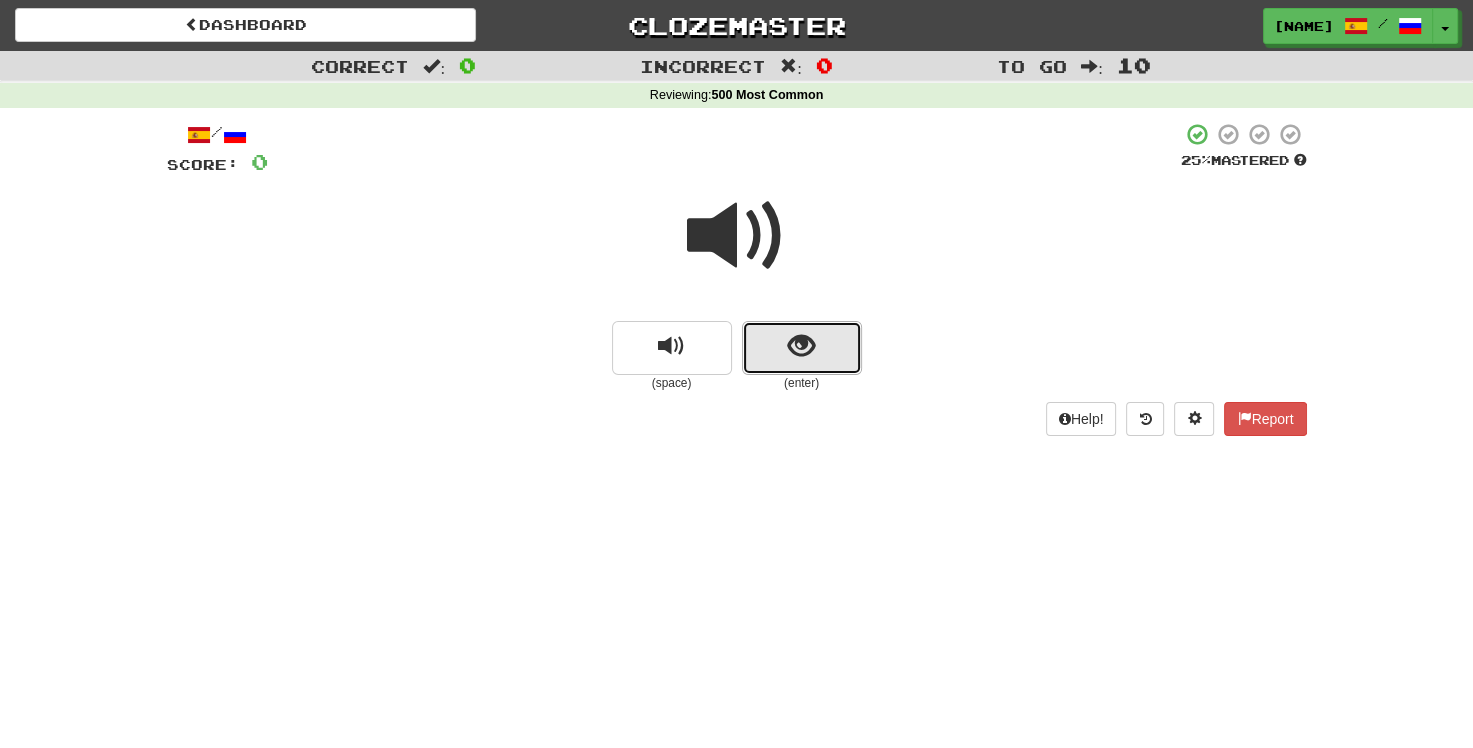 click at bounding box center [802, 348] 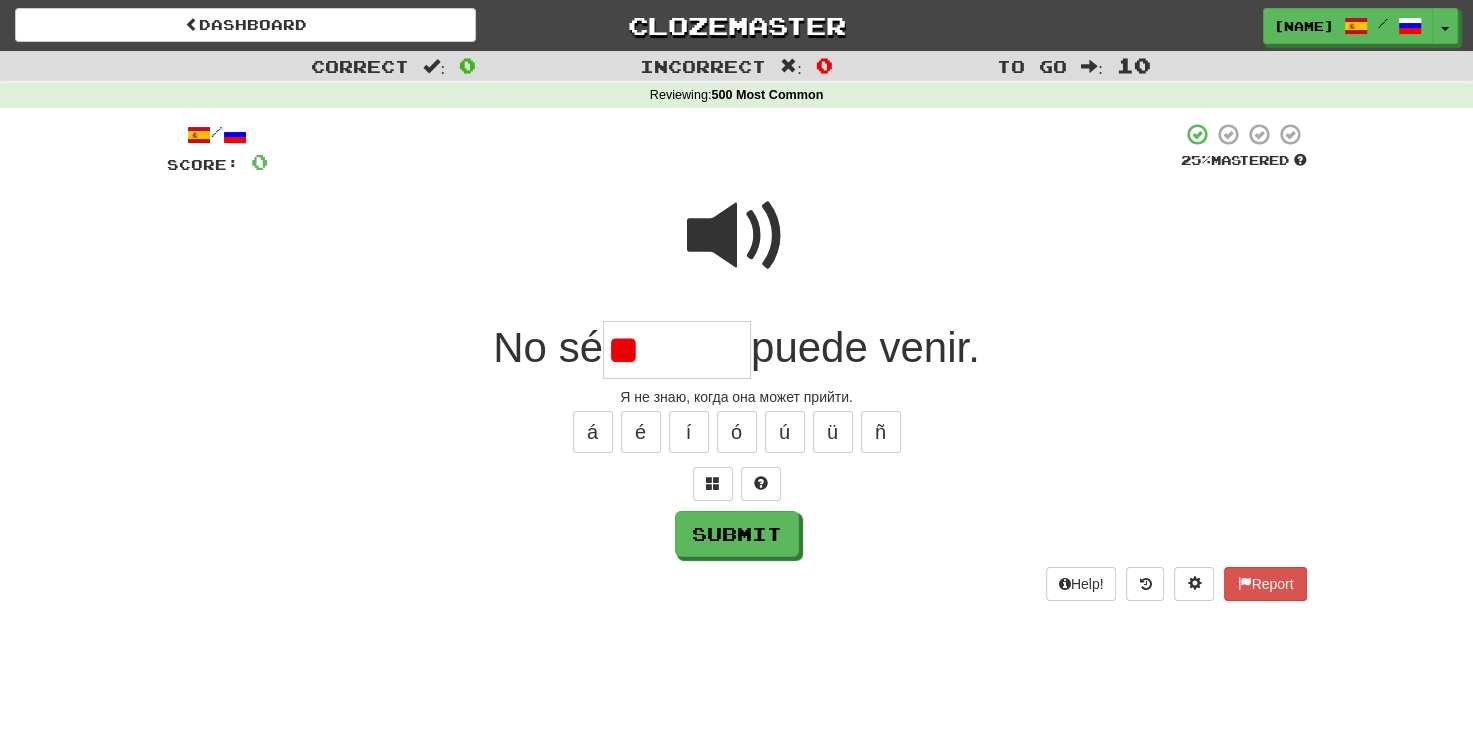 type on "*" 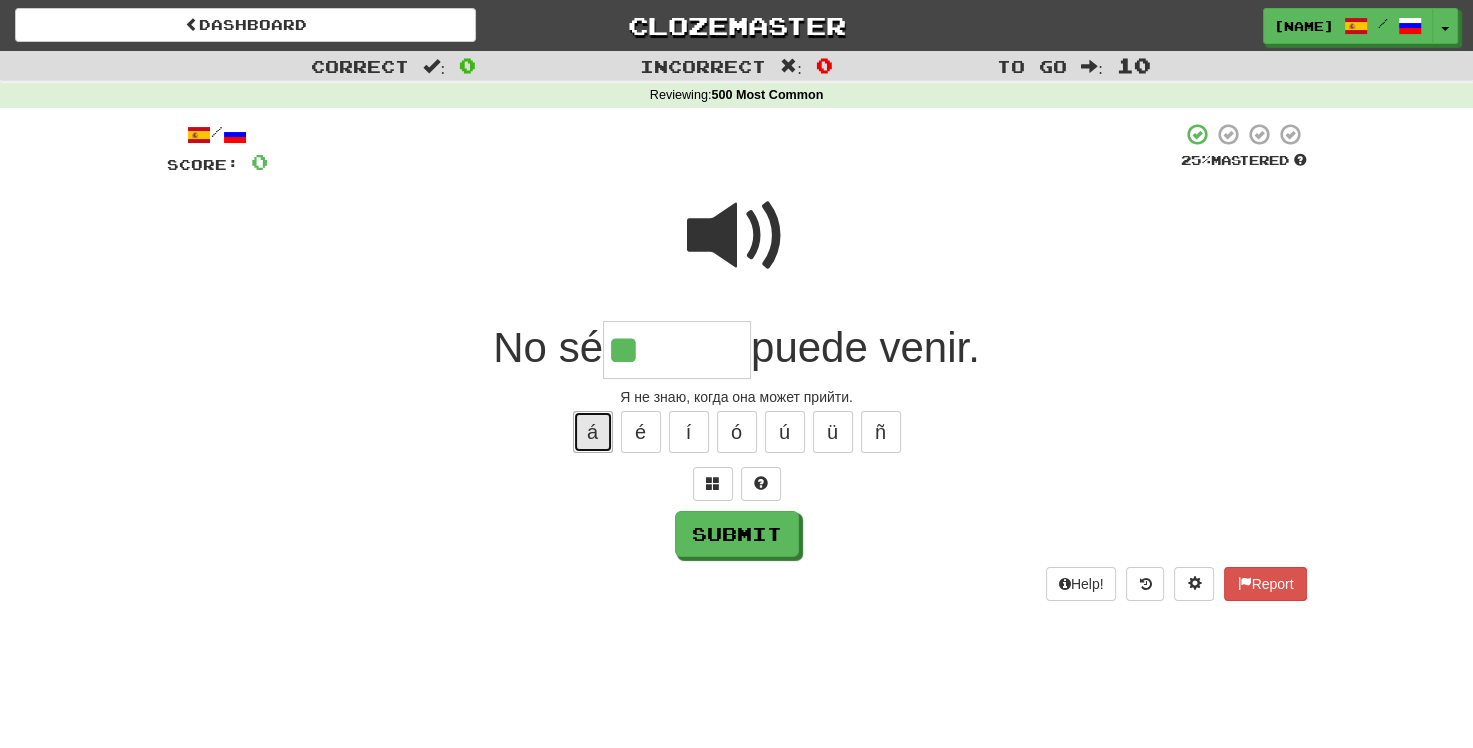 click on "á" at bounding box center (593, 432) 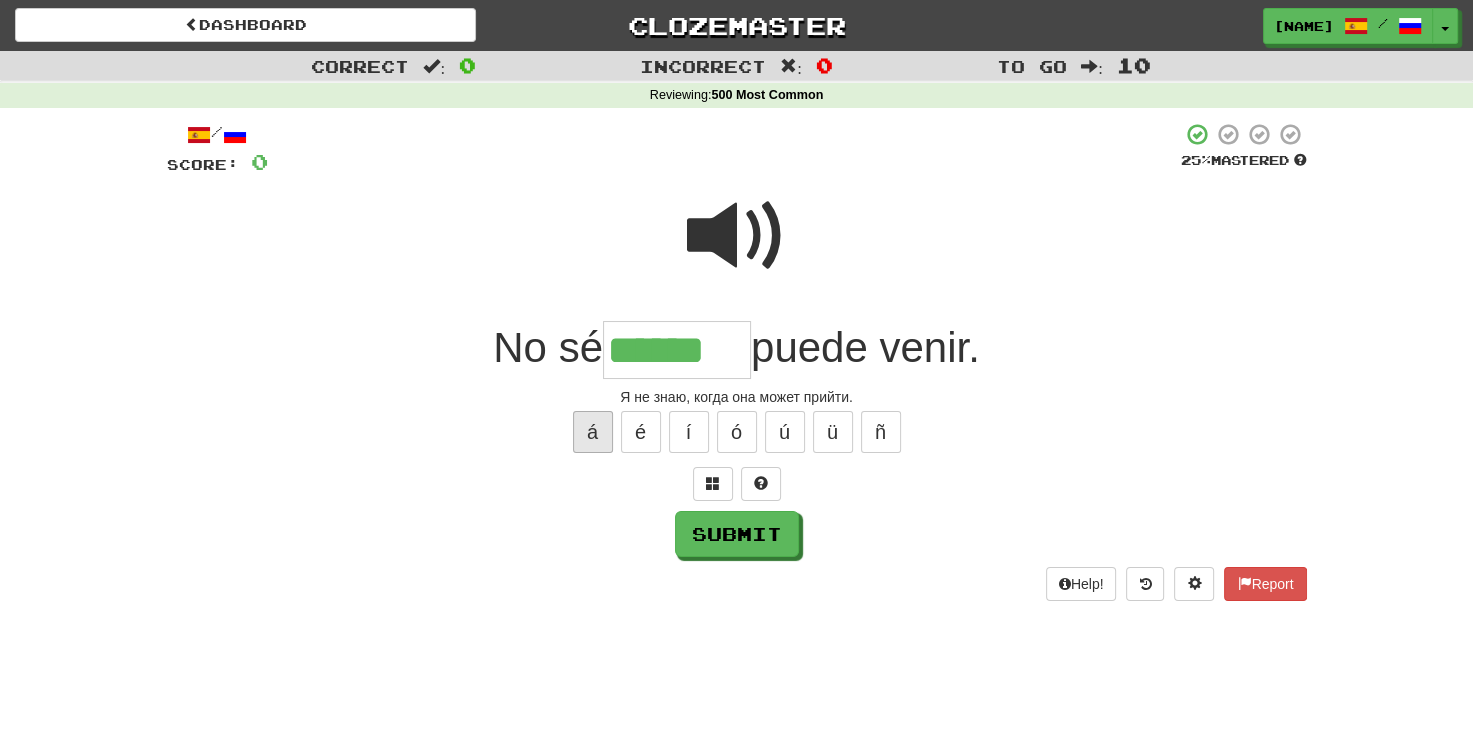 type on "******" 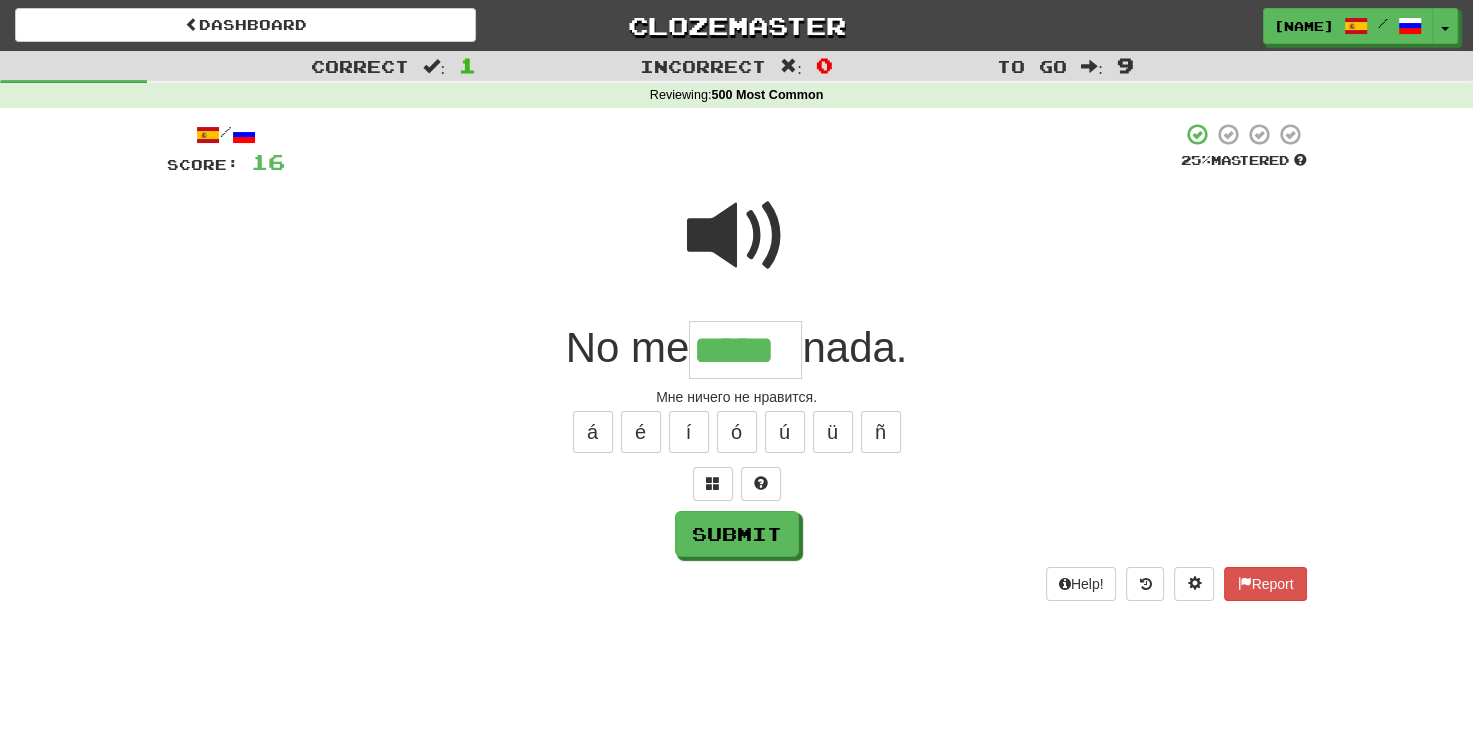 type on "*****" 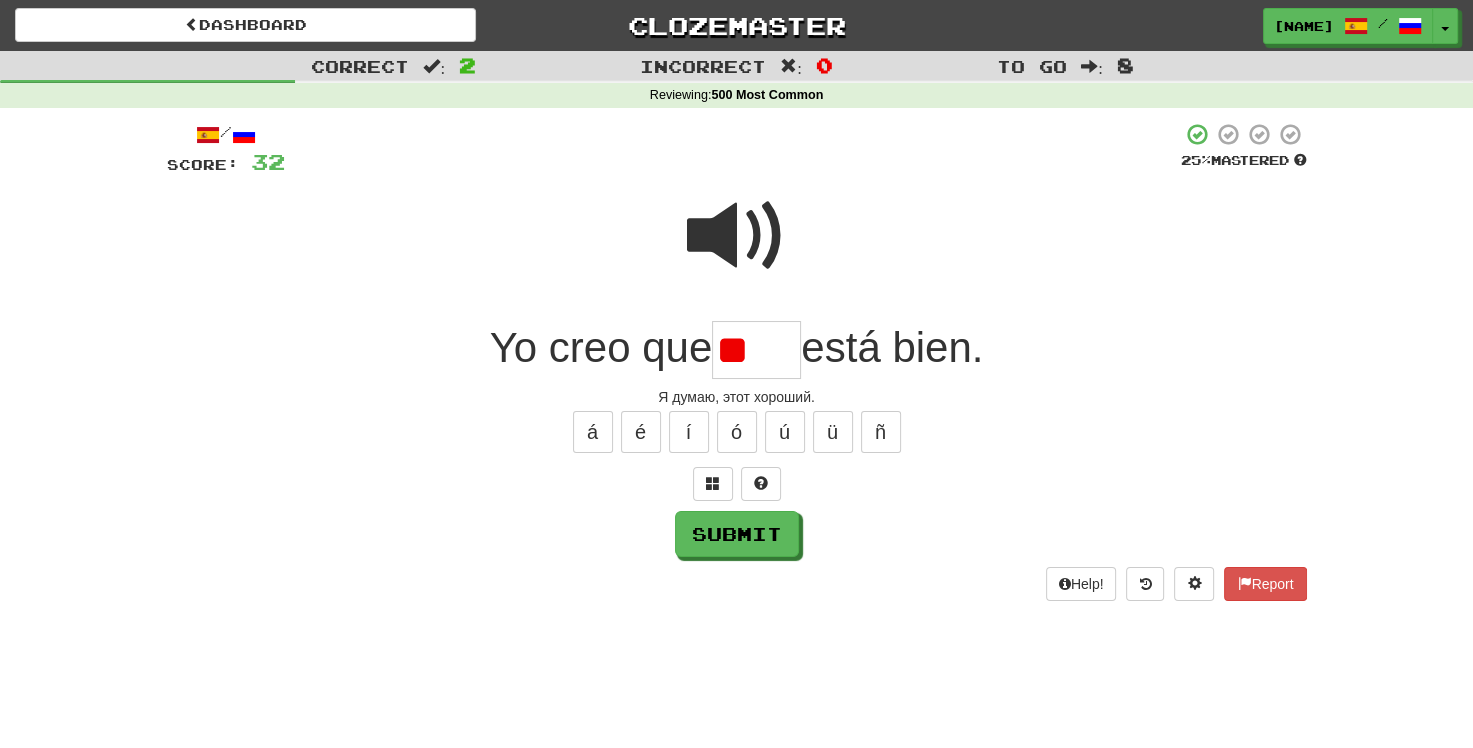 type on "*" 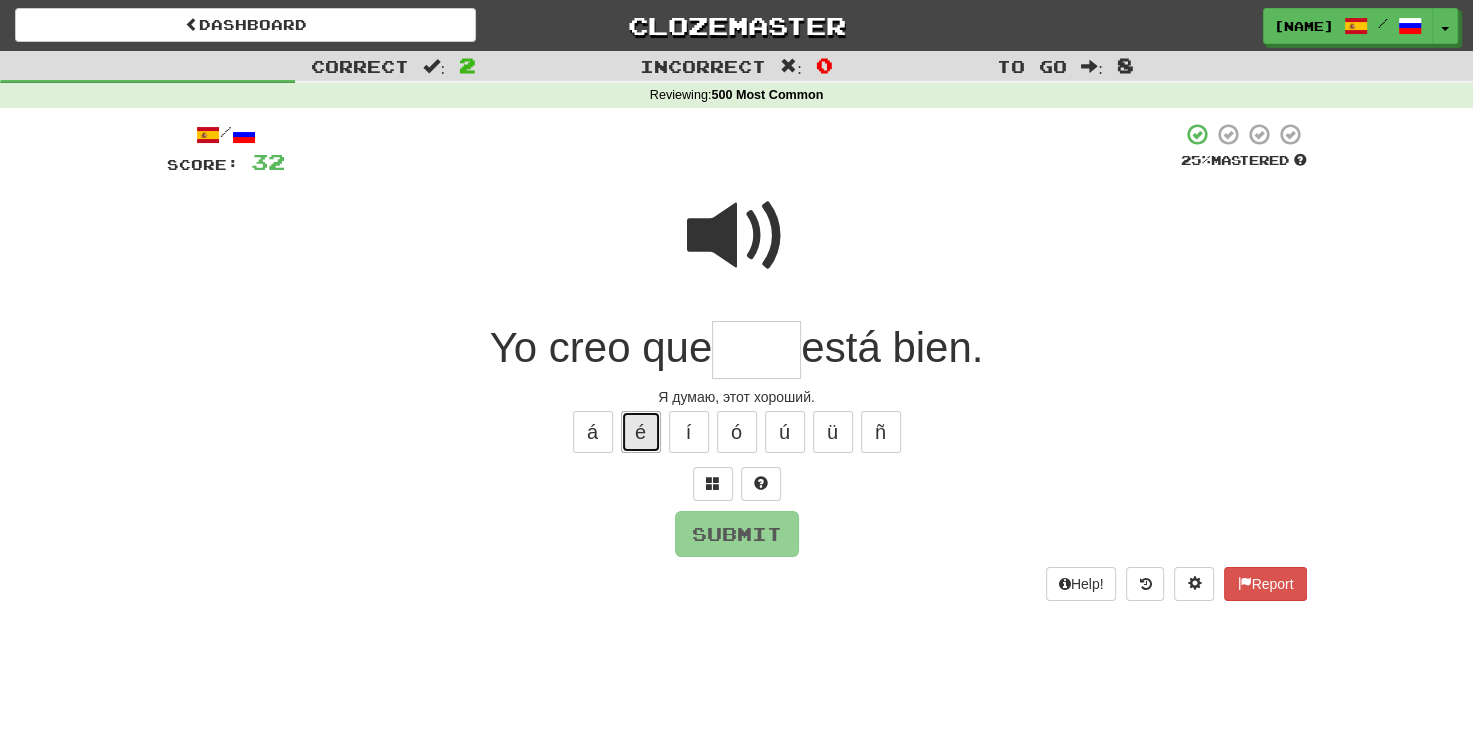 click on "é" at bounding box center (641, 432) 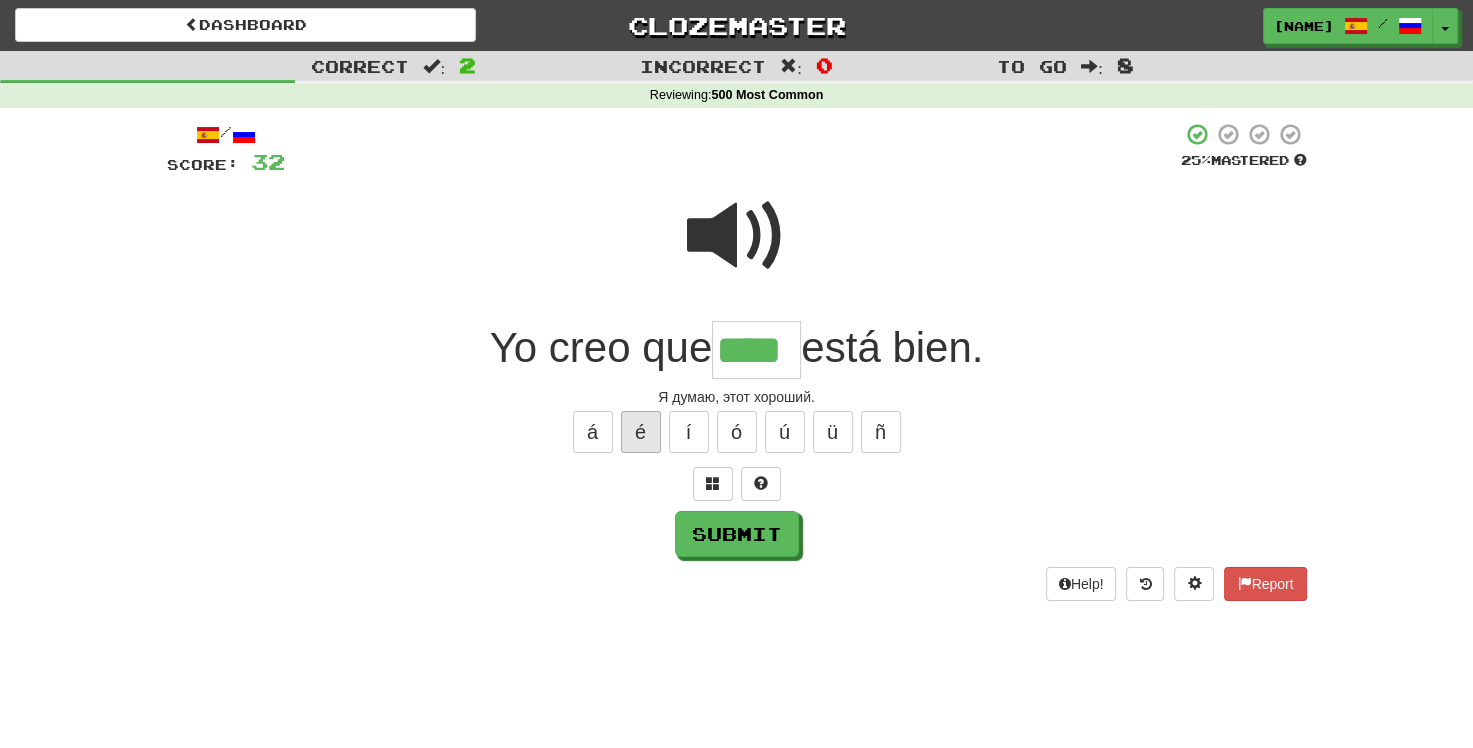 type on "****" 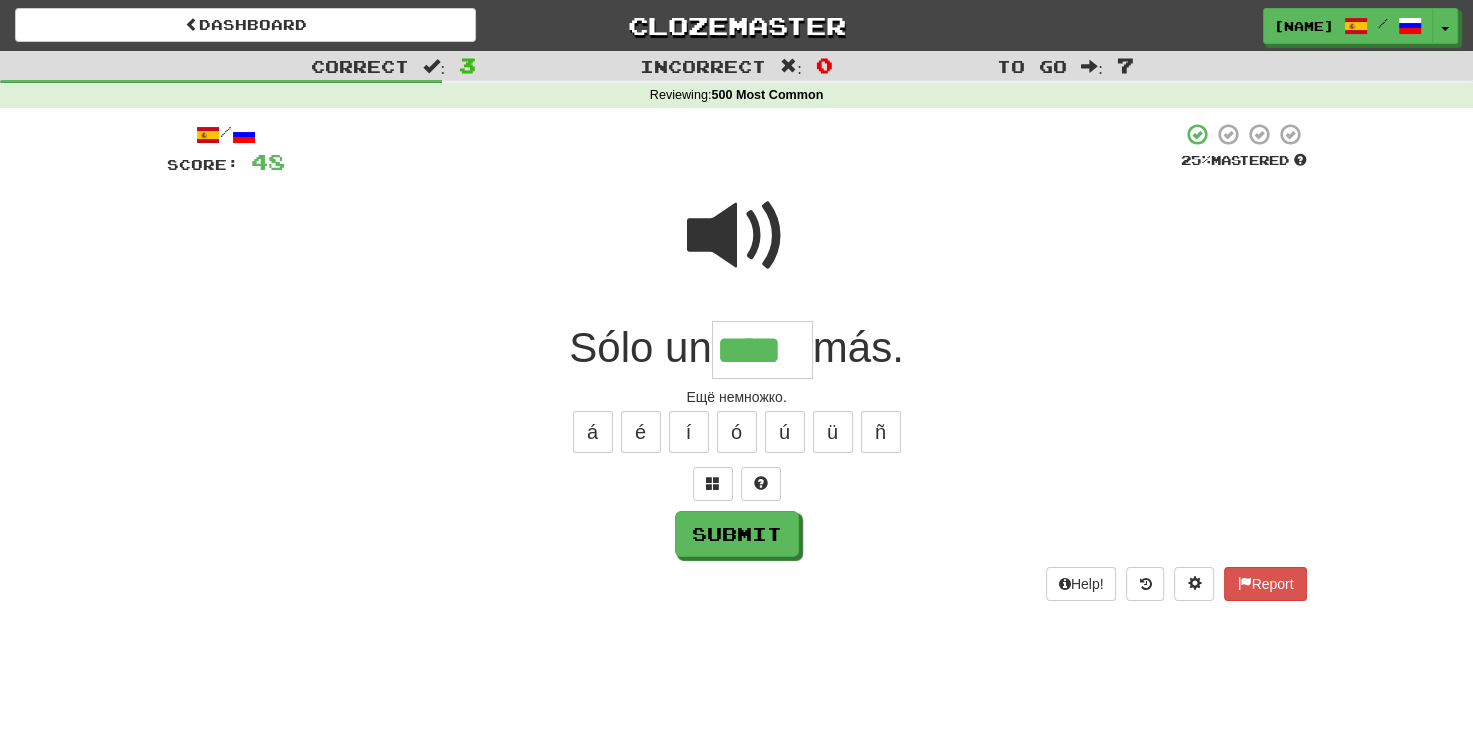 type on "****" 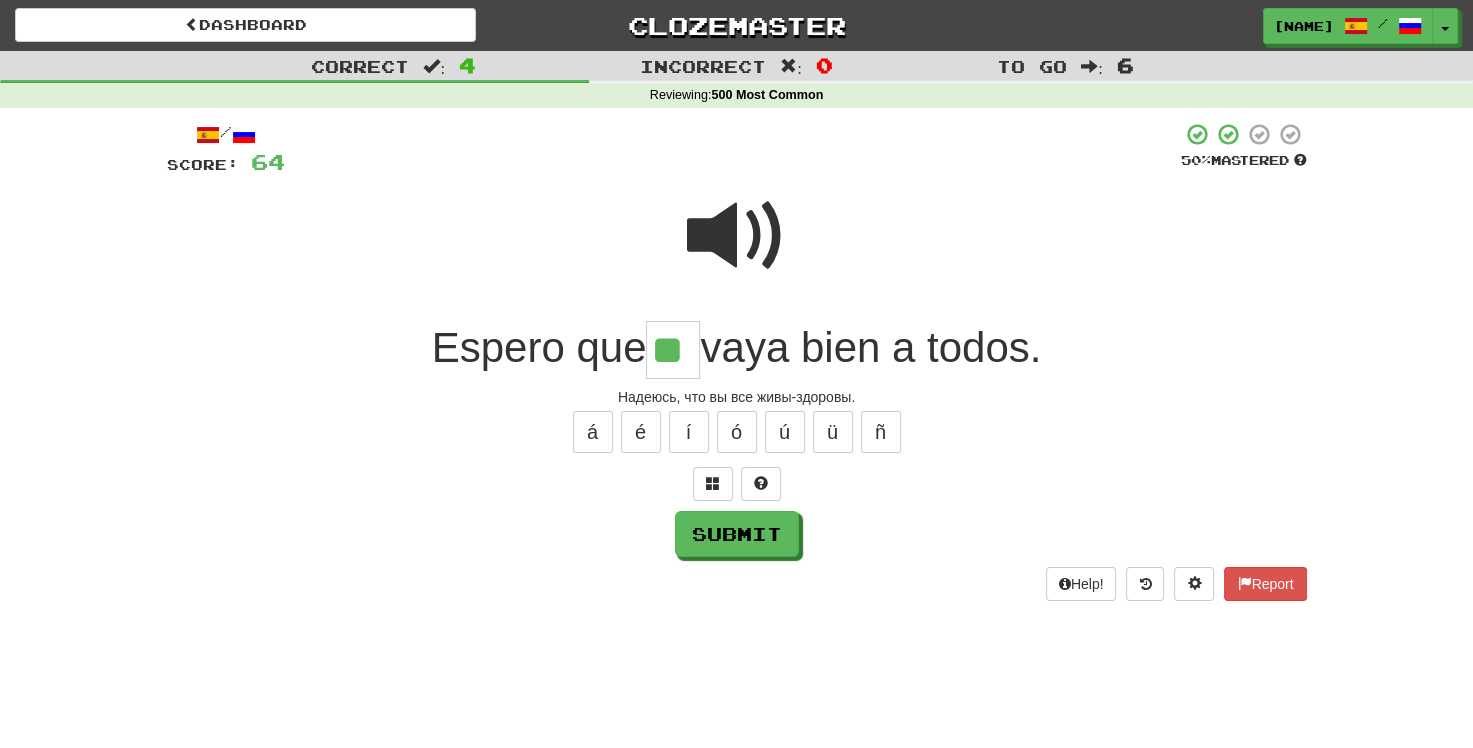 type on "**" 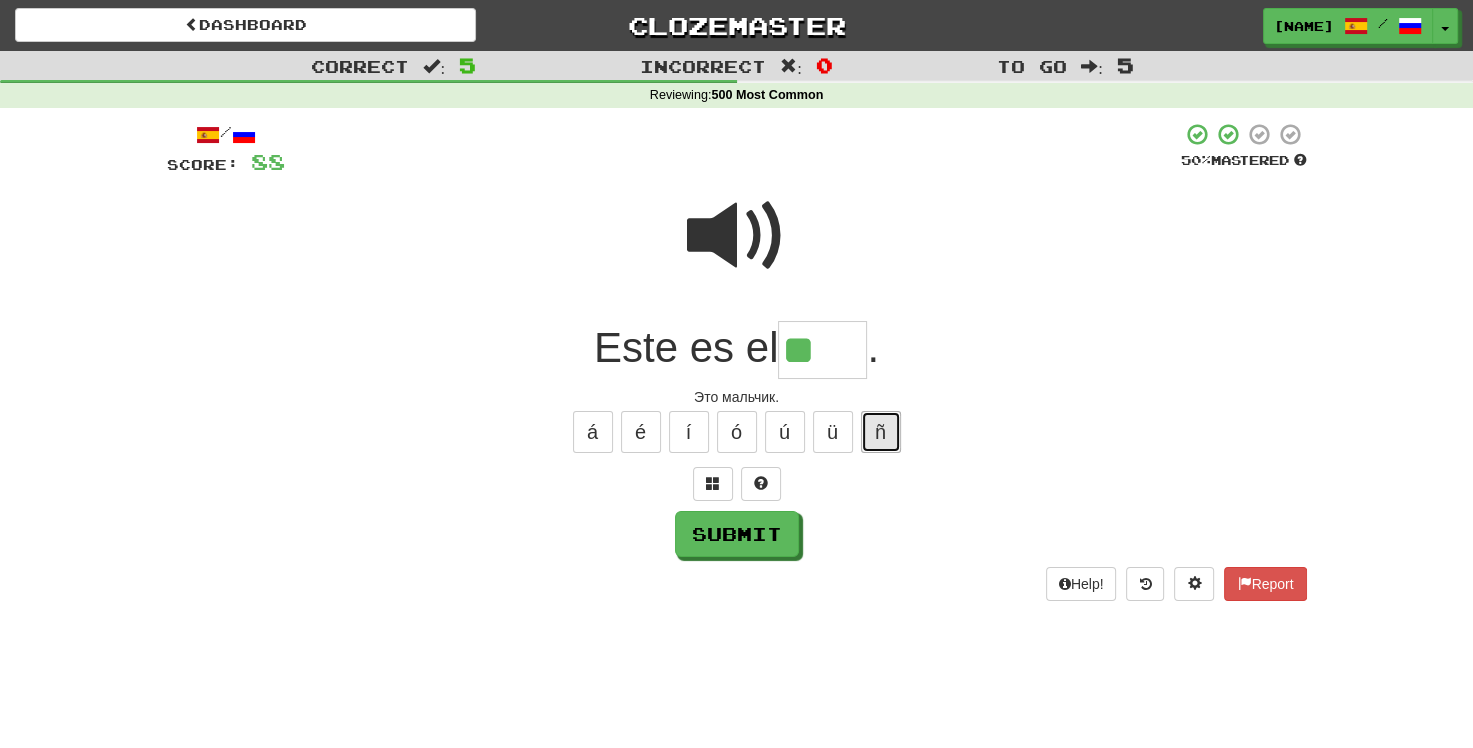 click on "ñ" at bounding box center (881, 432) 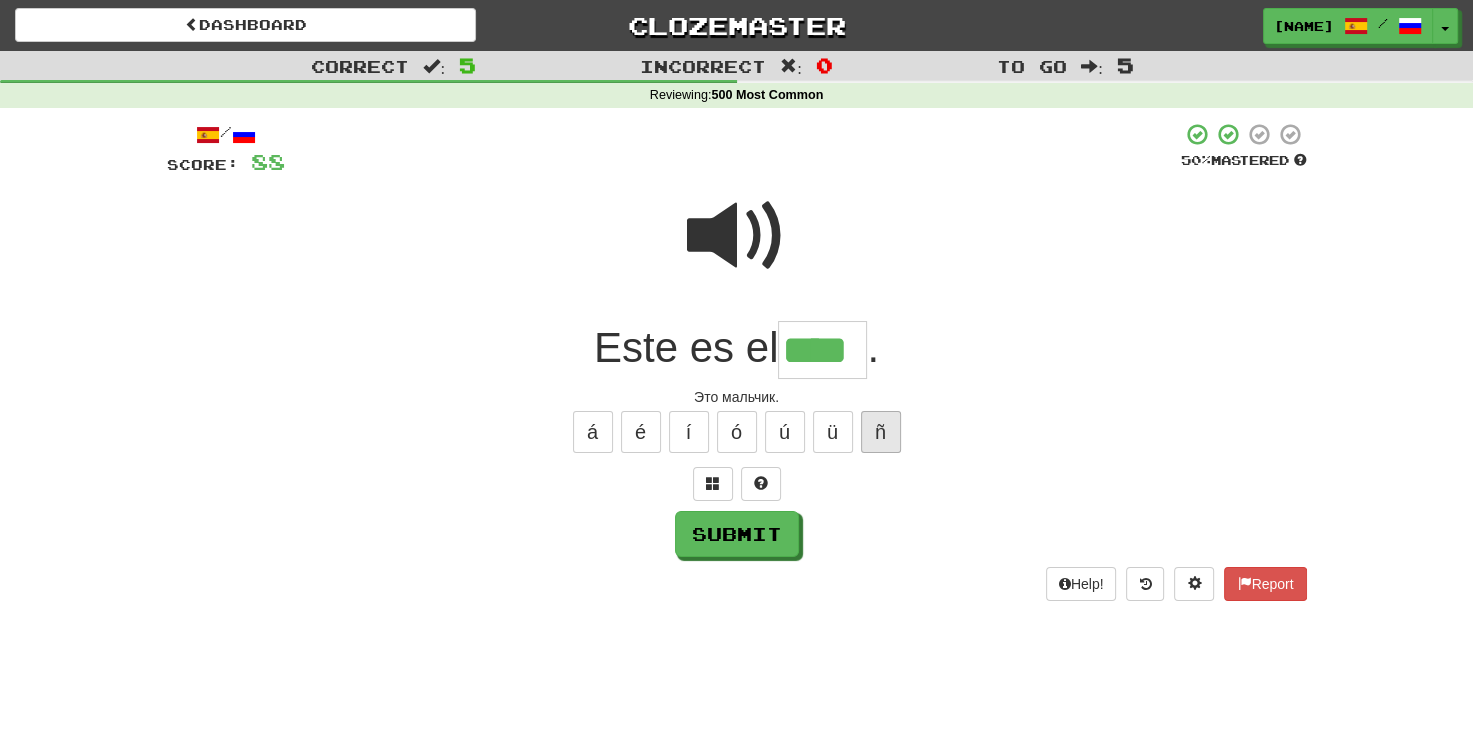 type on "****" 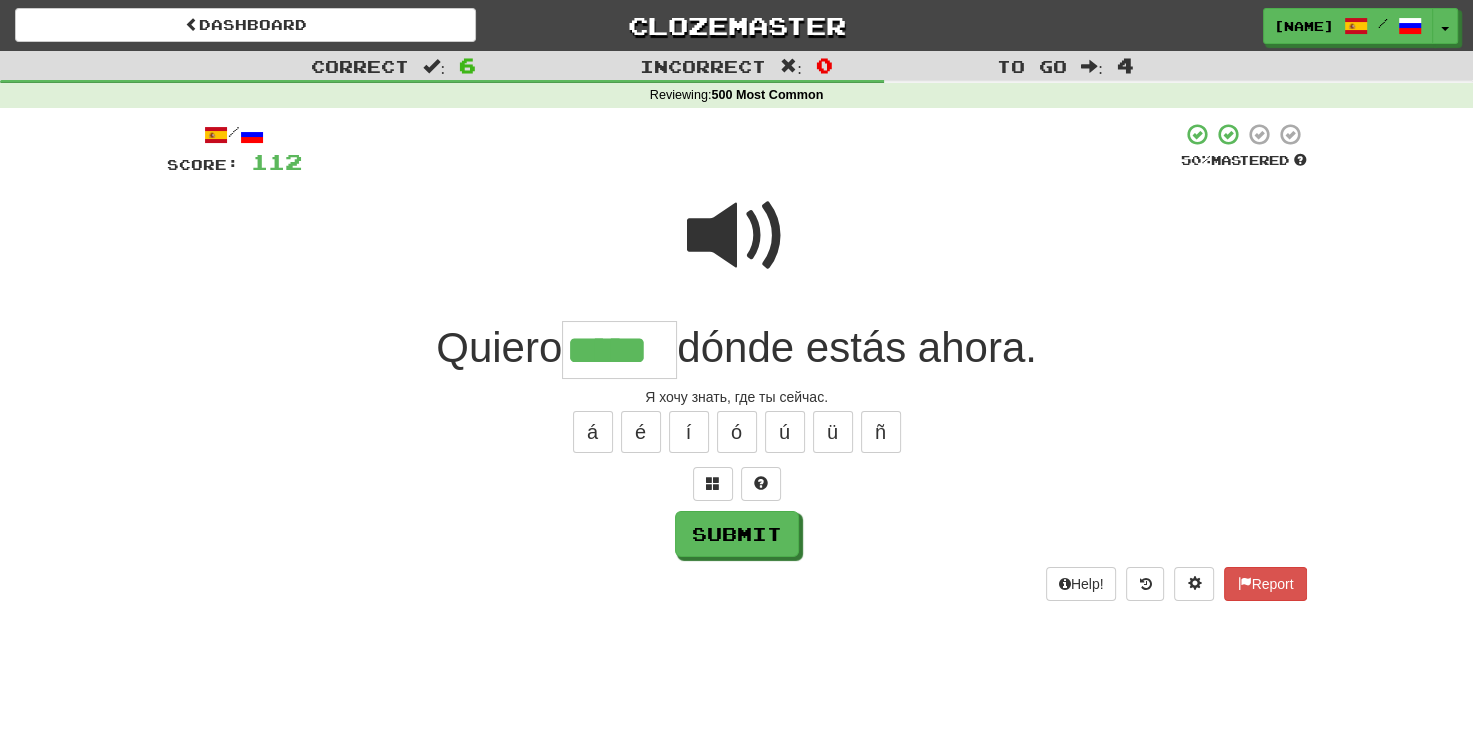 type on "*****" 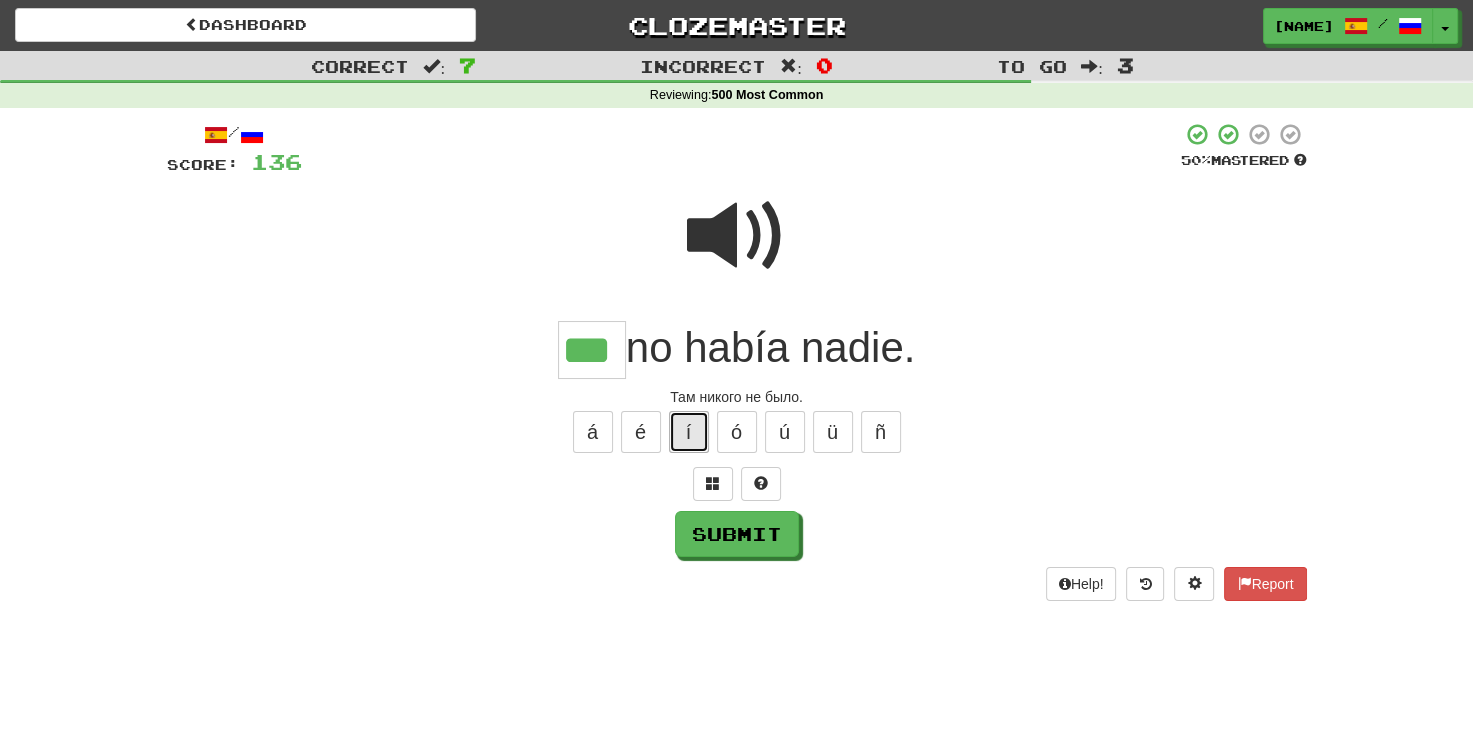 click on "í" at bounding box center [689, 432] 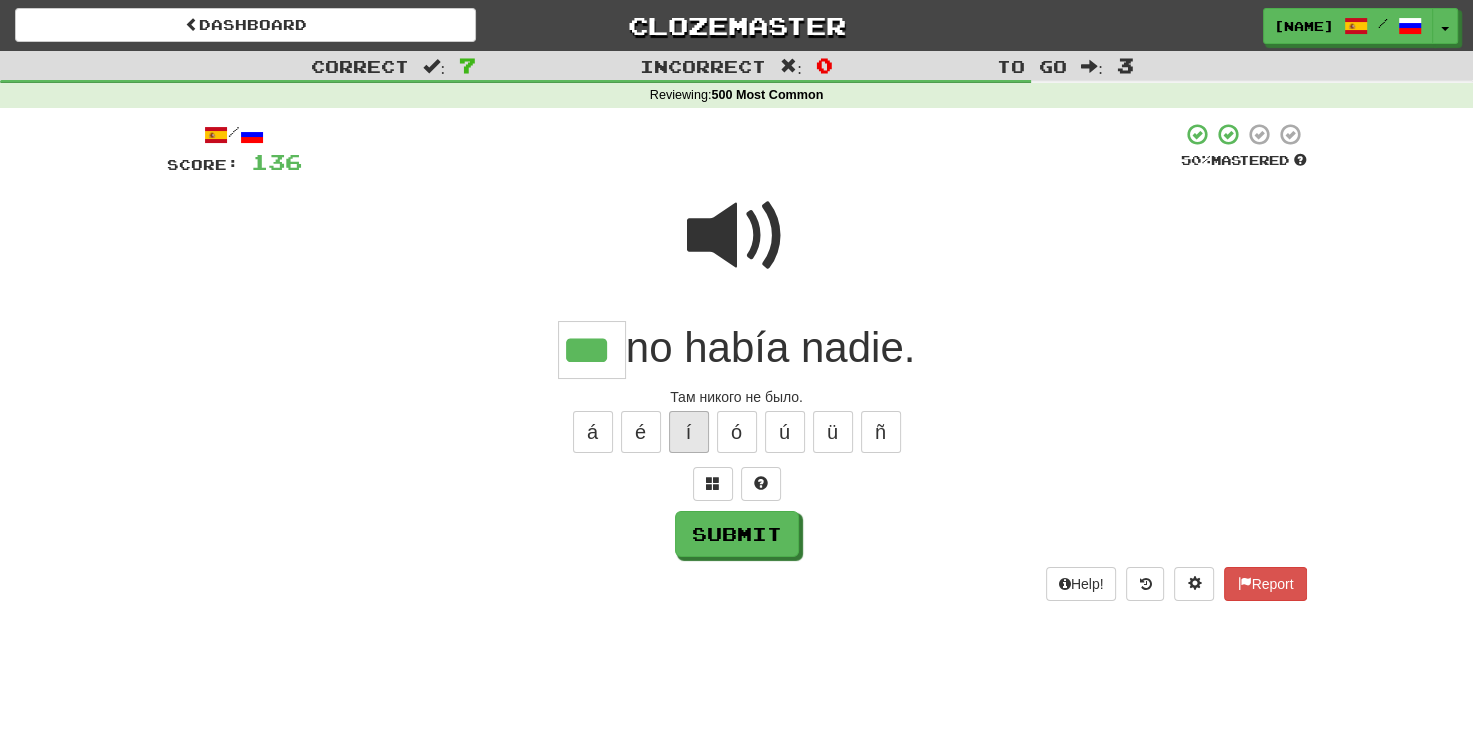 type on "****" 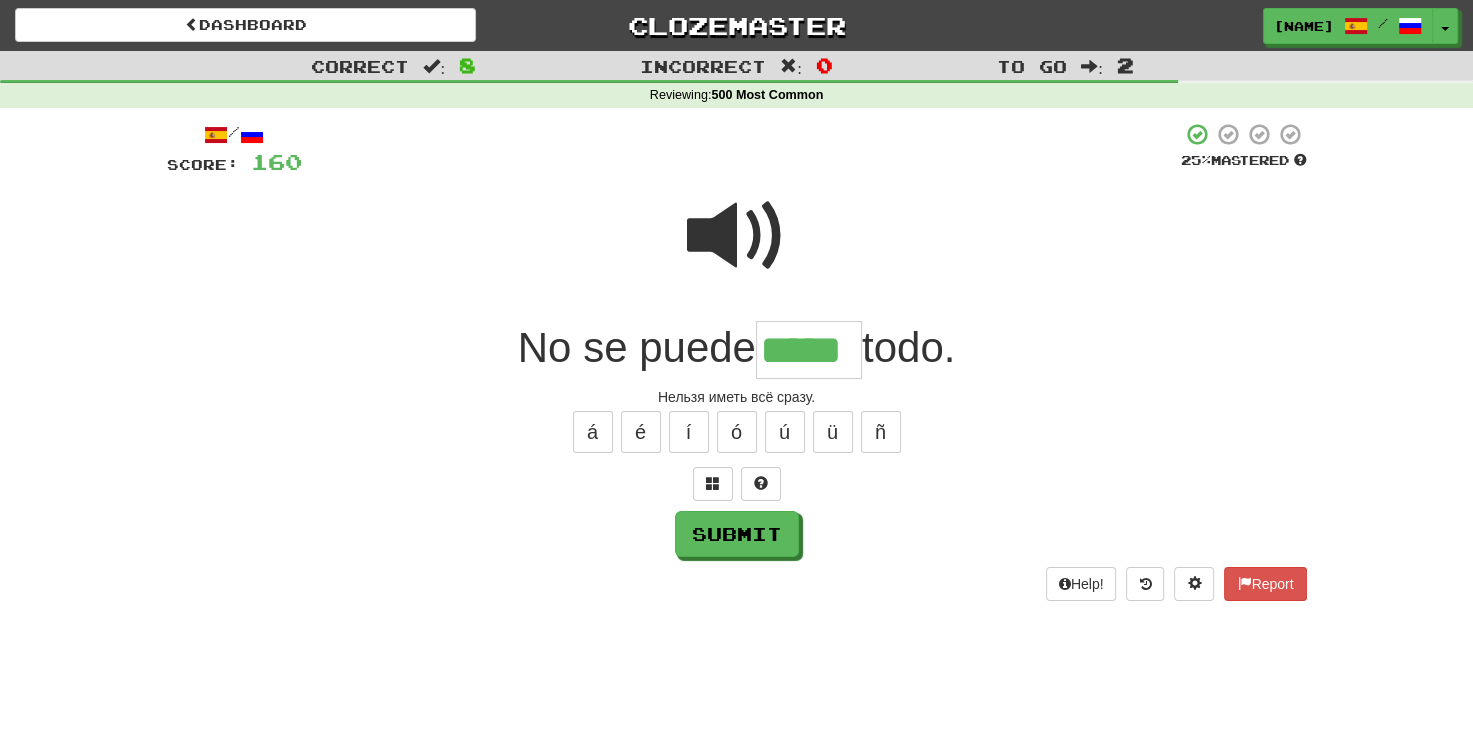 type on "*****" 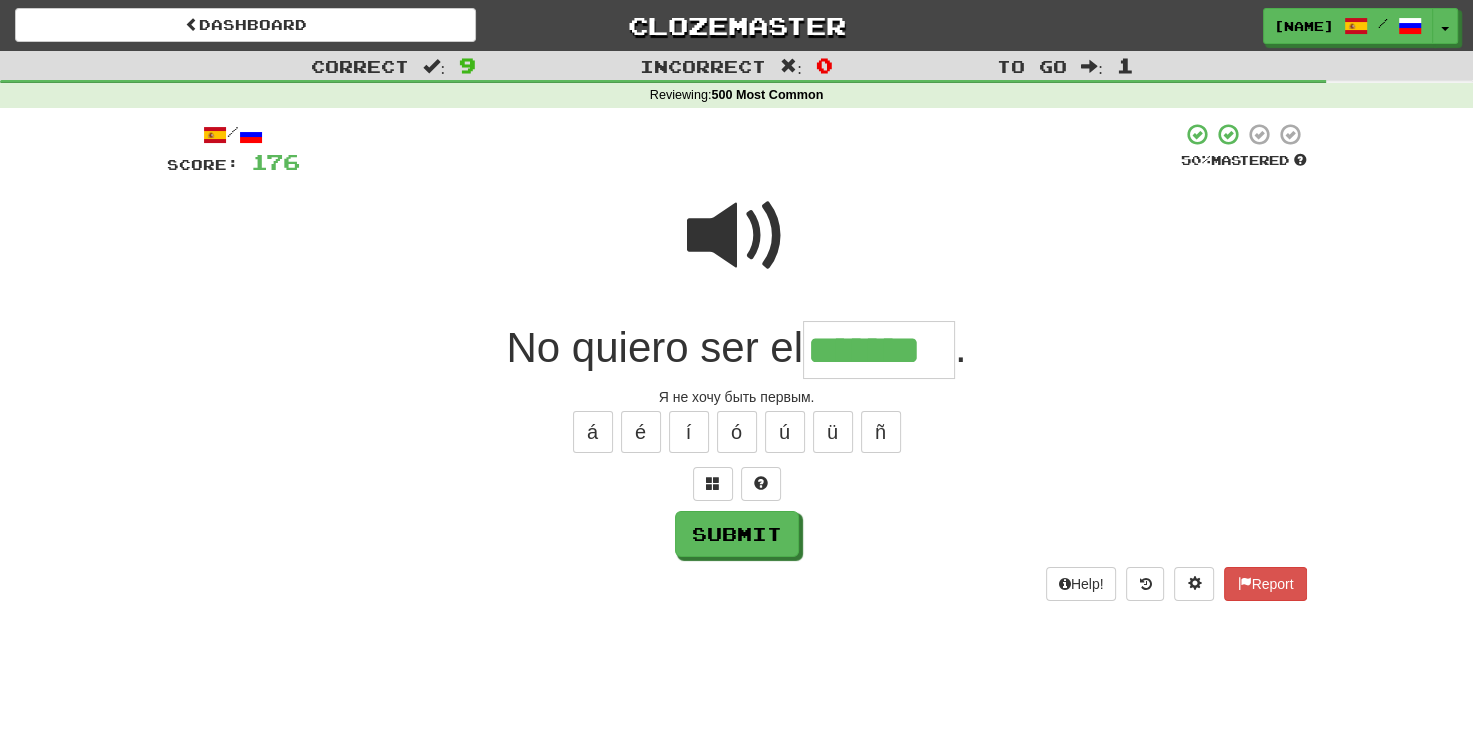 type on "*******" 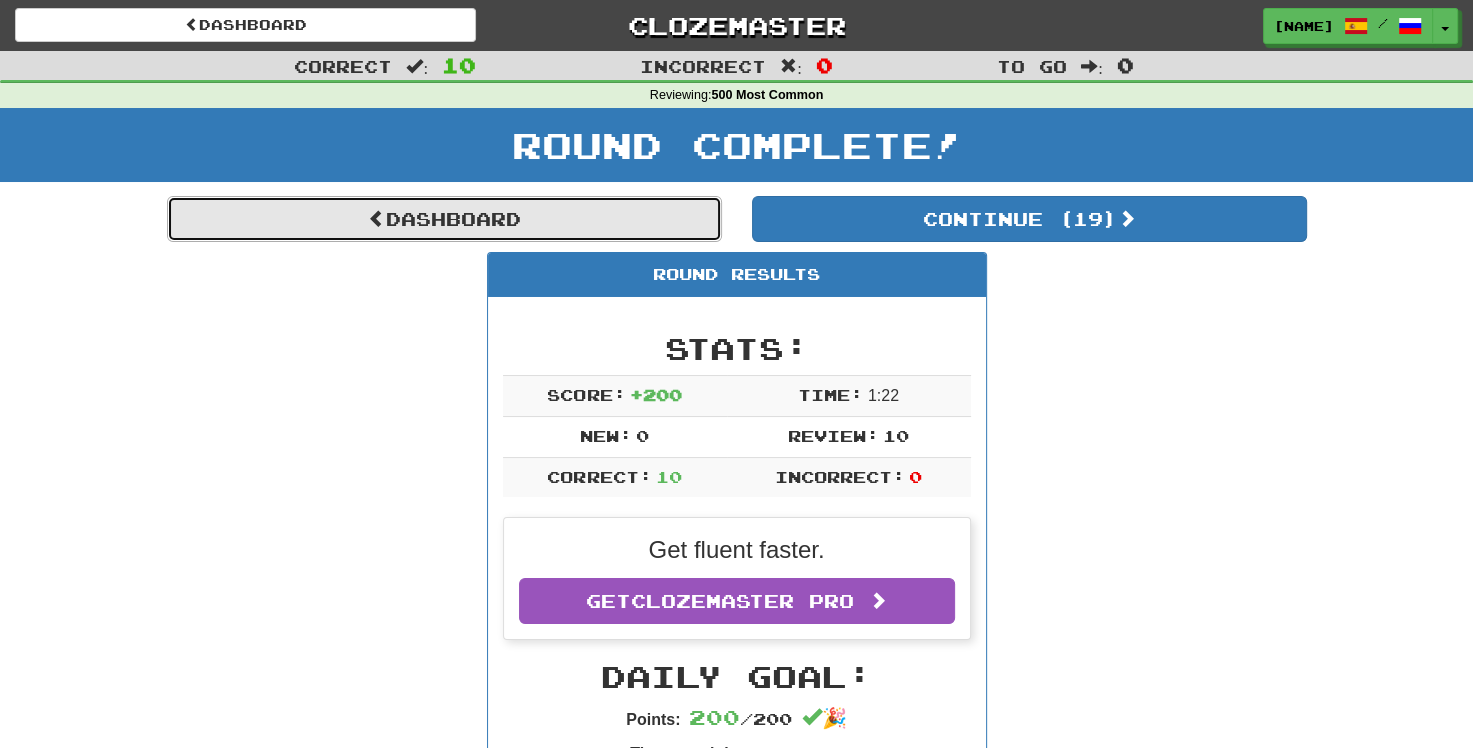 click on "Dashboard" at bounding box center [444, 219] 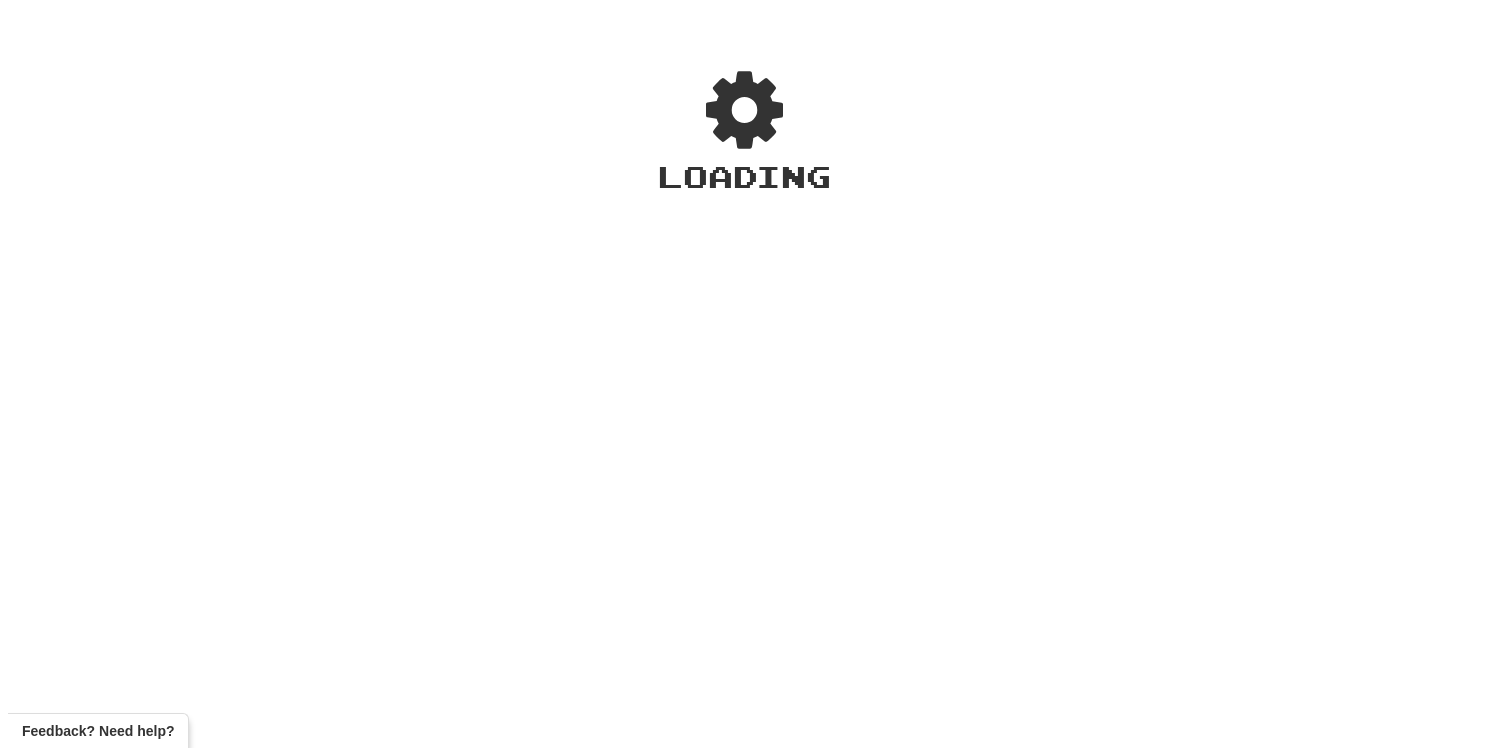scroll, scrollTop: 0, scrollLeft: 0, axis: both 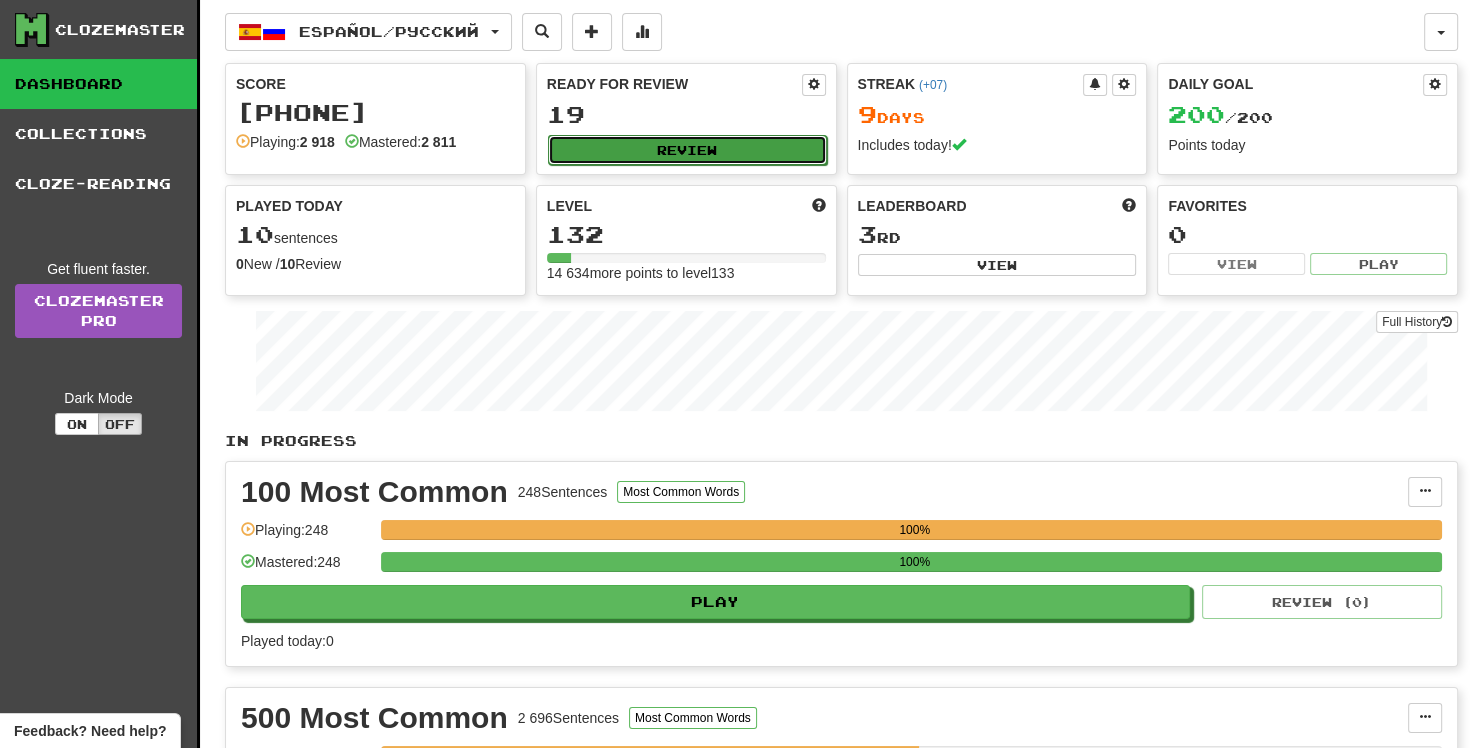 click on "Review" at bounding box center [687, 150] 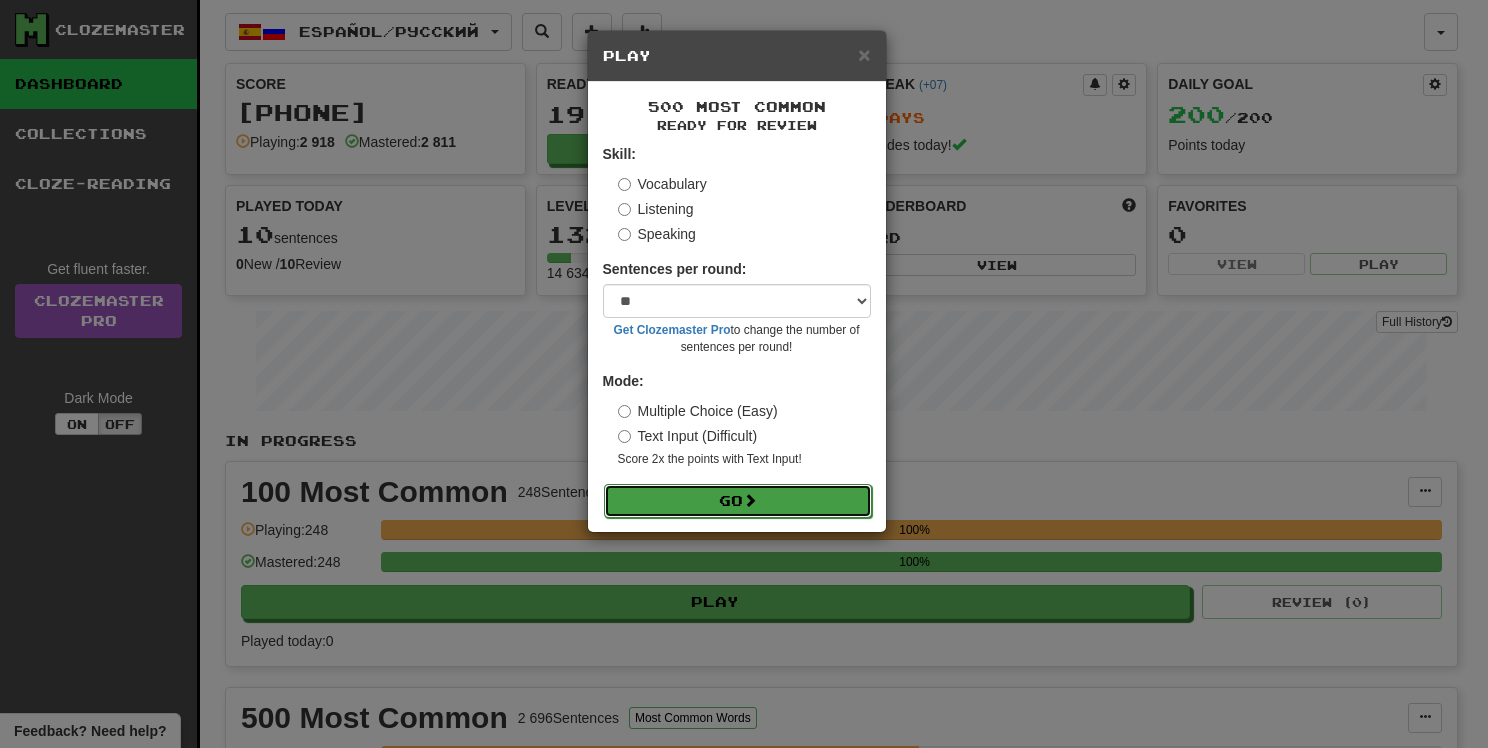 click on "Go" at bounding box center (738, 501) 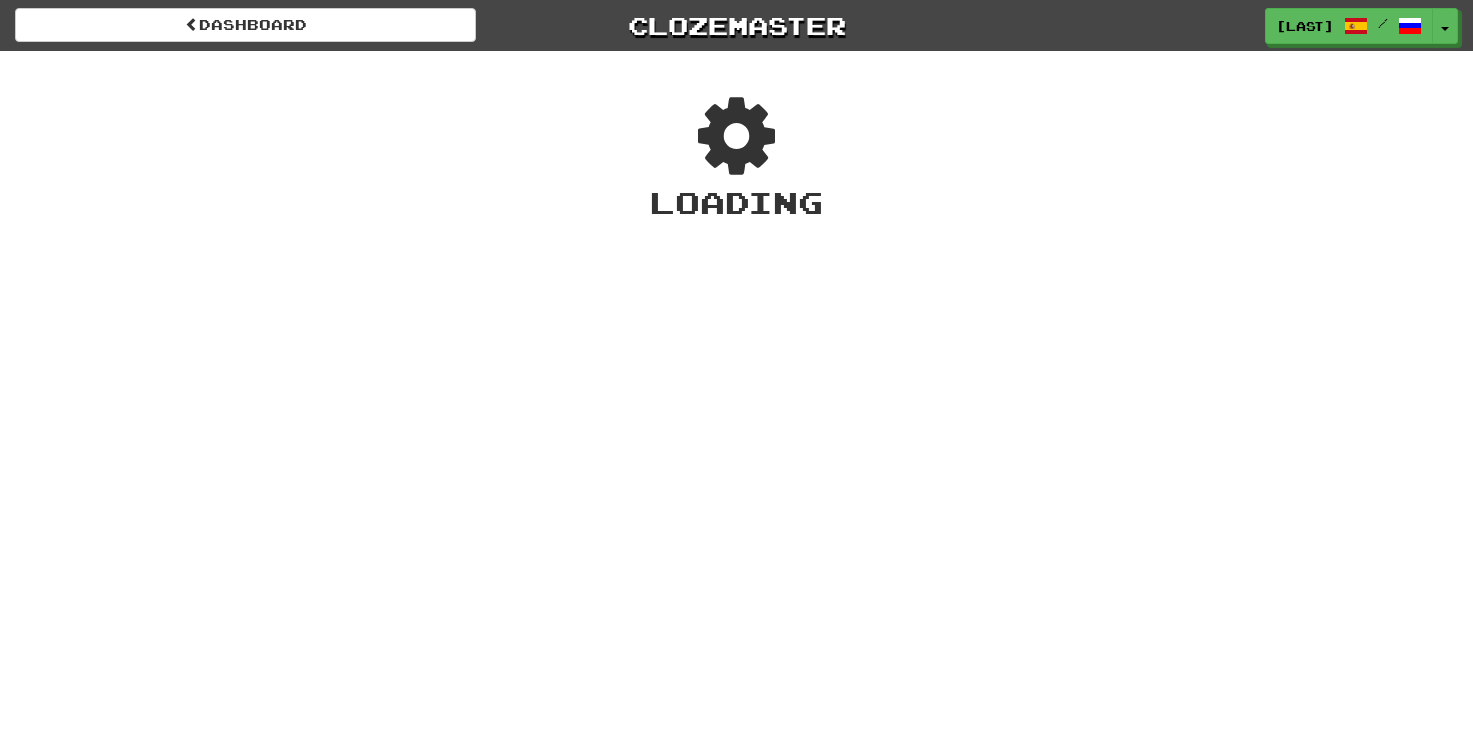 scroll, scrollTop: 0, scrollLeft: 0, axis: both 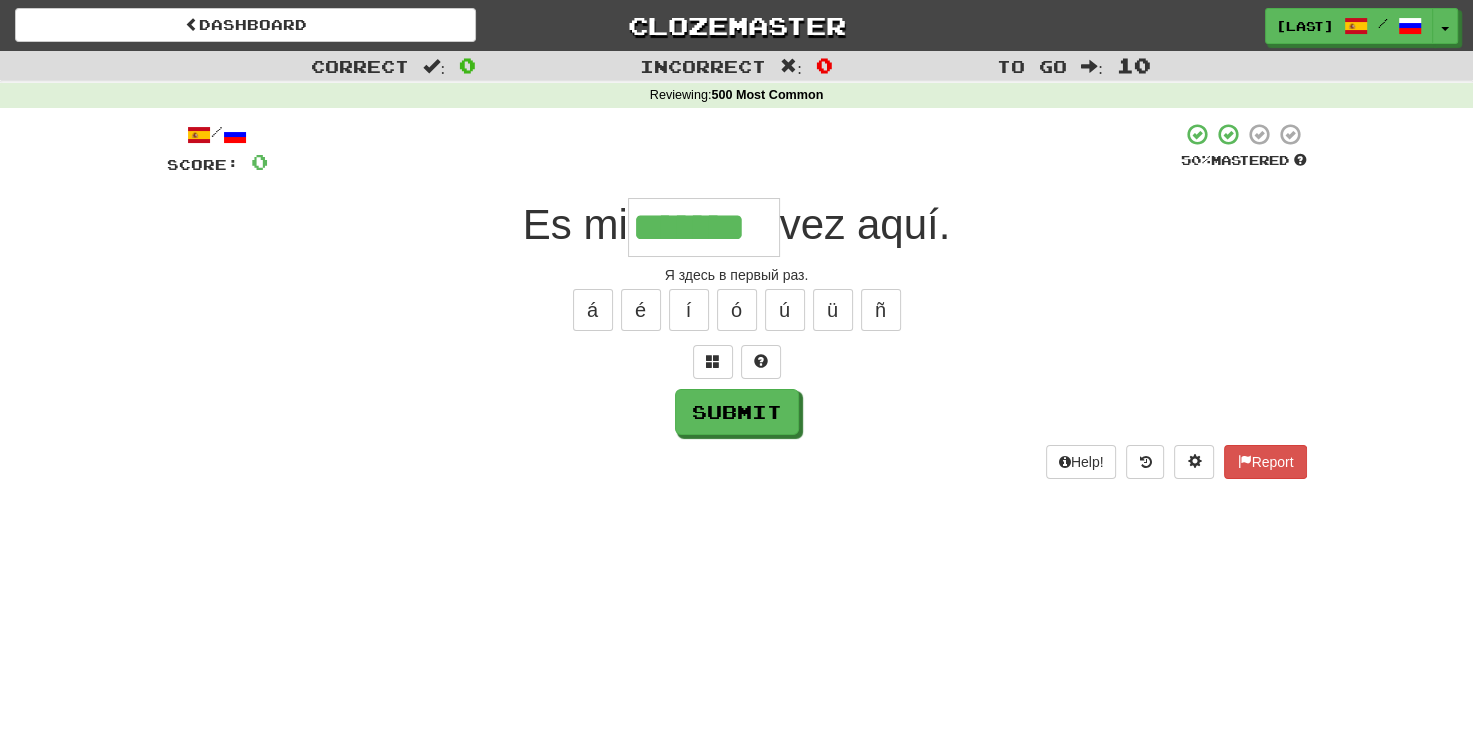 type on "*******" 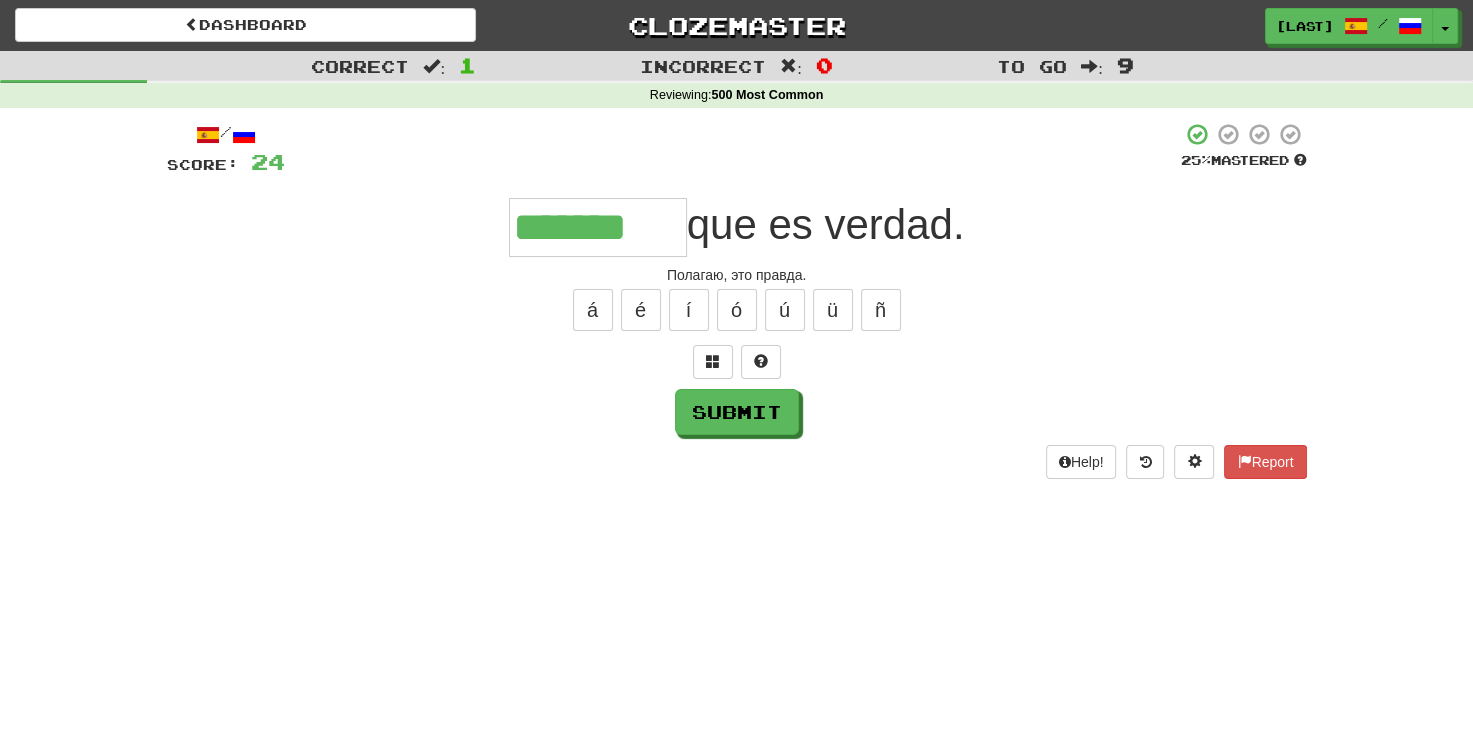 type on "*******" 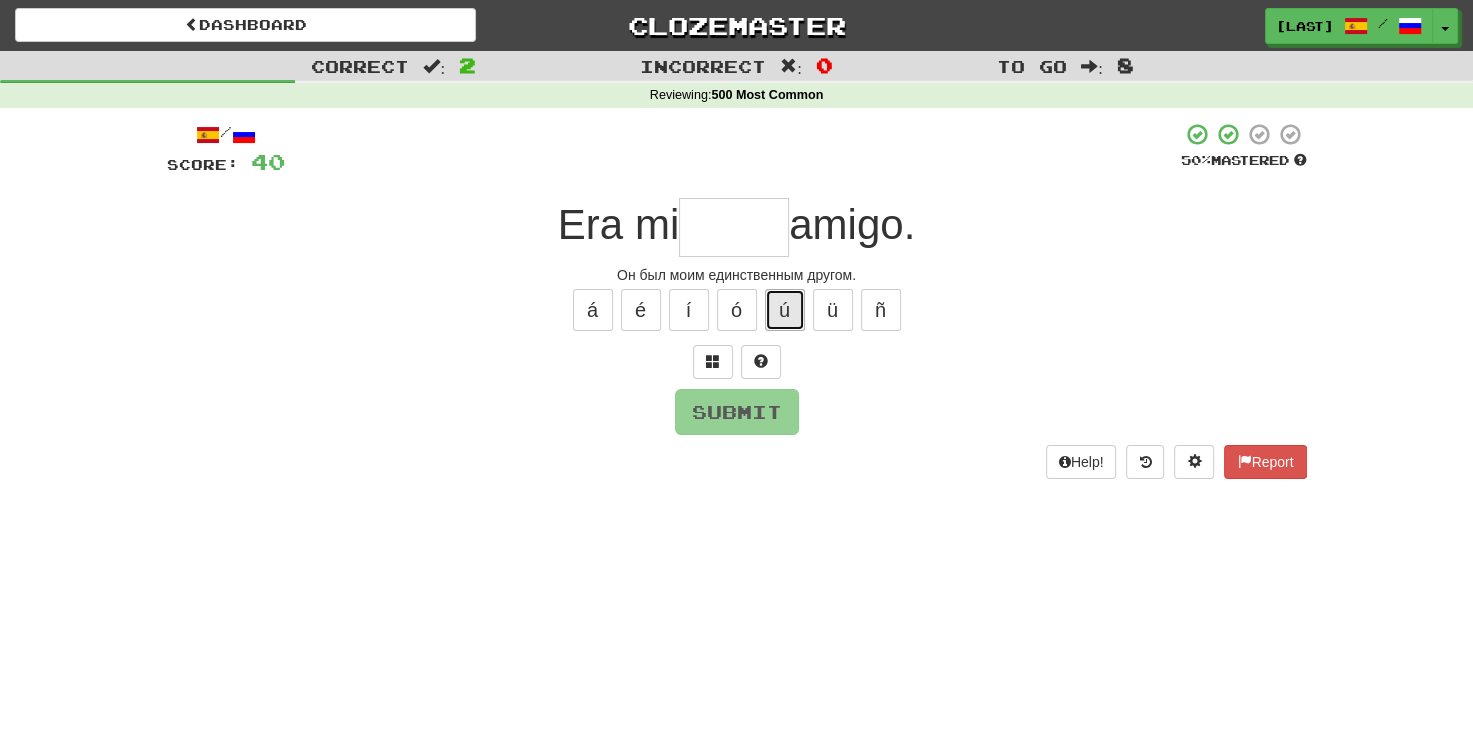 click on "ú" at bounding box center [785, 310] 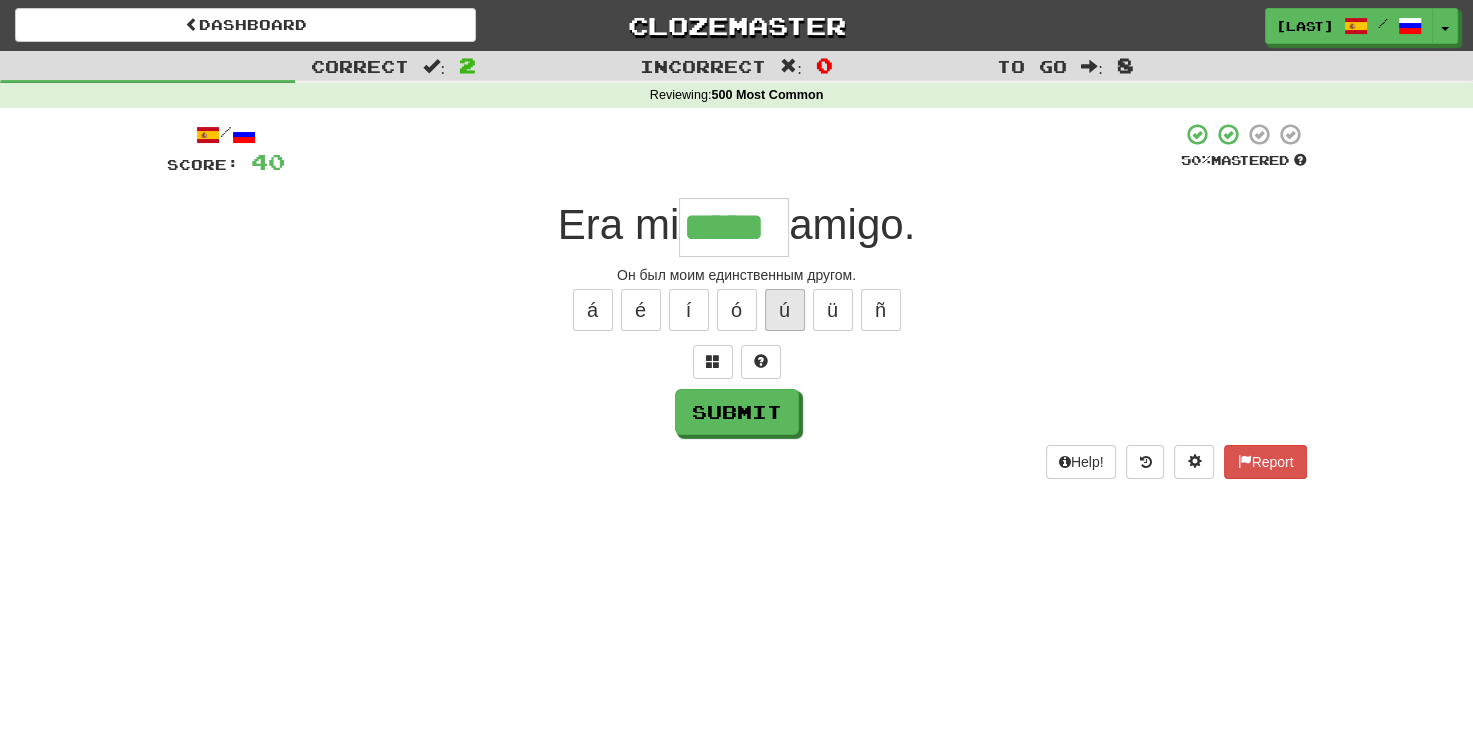 type on "*****" 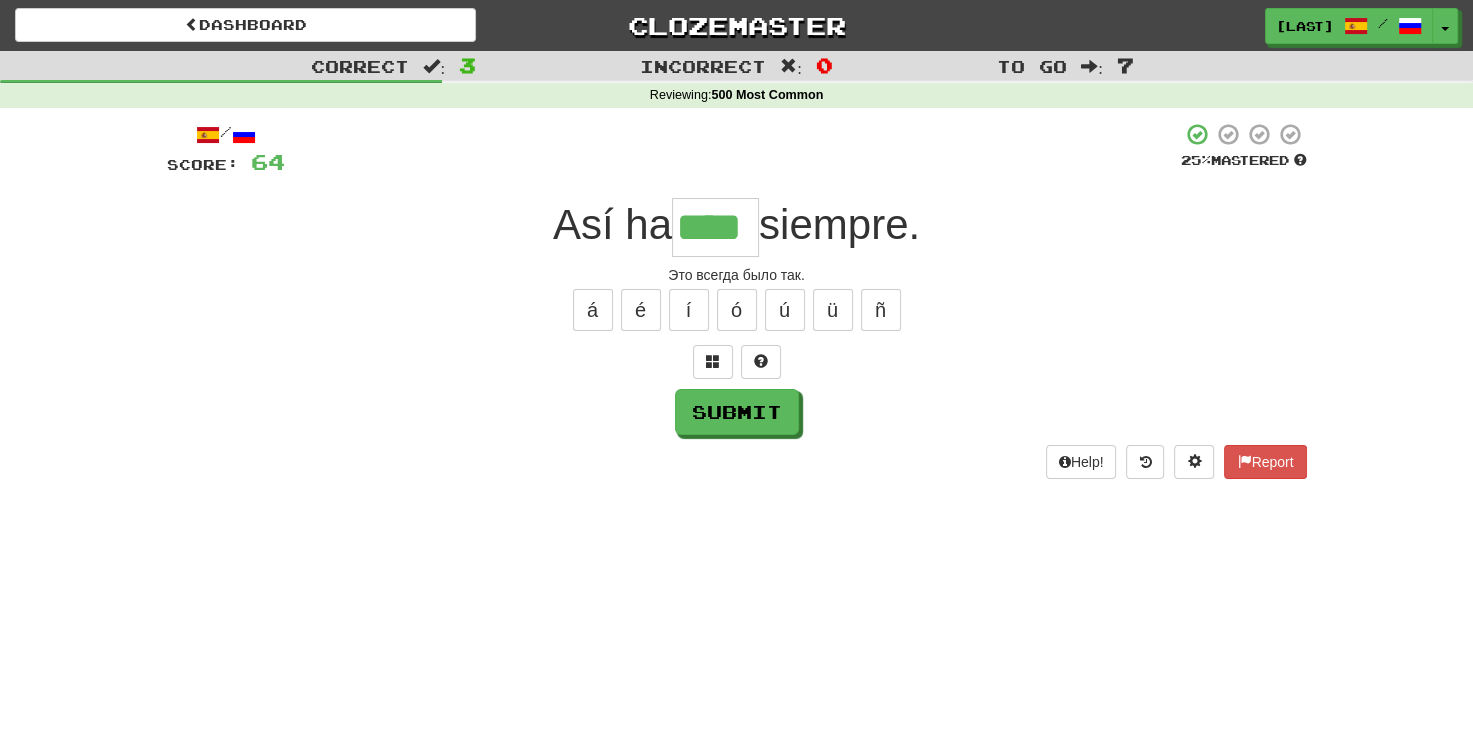 type on "****" 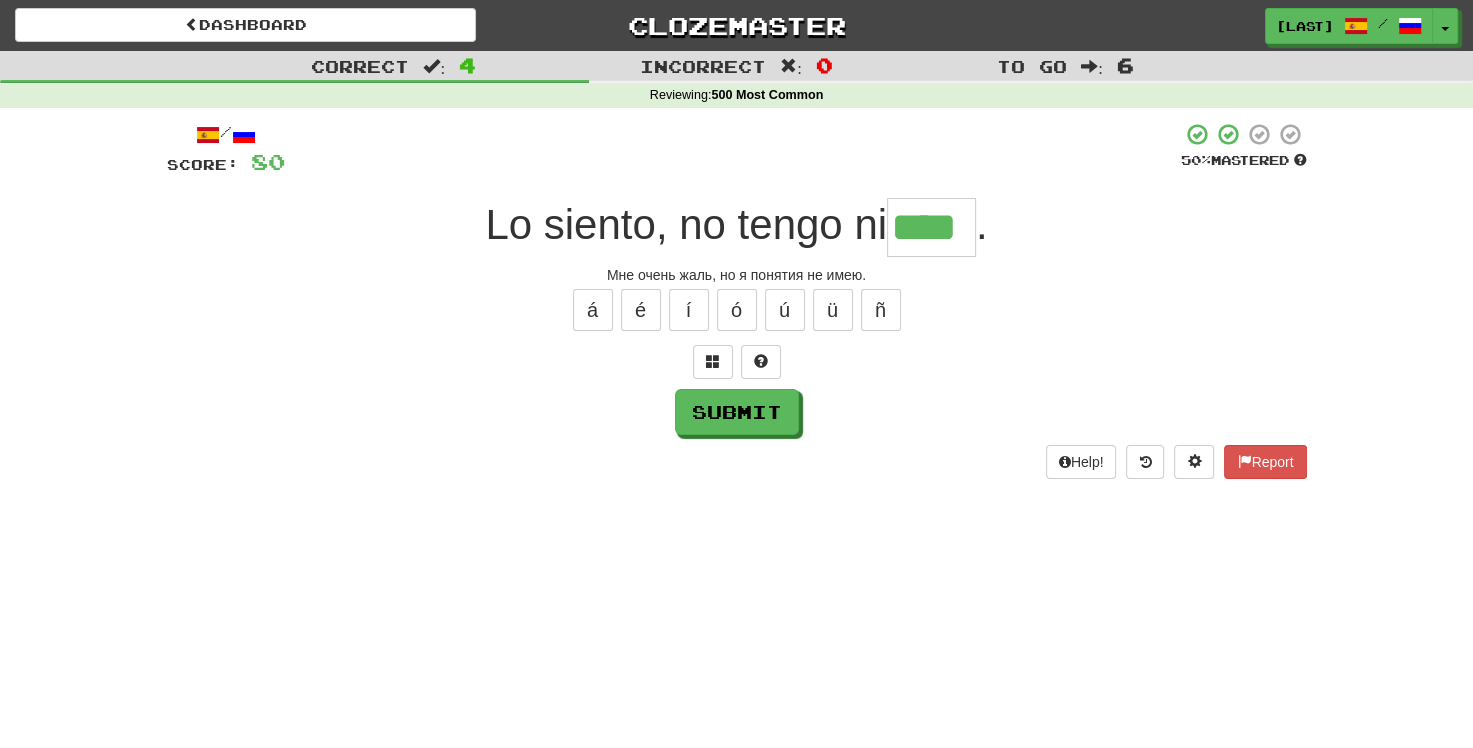 type on "****" 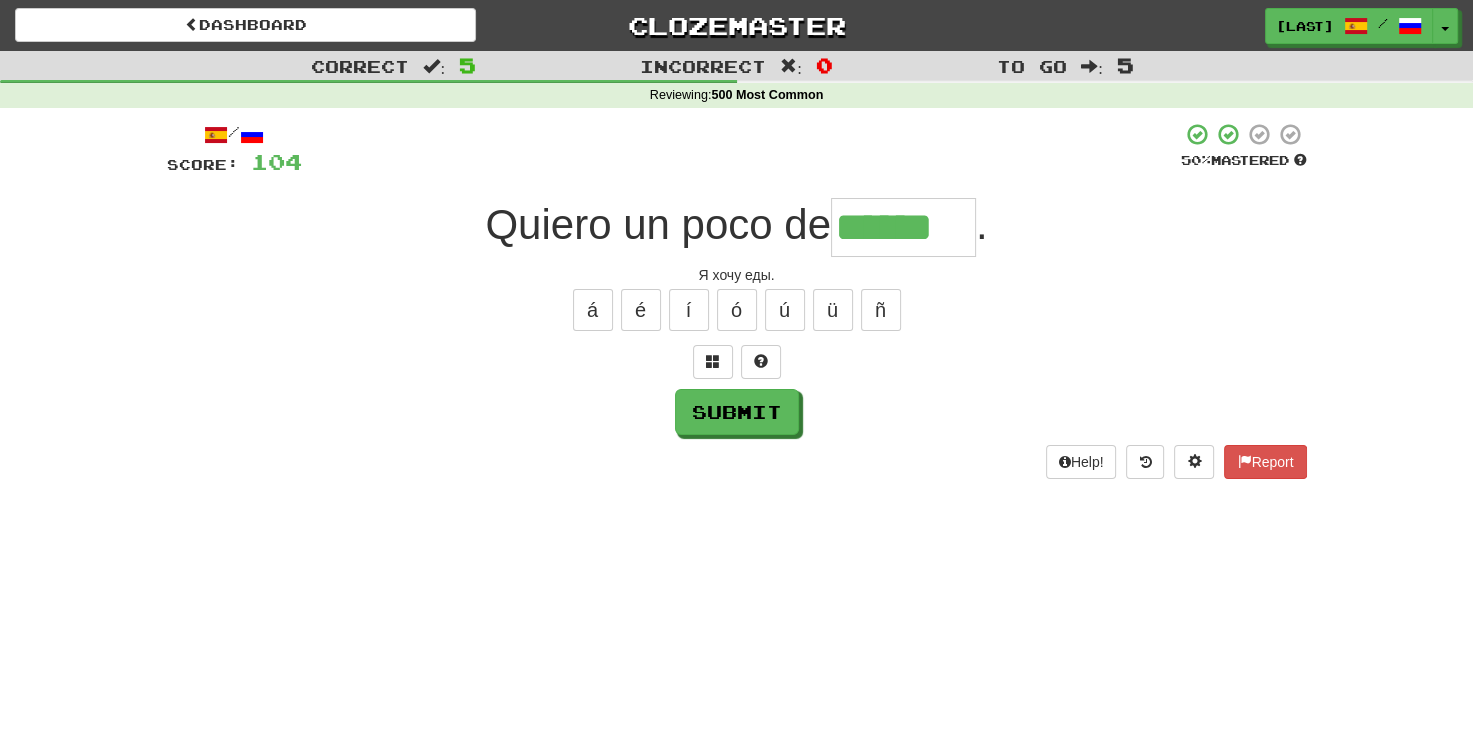 type on "******" 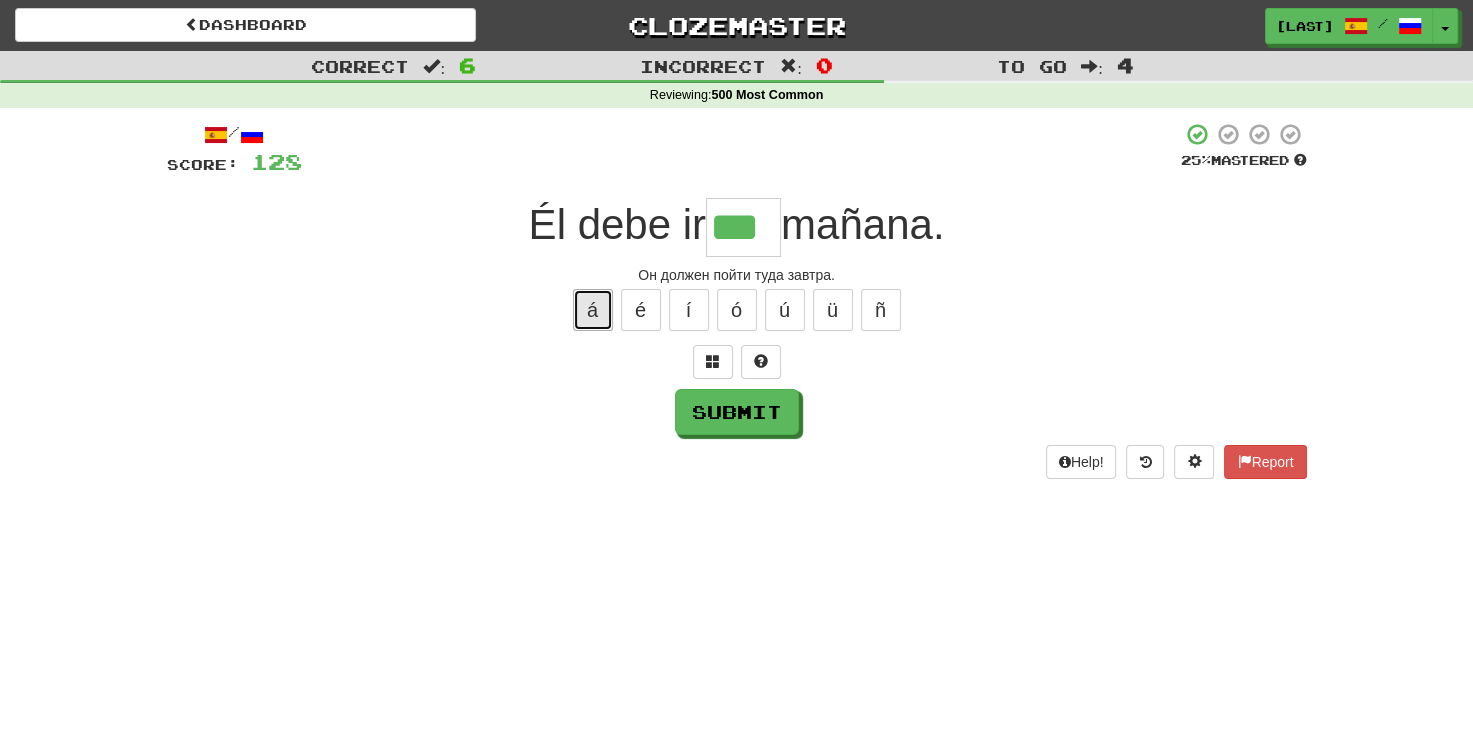 click on "á" at bounding box center [593, 310] 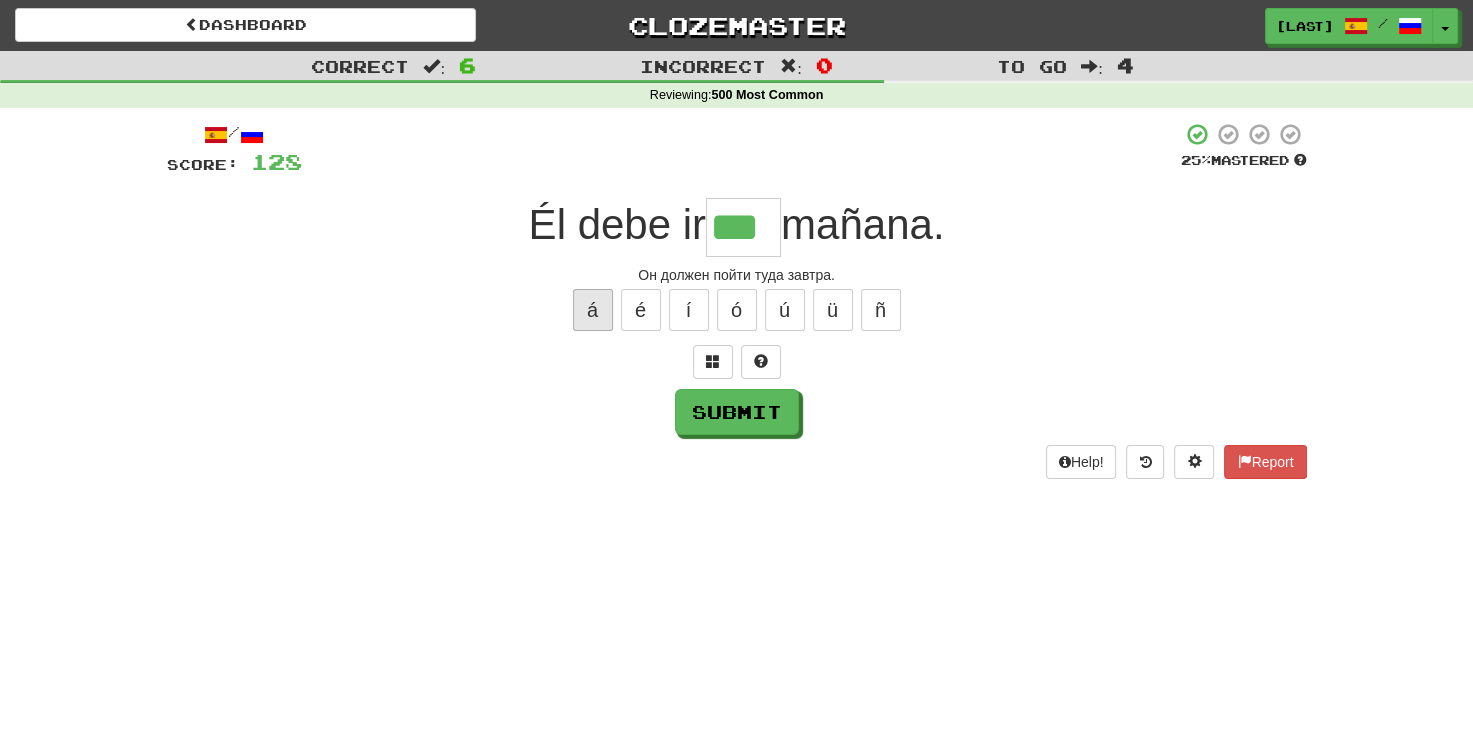 type on "****" 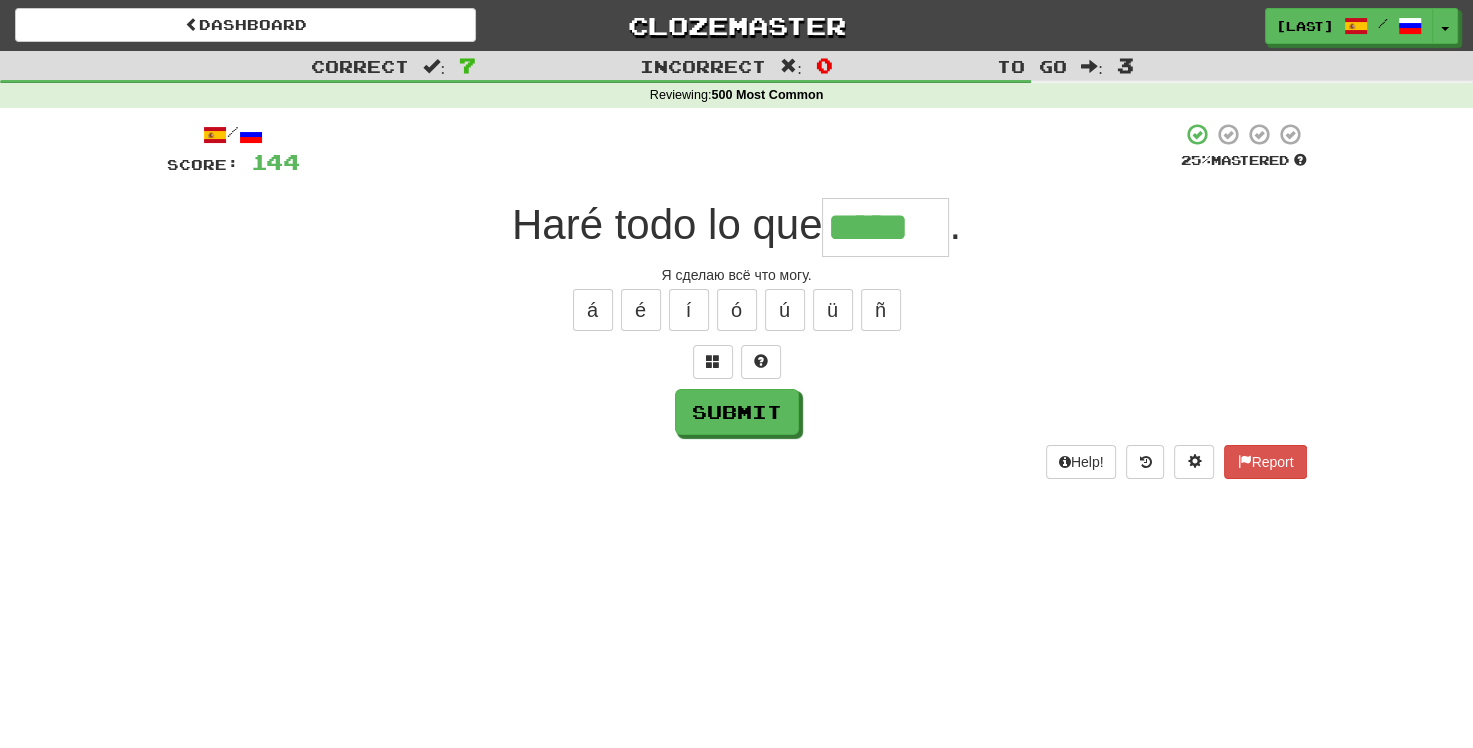 type on "*****" 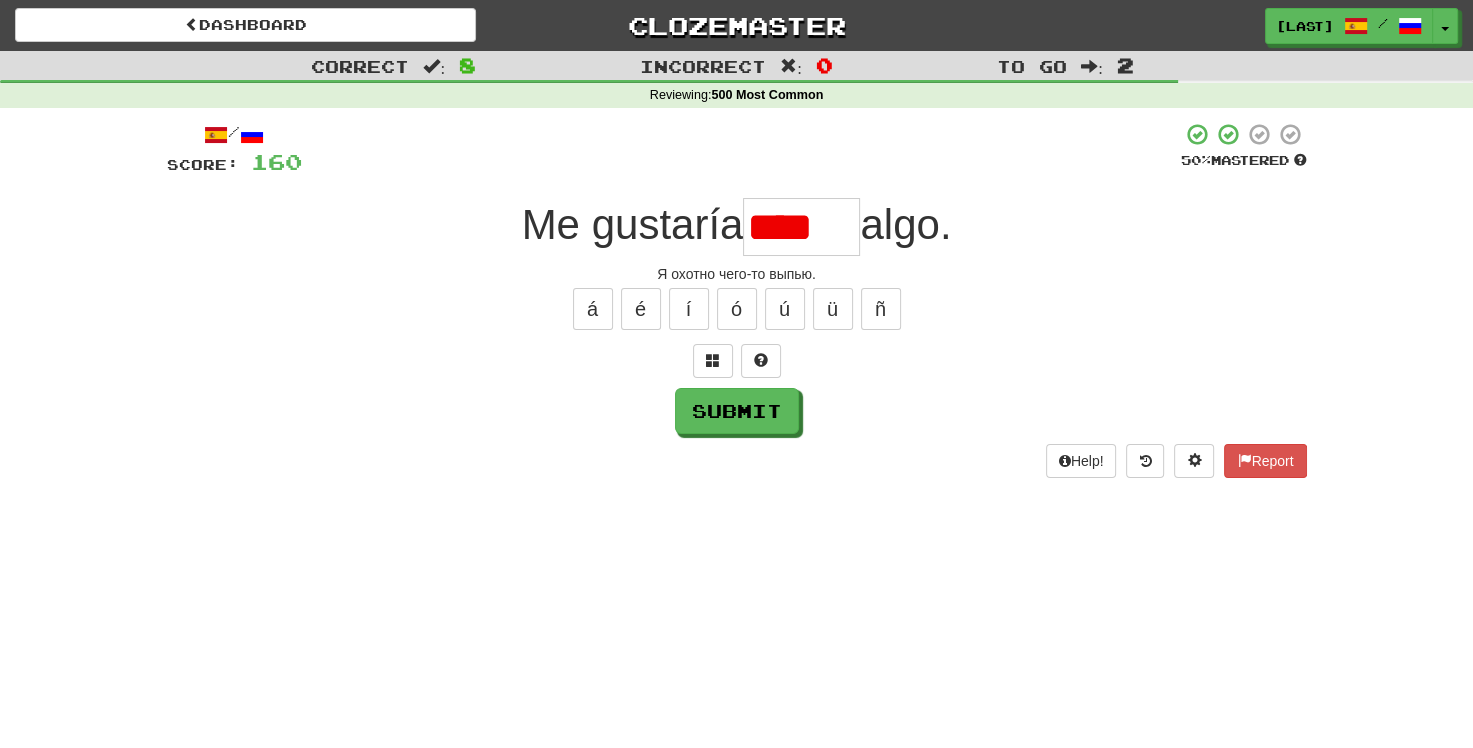 scroll, scrollTop: 0, scrollLeft: 0, axis: both 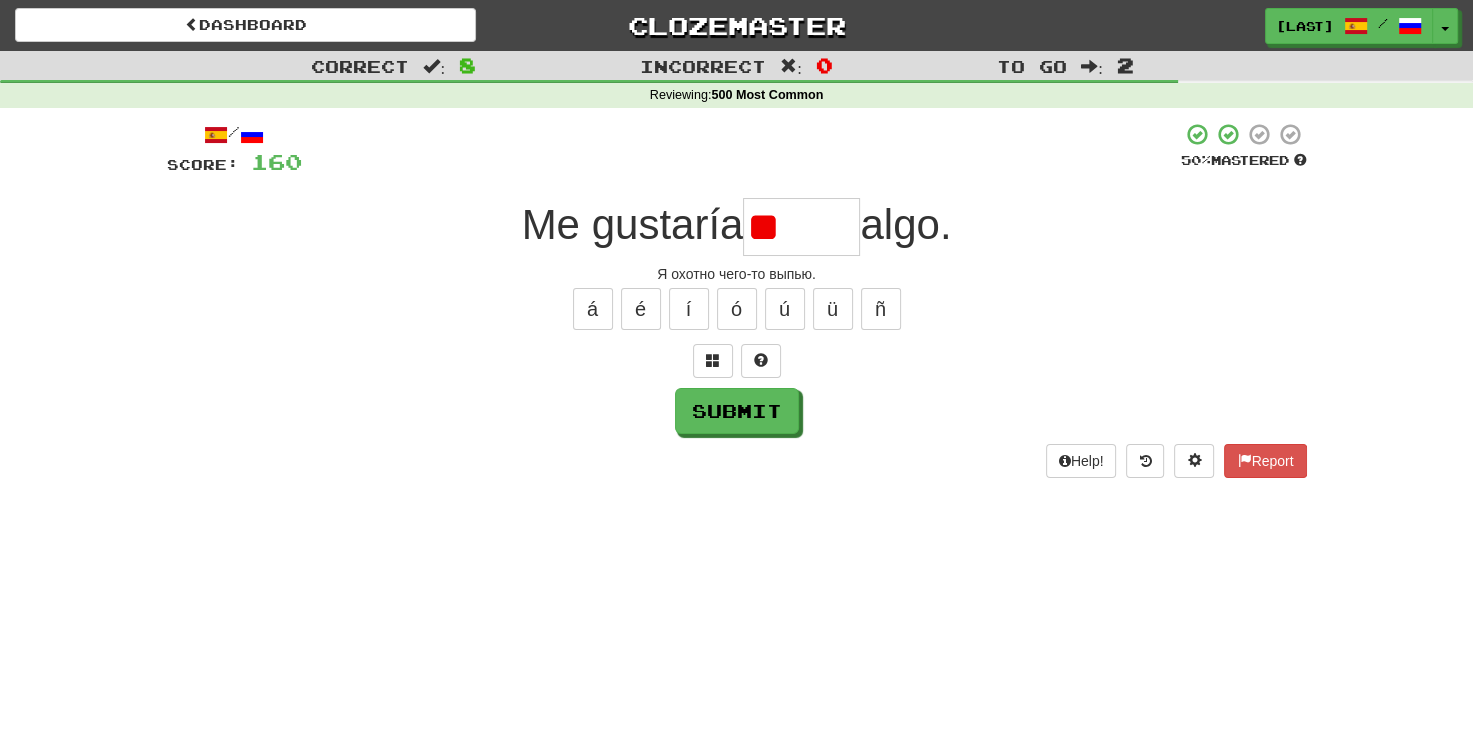 type on "*" 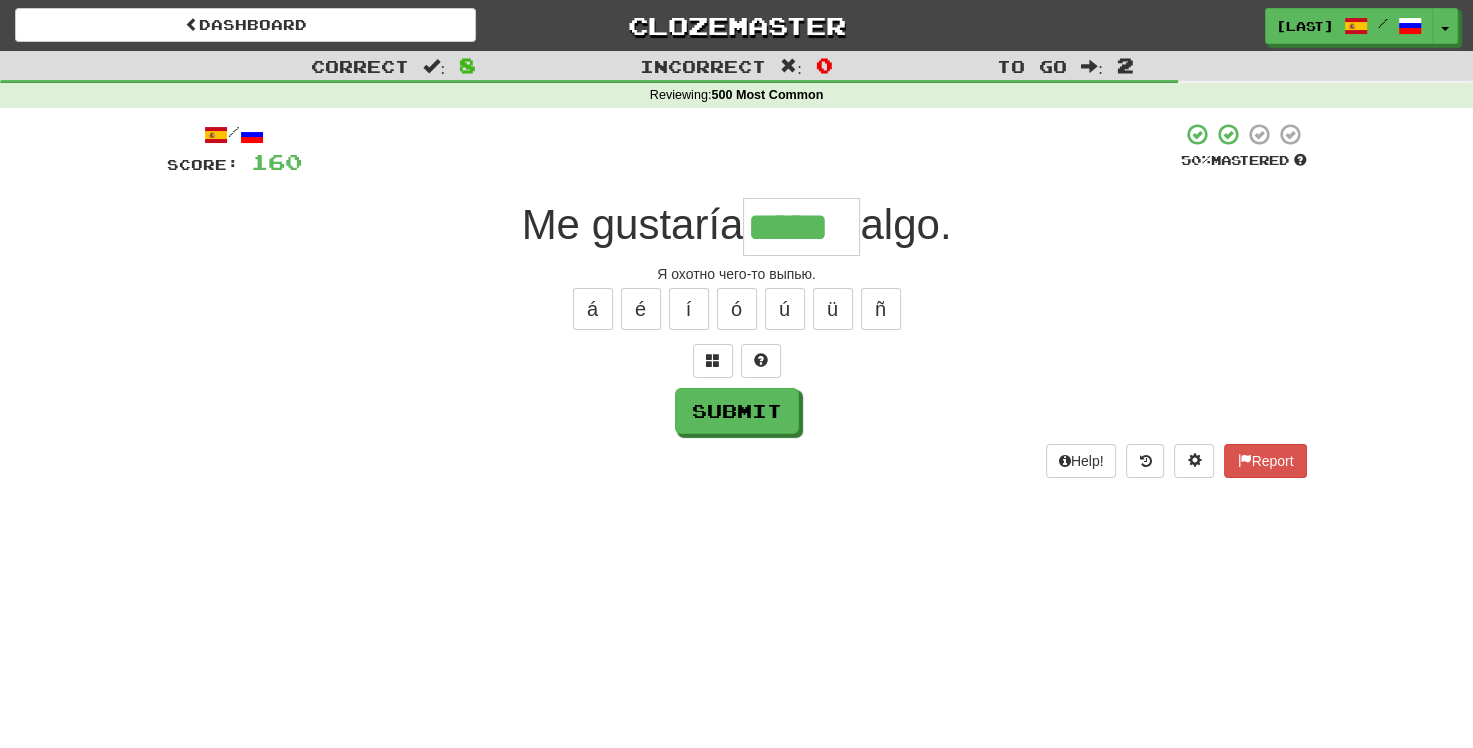 type on "*****" 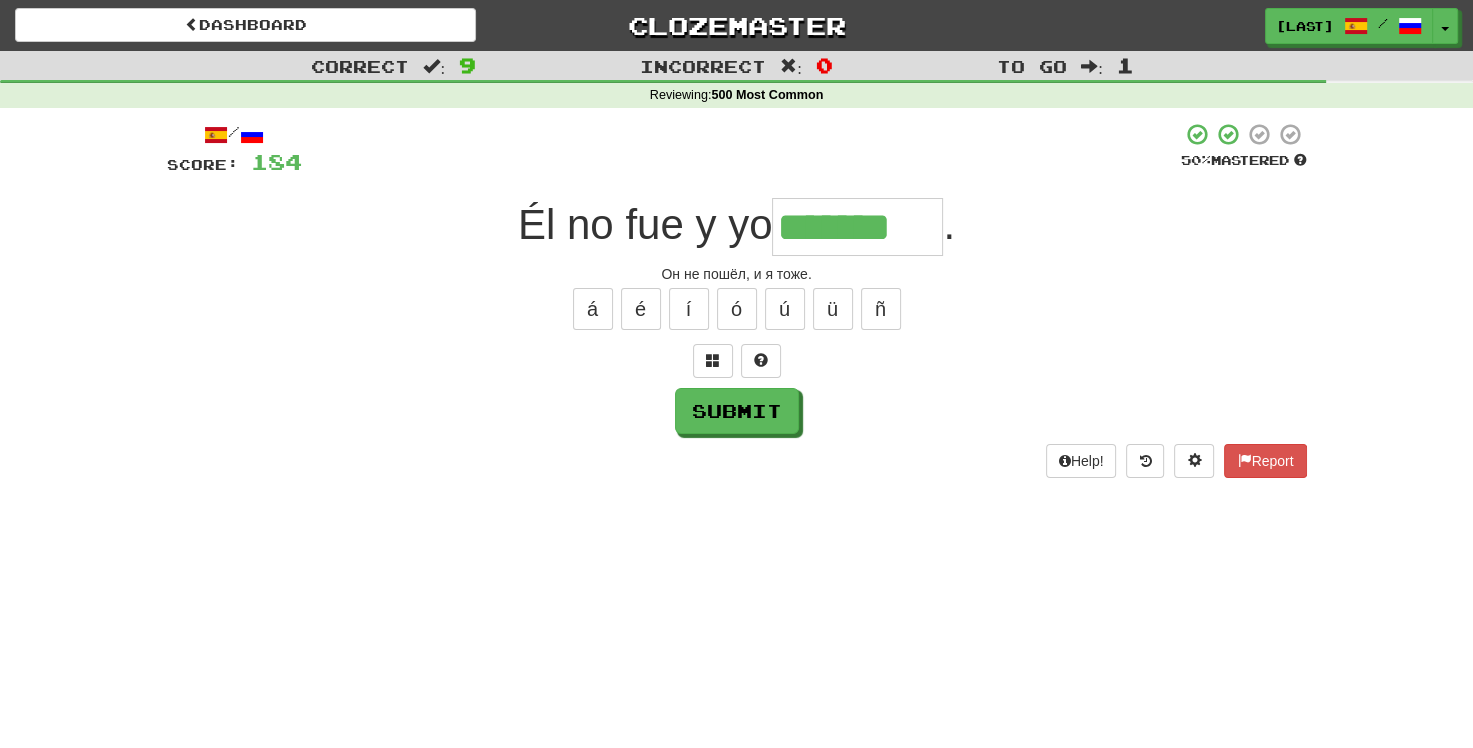 type on "*******" 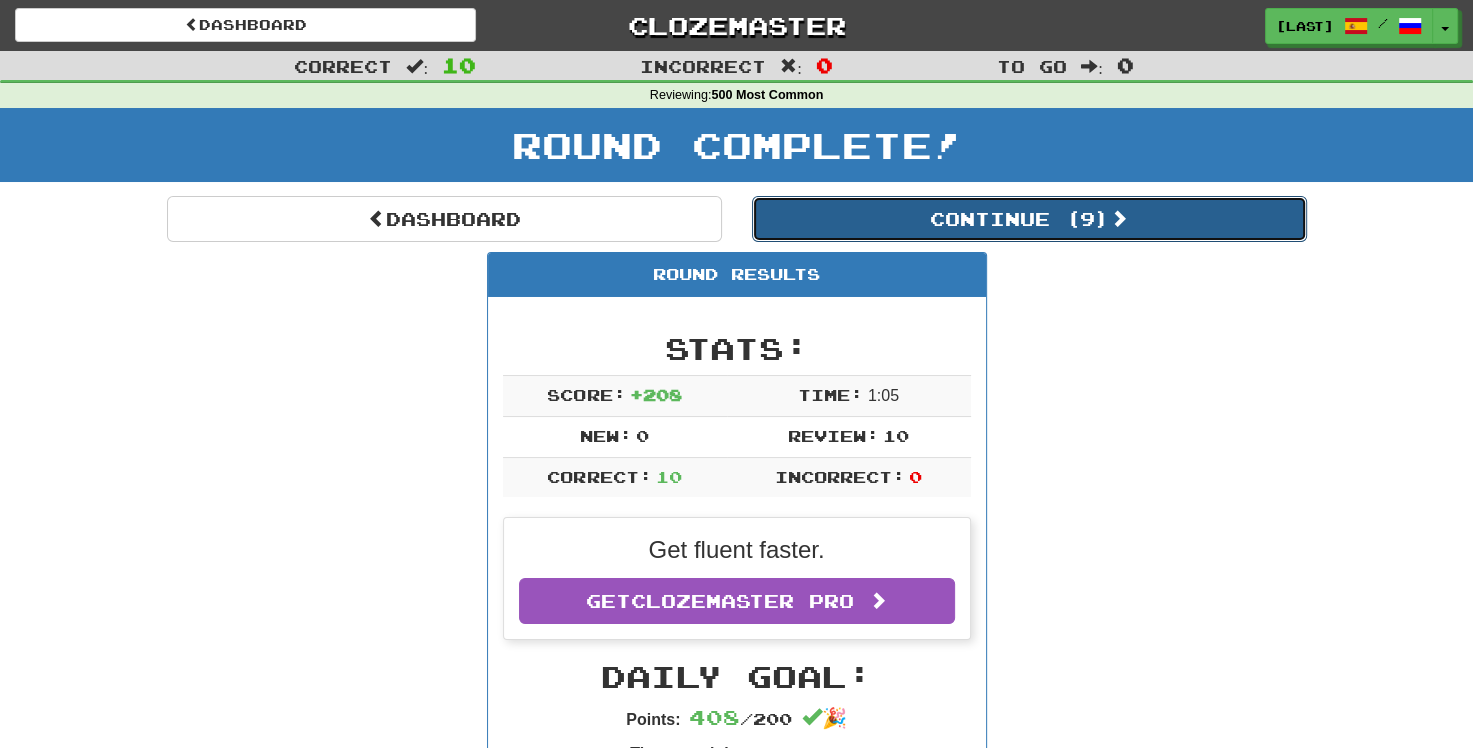click on "Continue ( 9 )" at bounding box center [1029, 219] 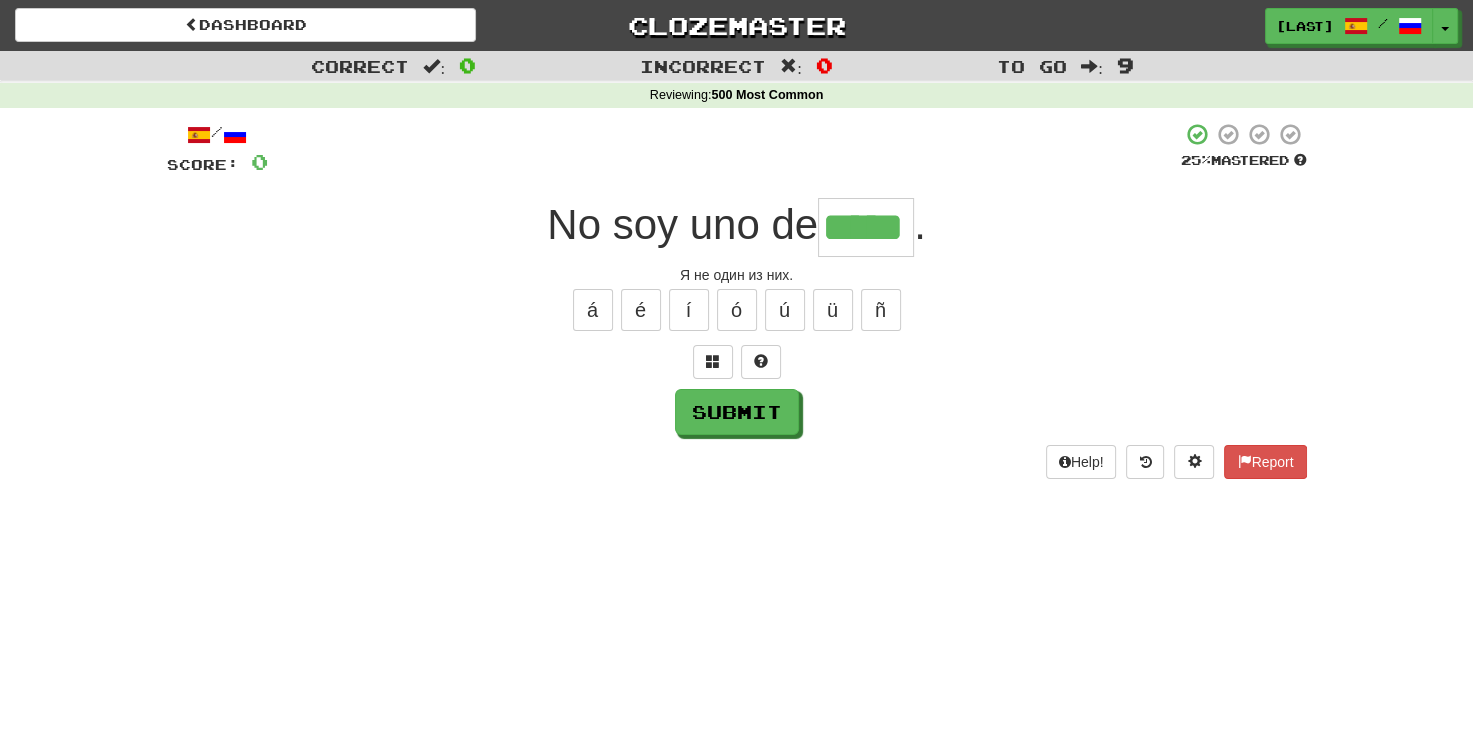 type on "*****" 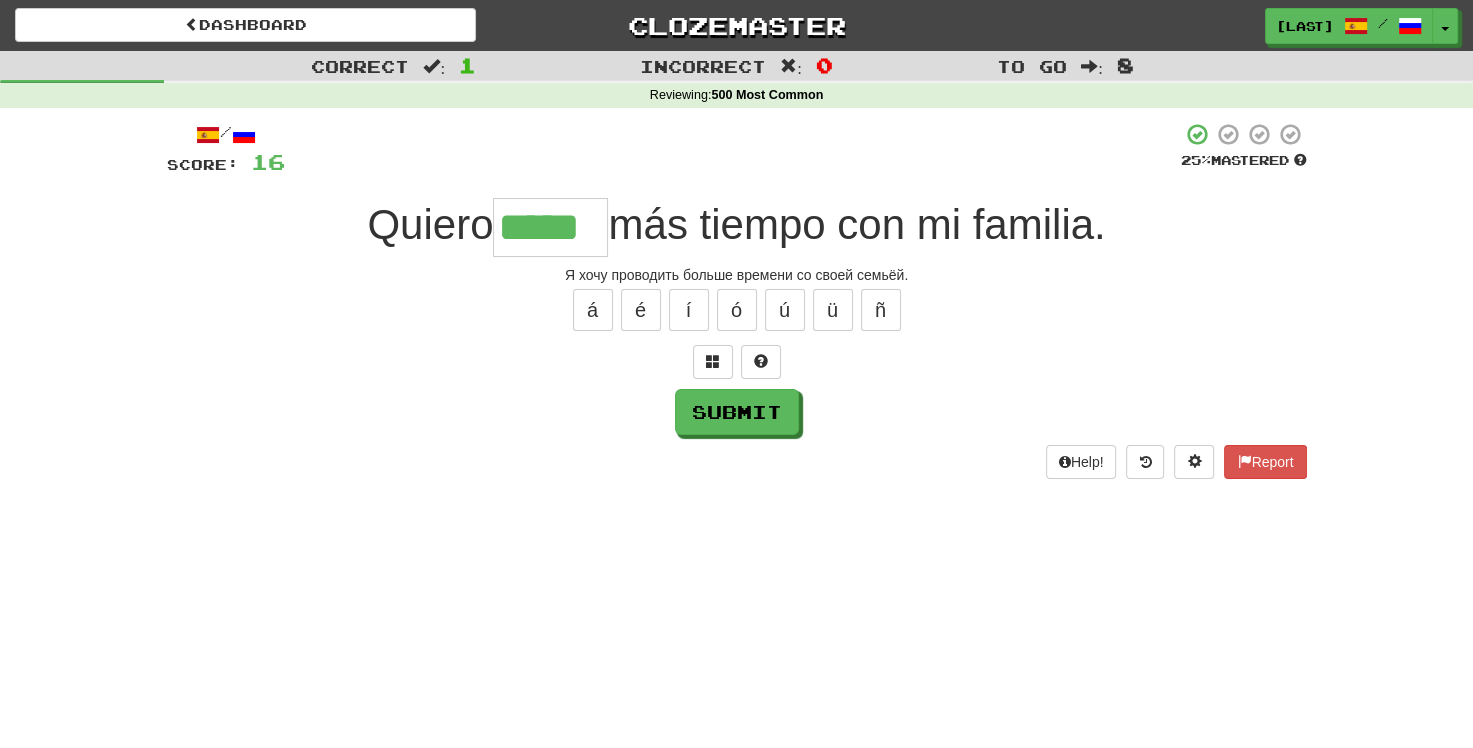 type on "*****" 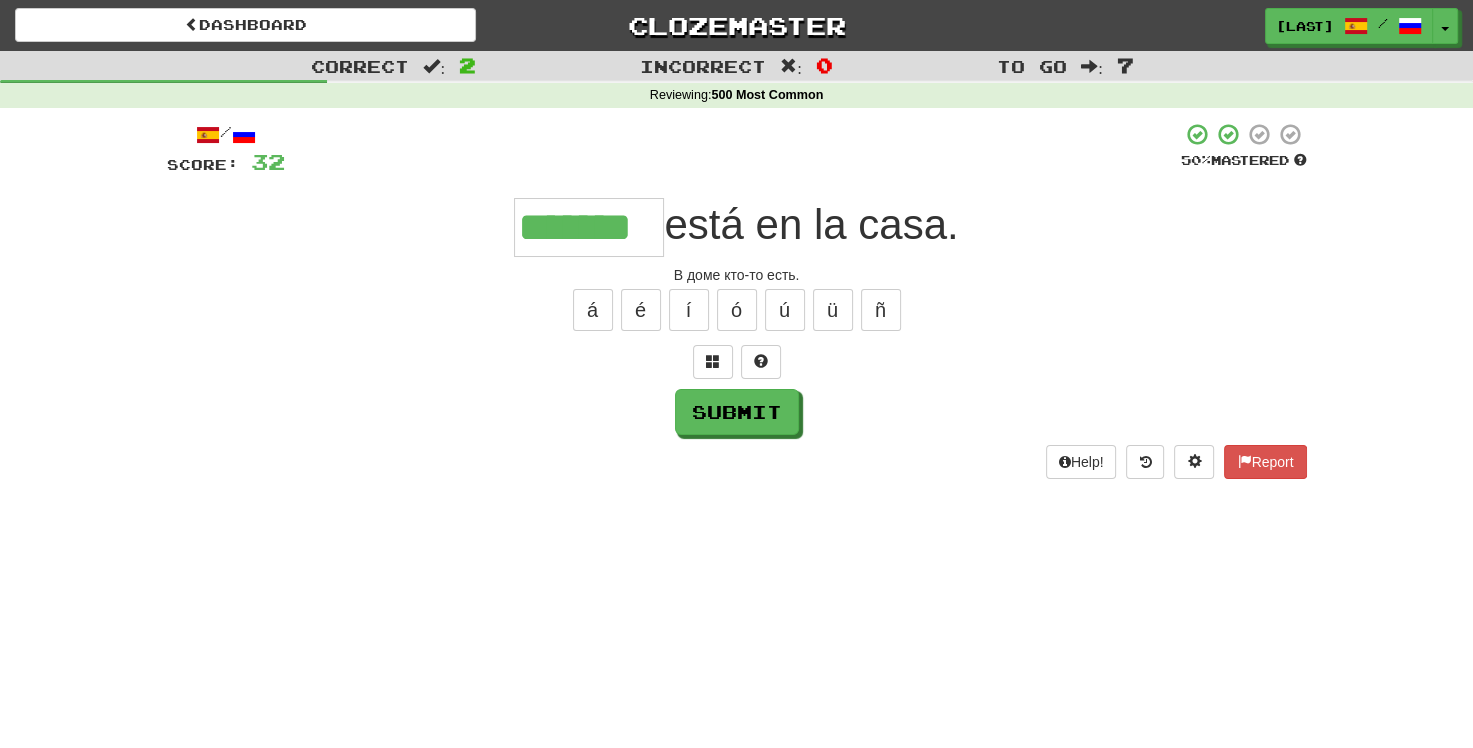 type on "*******" 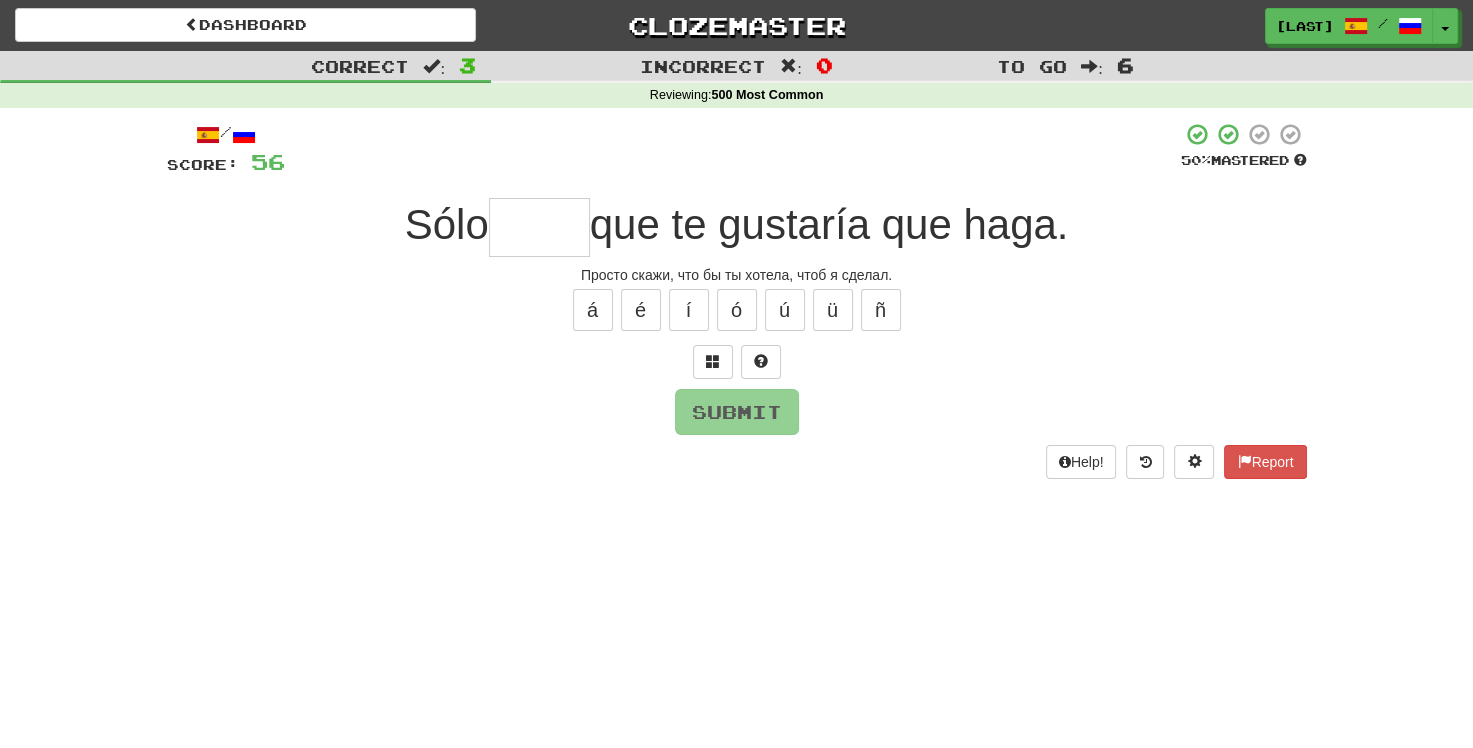 type on "*" 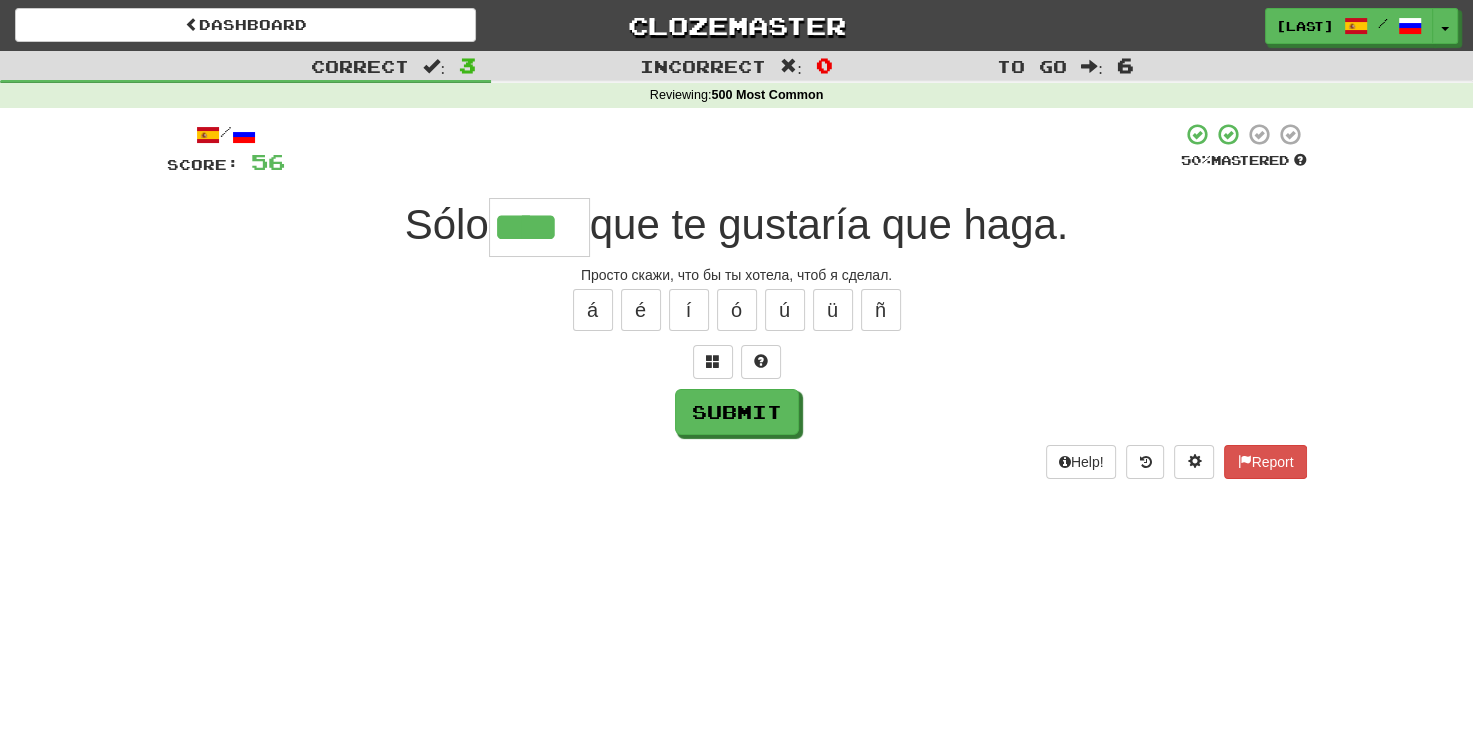 type on "****" 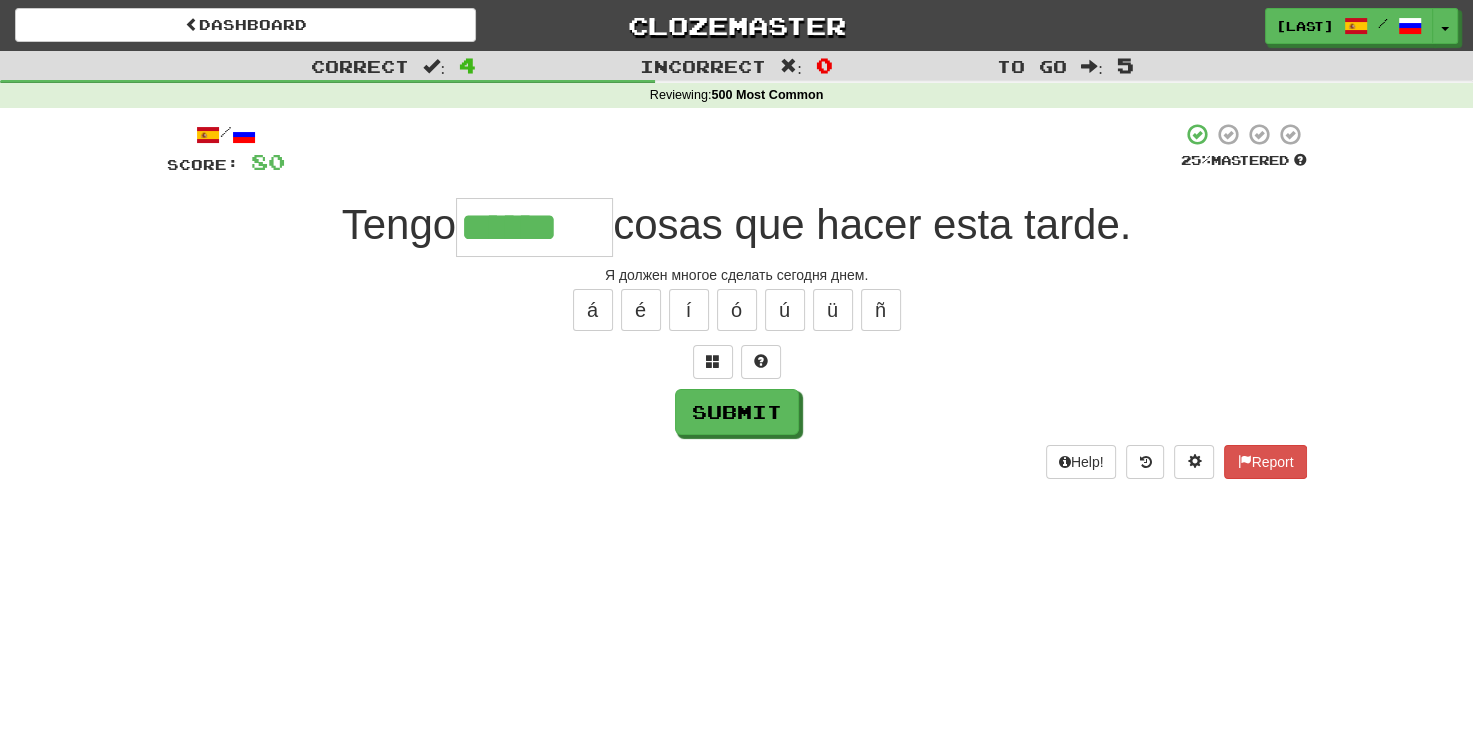 type on "******" 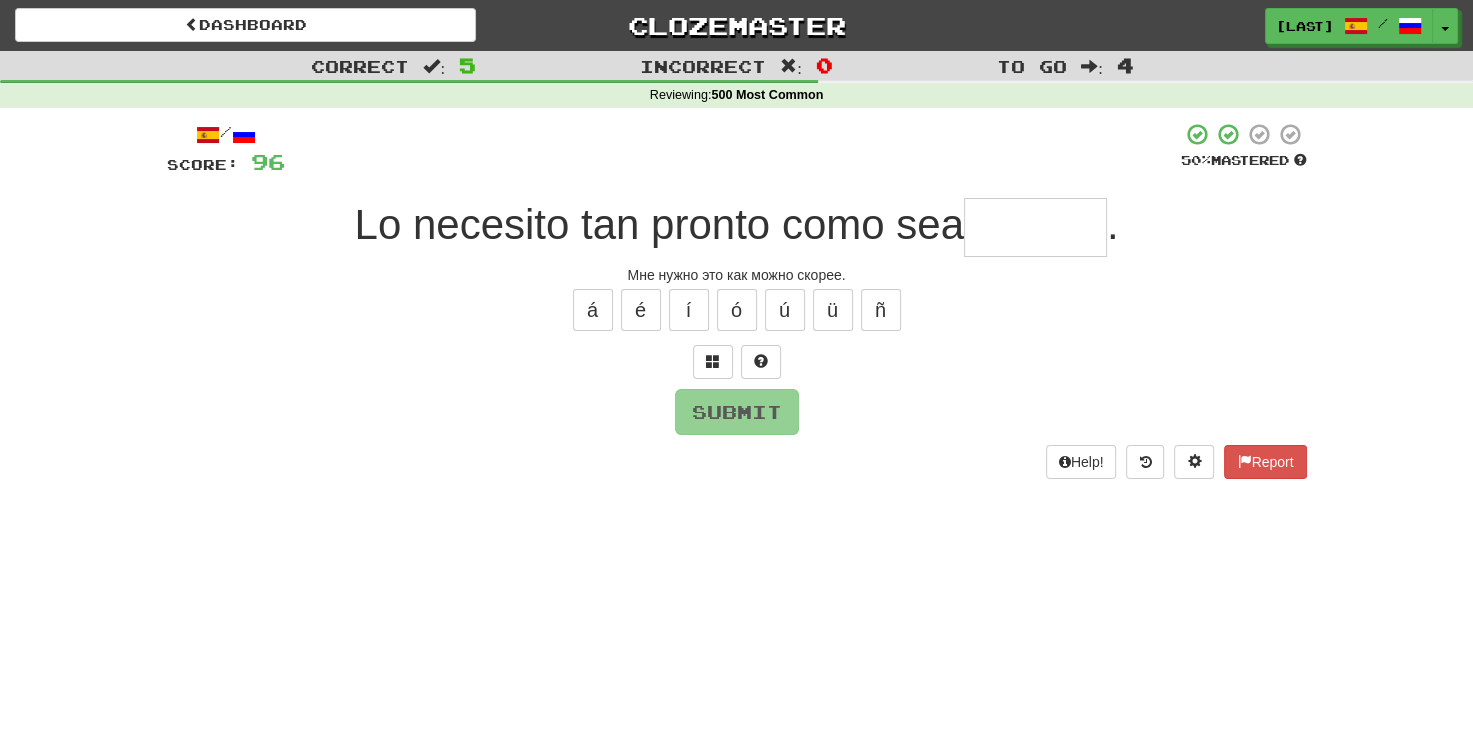 type on "*" 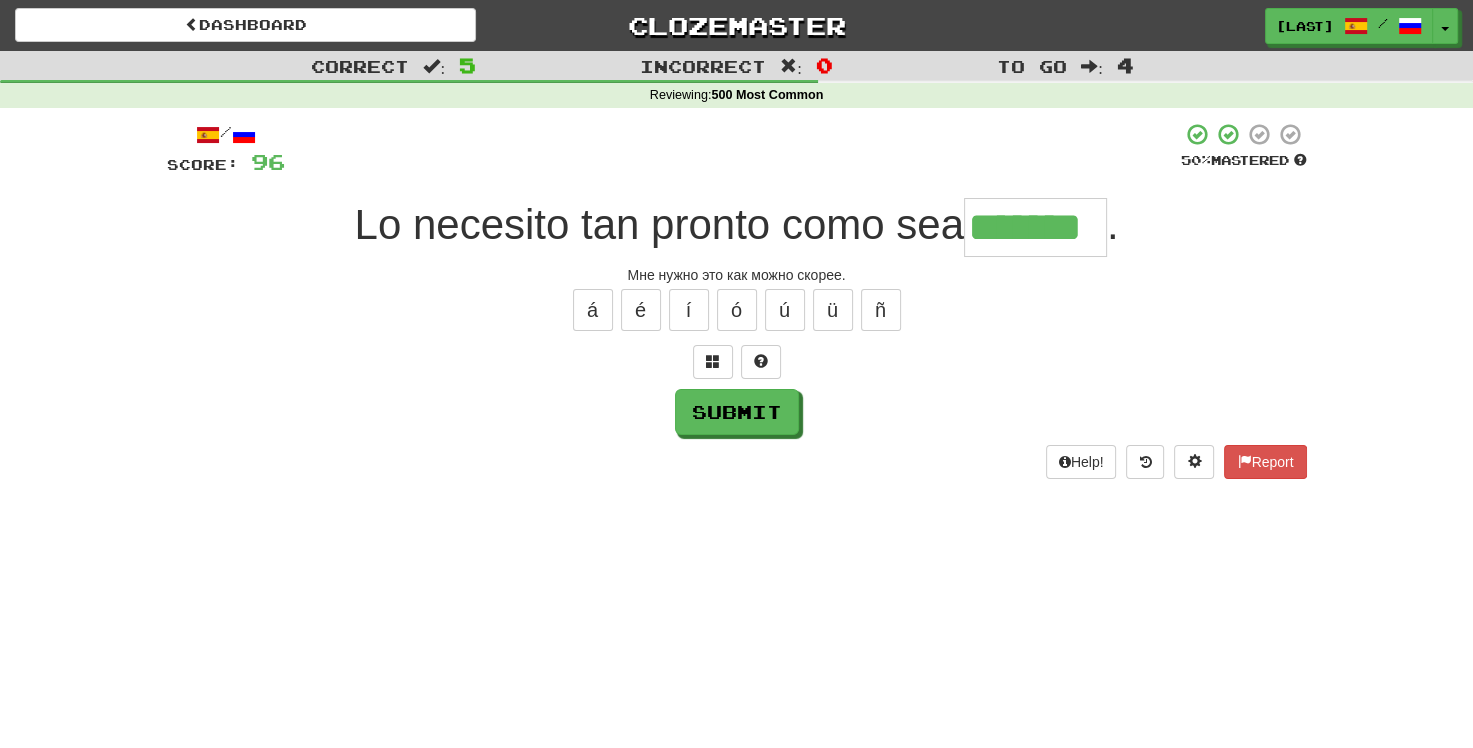 type on "*******" 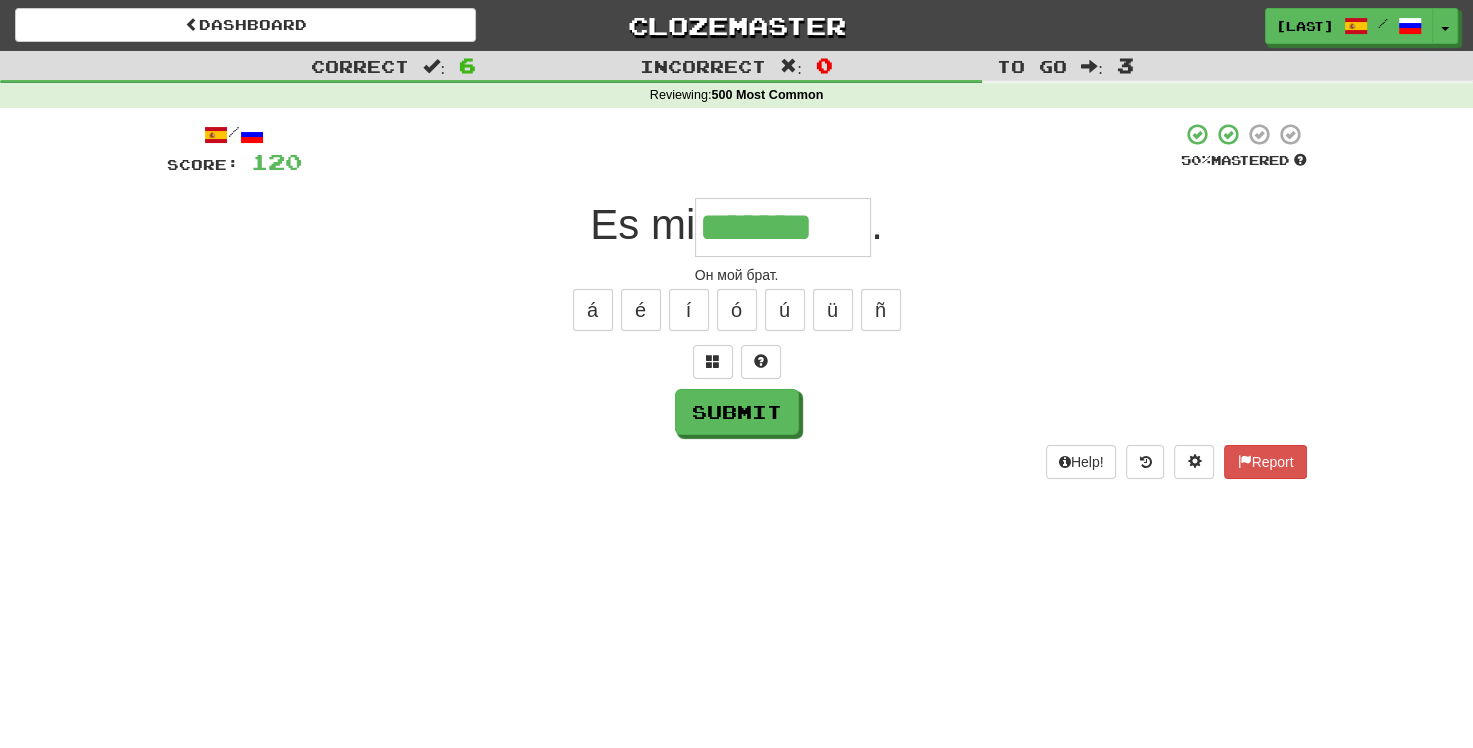 type on "*******" 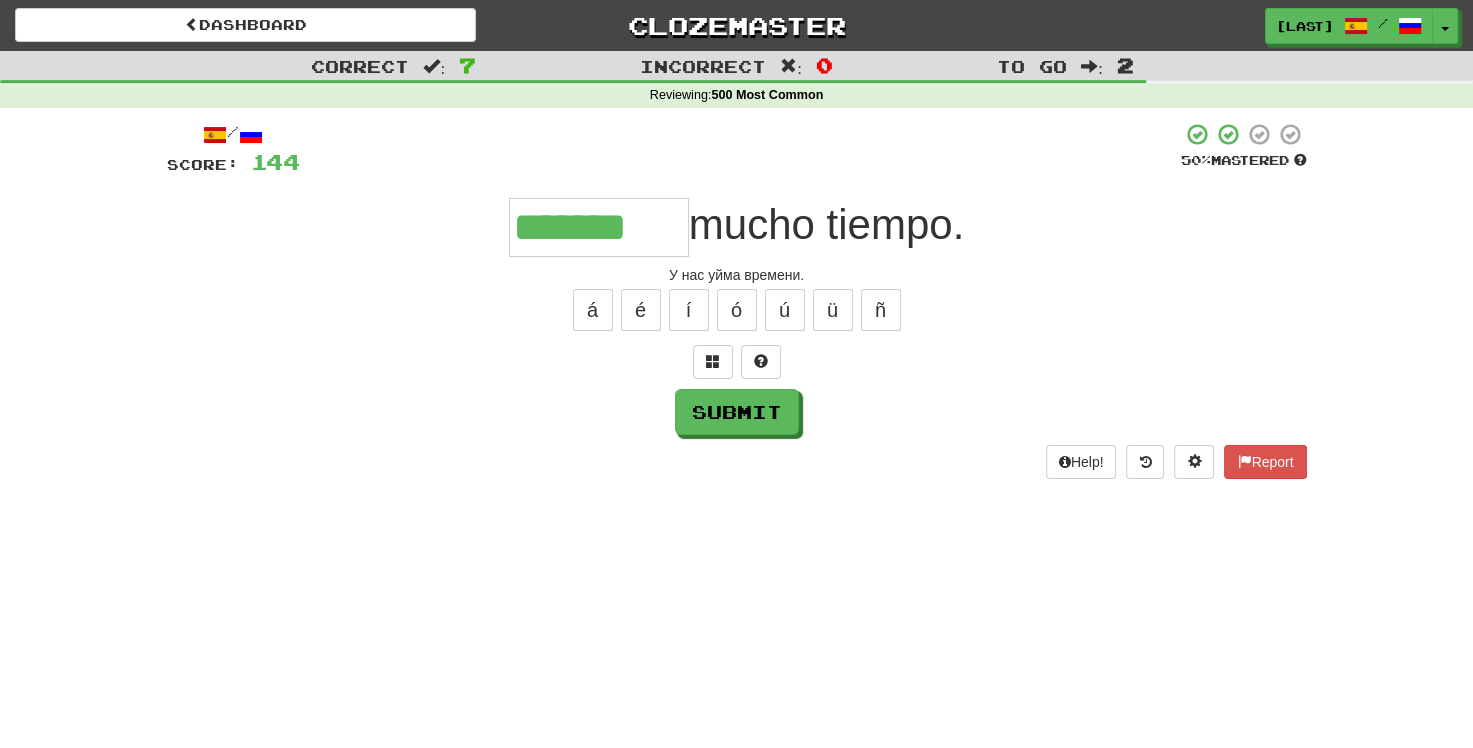 type on "*******" 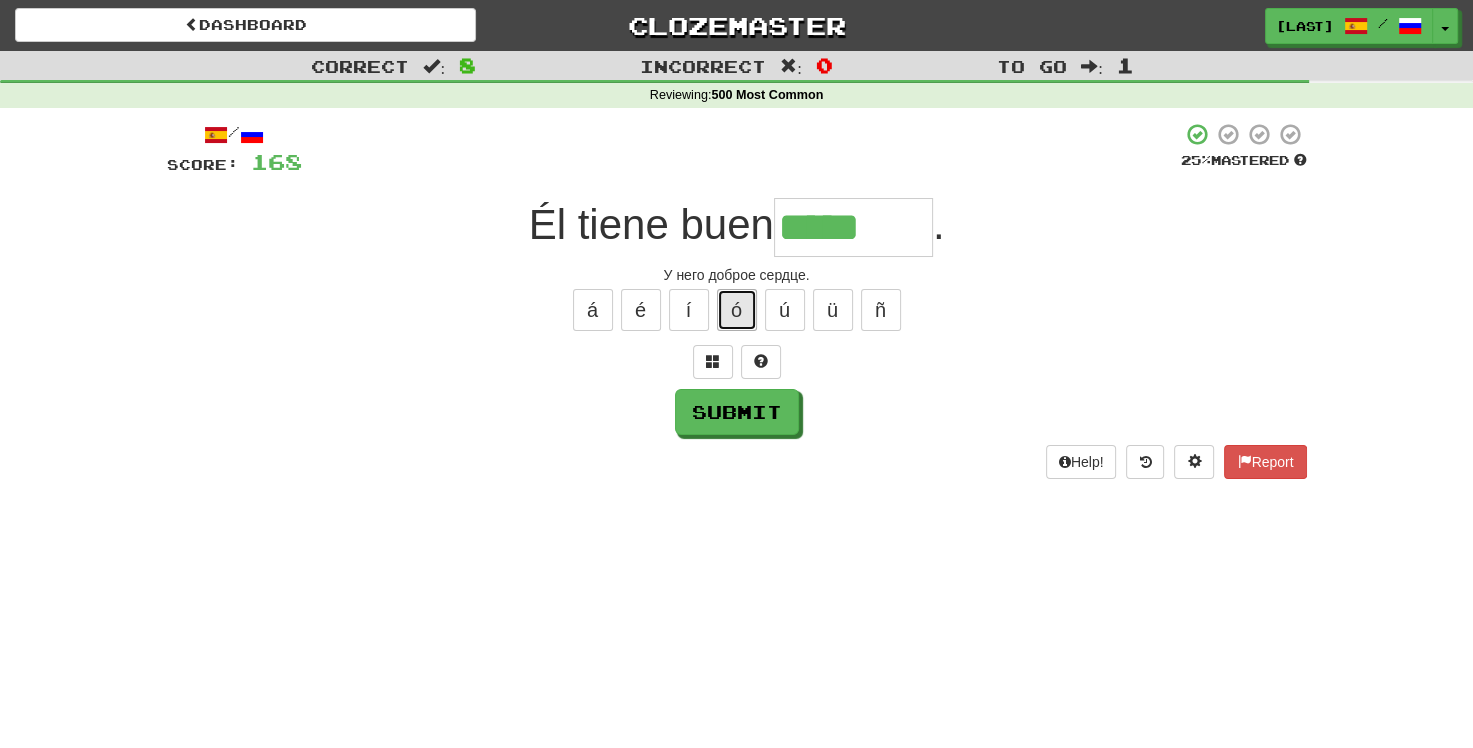 click on "ó" at bounding box center [737, 310] 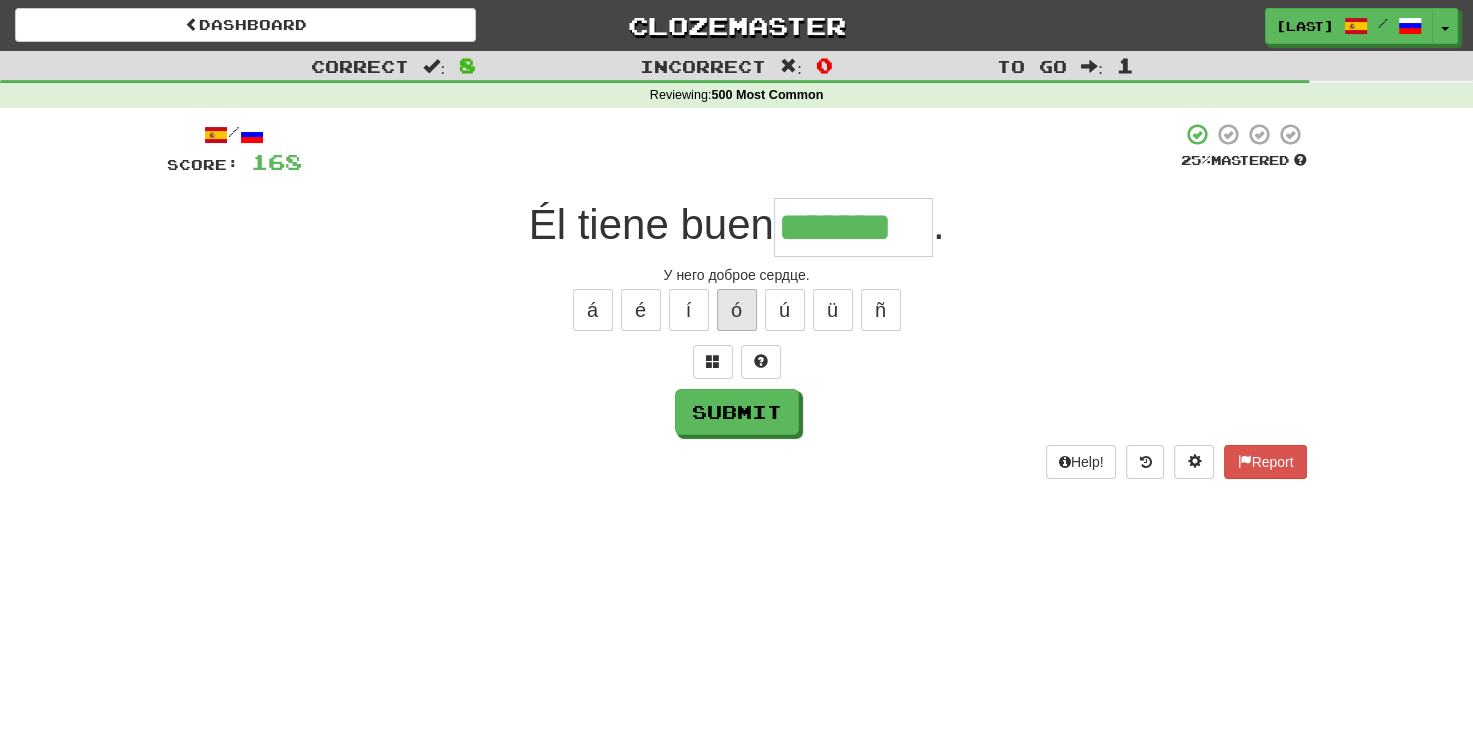 type on "*******" 